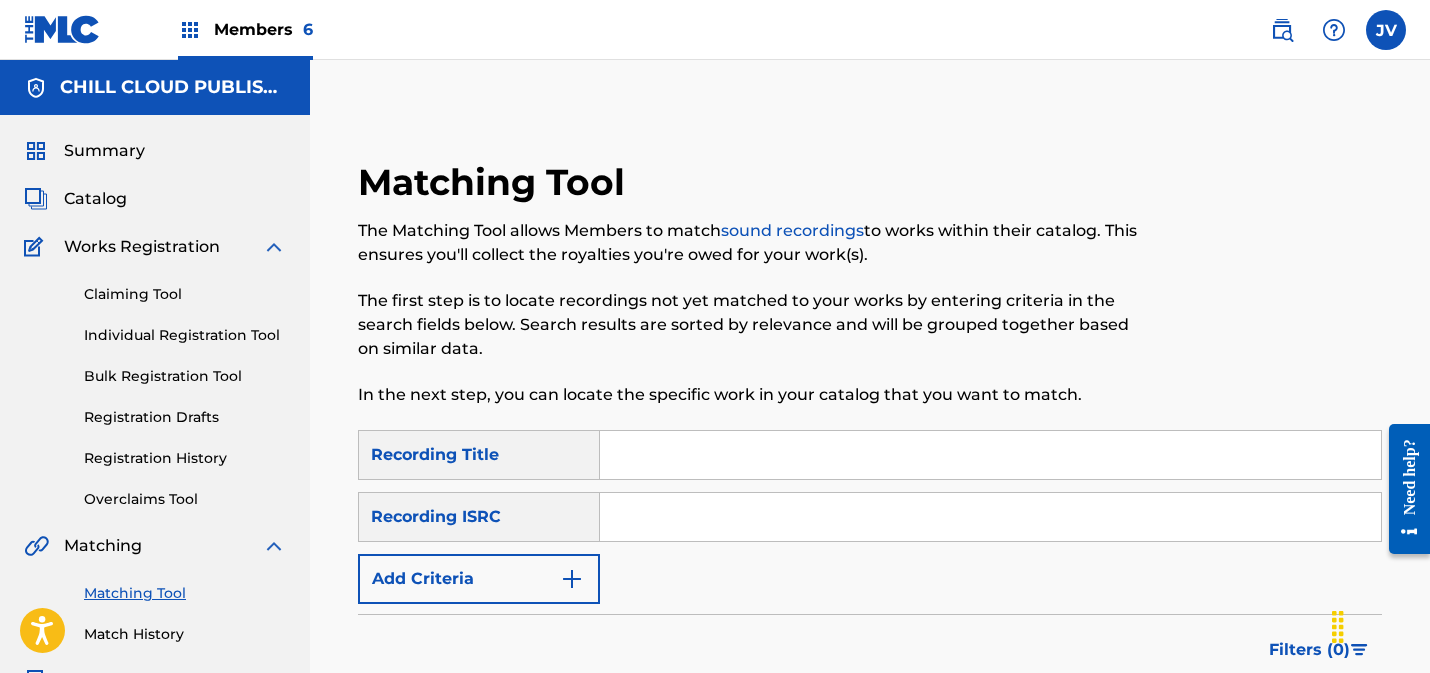 scroll, scrollTop: 511, scrollLeft: 0, axis: vertical 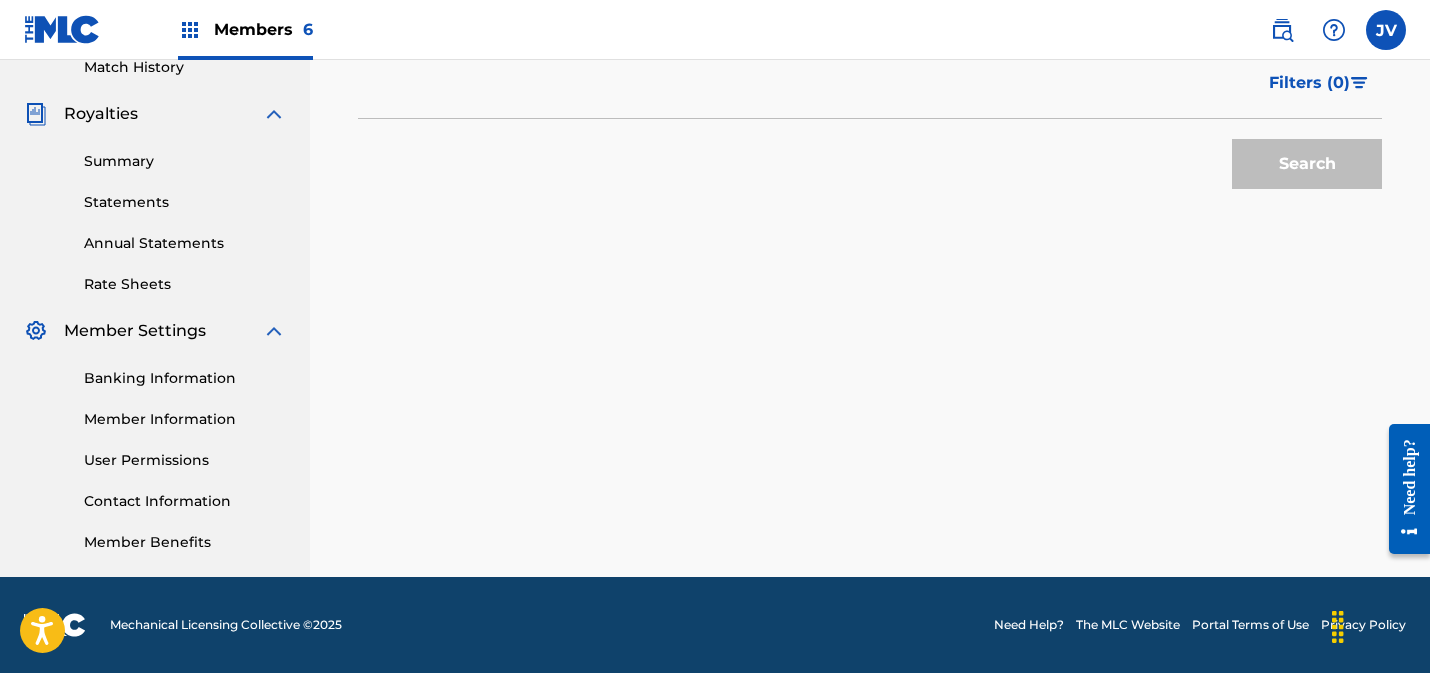 click on "Member Information" at bounding box center (185, 419) 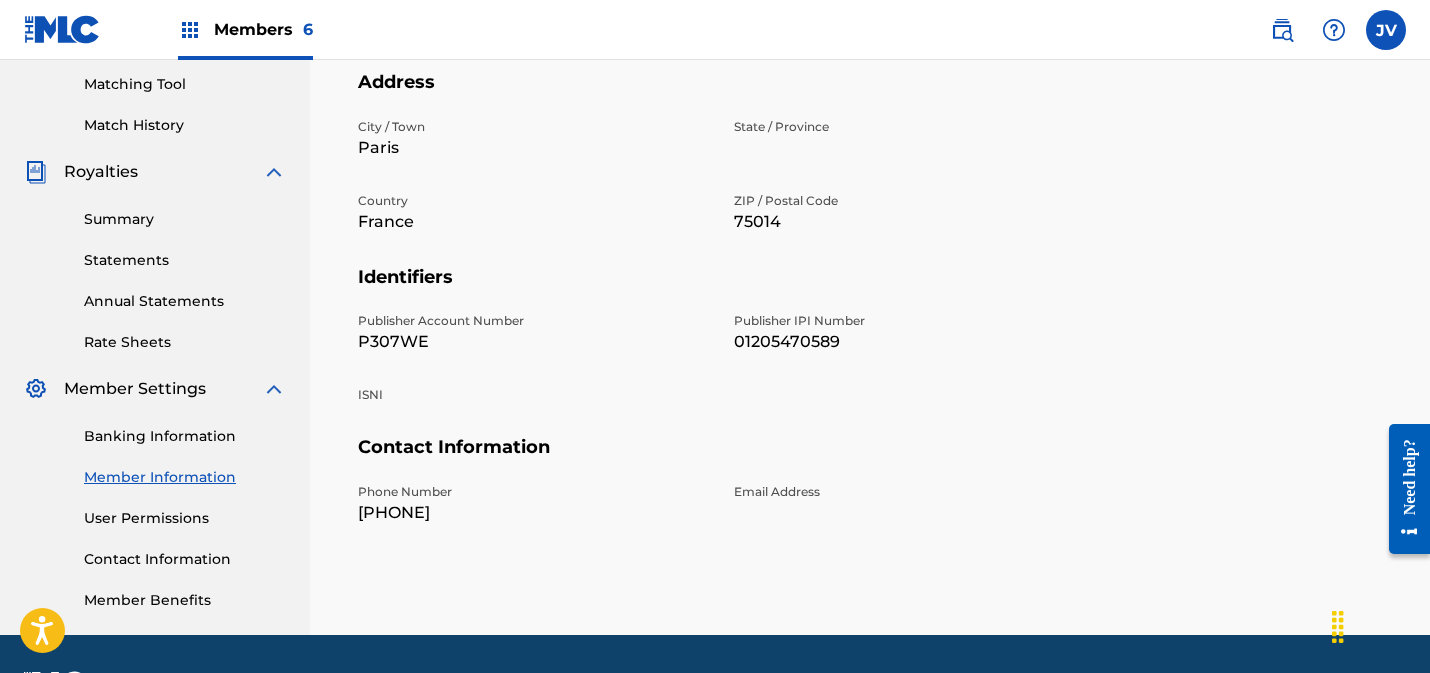 scroll, scrollTop: 510, scrollLeft: 0, axis: vertical 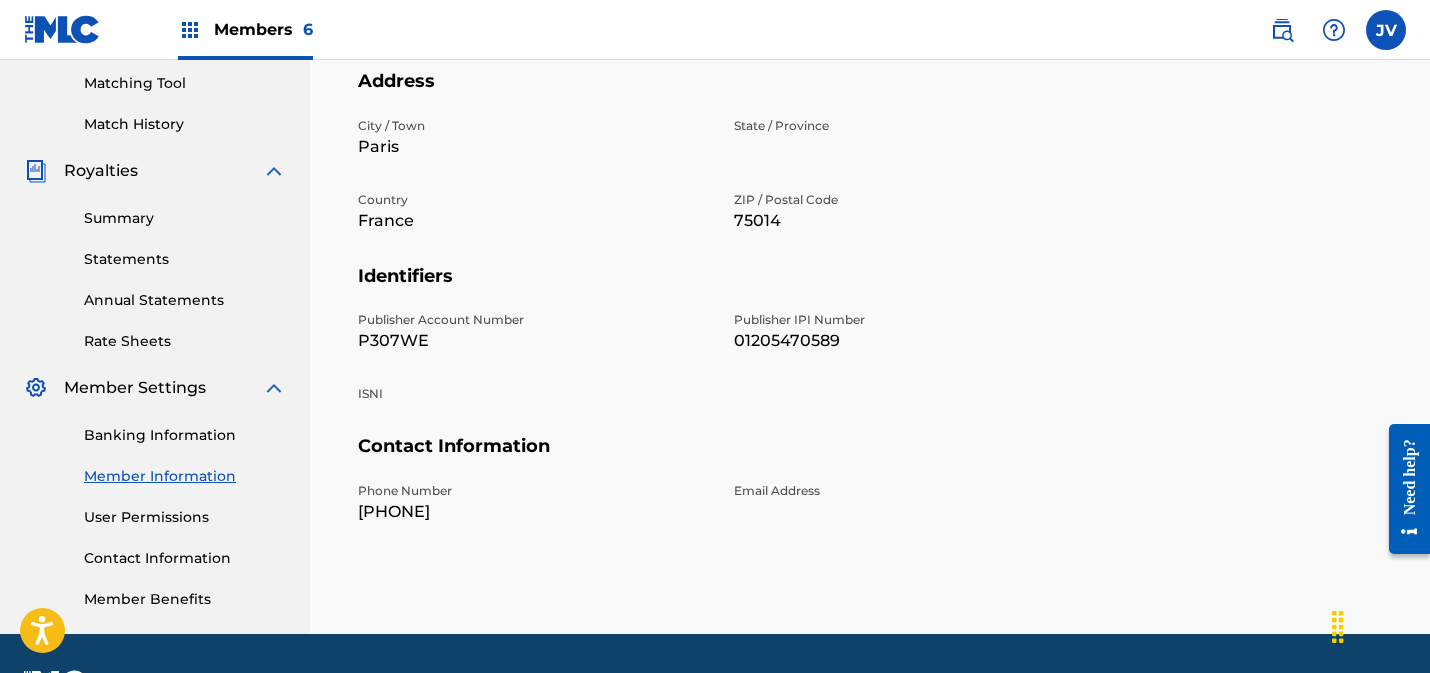 click on "User Permissions" at bounding box center [185, 517] 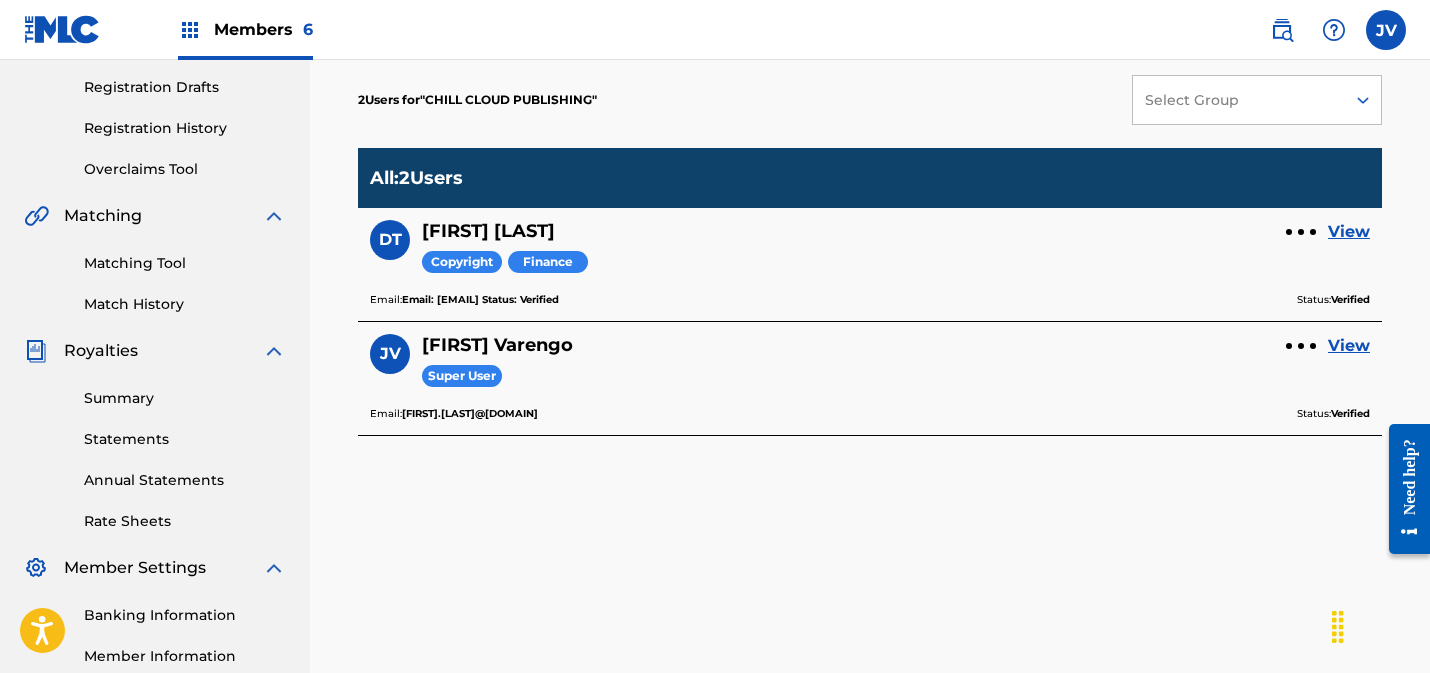 scroll, scrollTop: 357, scrollLeft: 0, axis: vertical 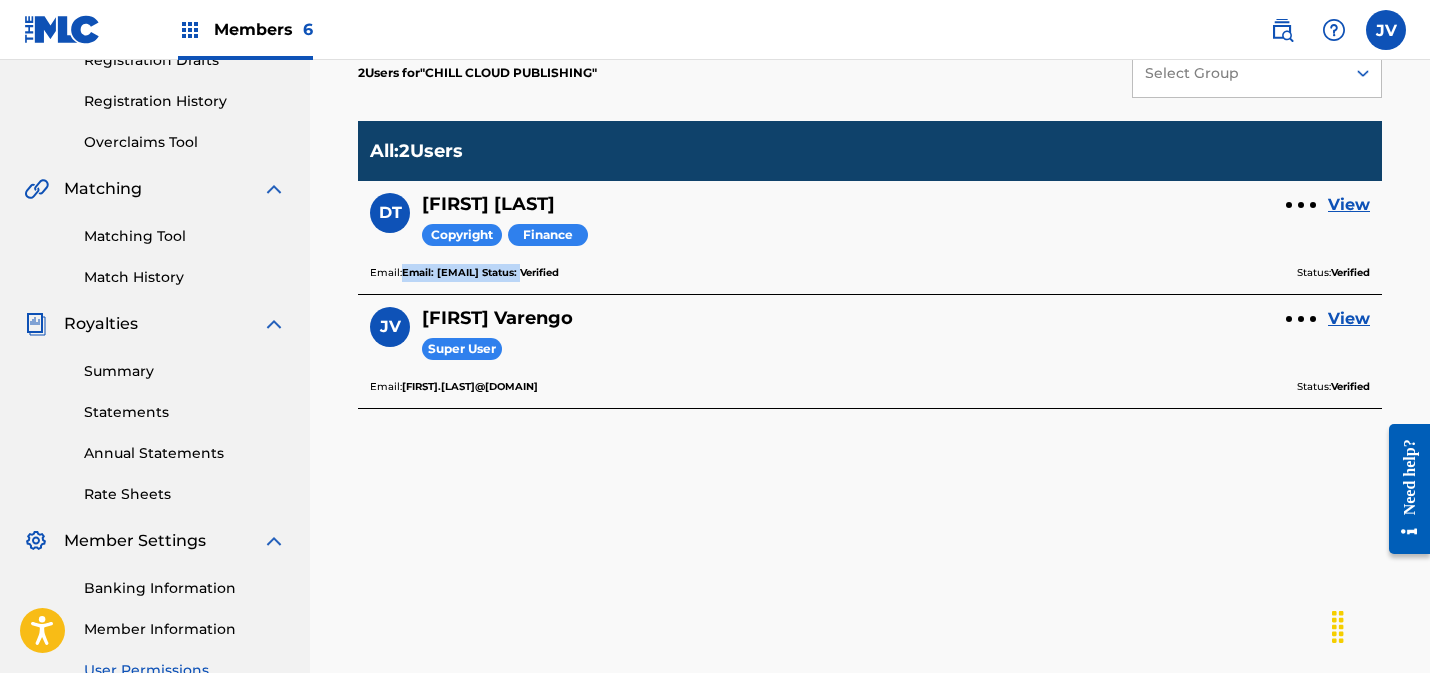 drag, startPoint x: 405, startPoint y: 275, endPoint x: 569, endPoint y: 273, distance: 164.01219 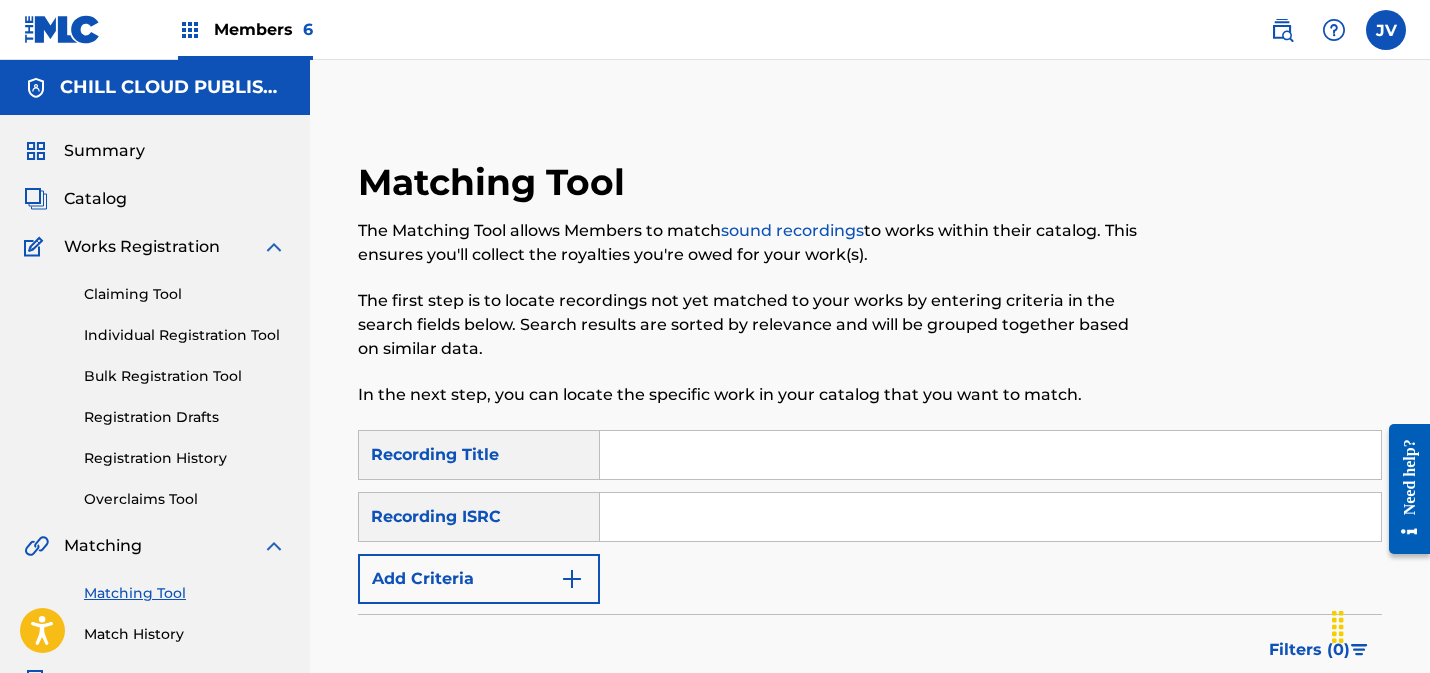click at bounding box center (990, 517) 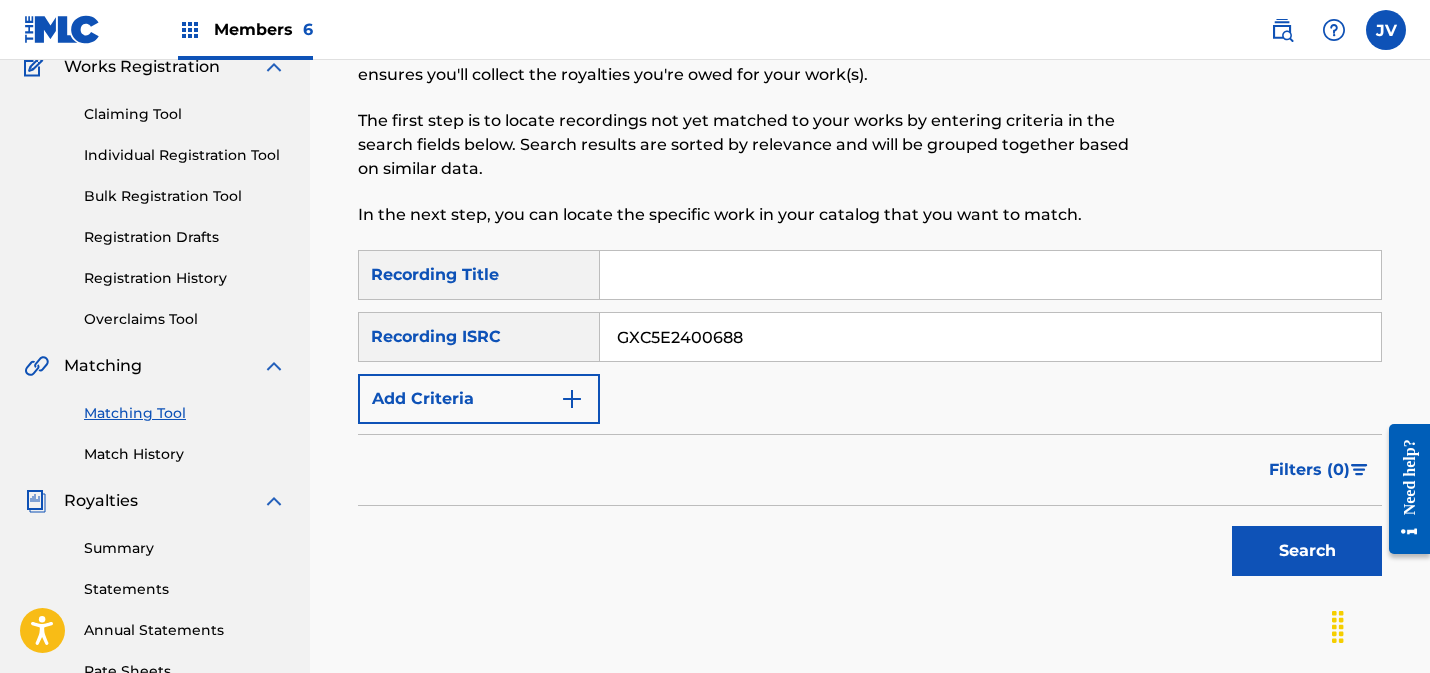 scroll, scrollTop: 195, scrollLeft: 0, axis: vertical 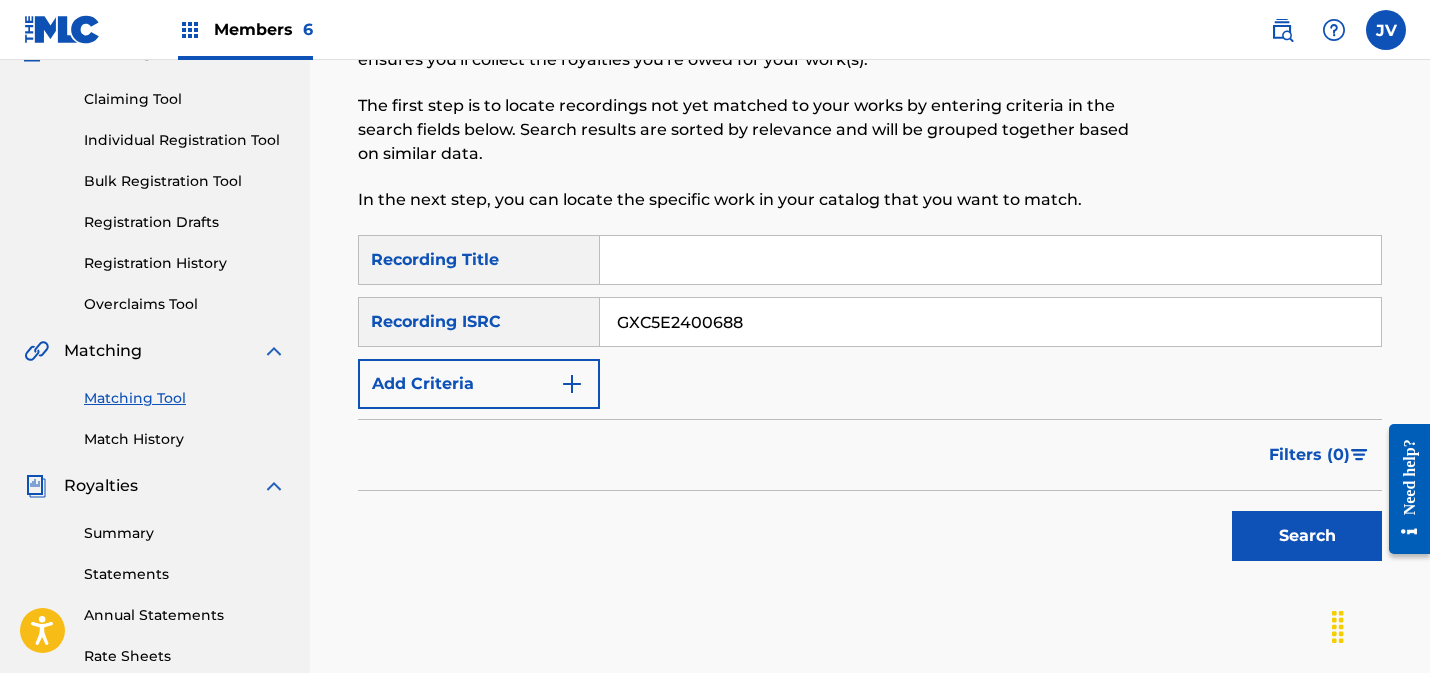 type on "GXC5E2400688" 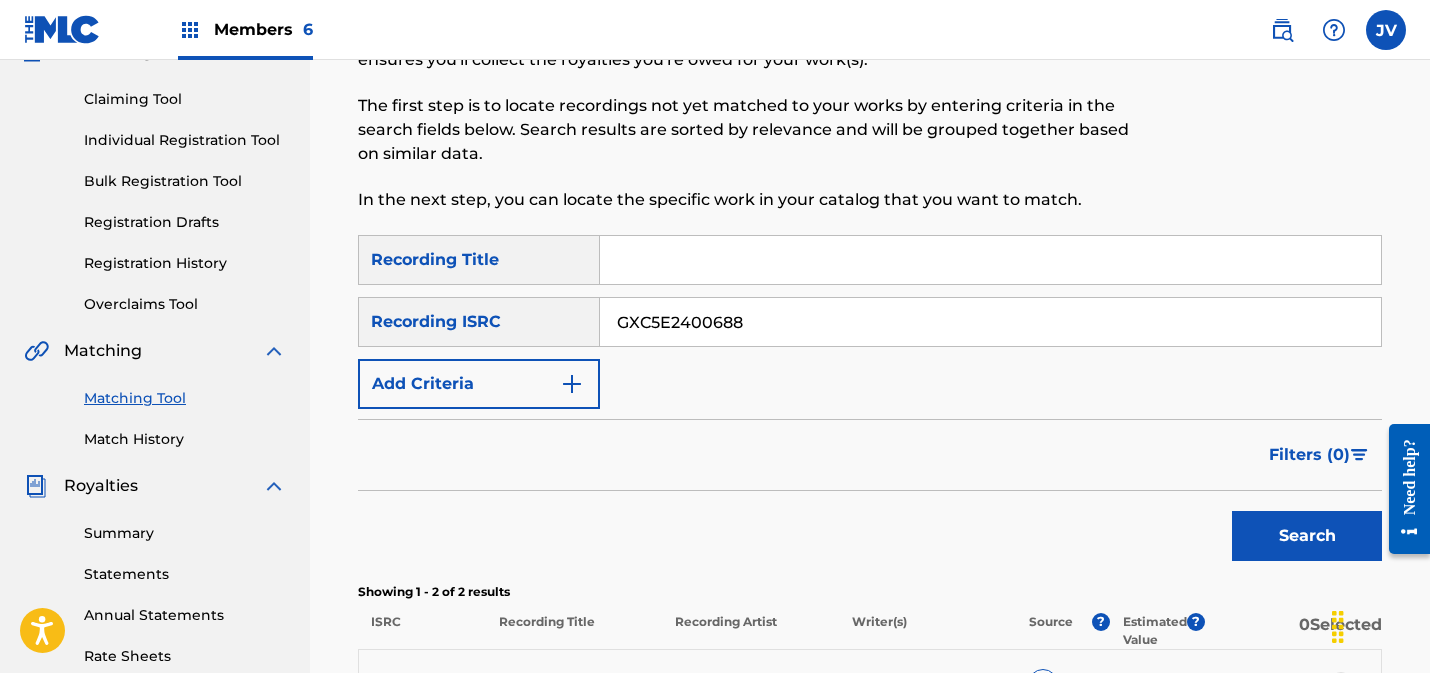 scroll, scrollTop: 567, scrollLeft: 0, axis: vertical 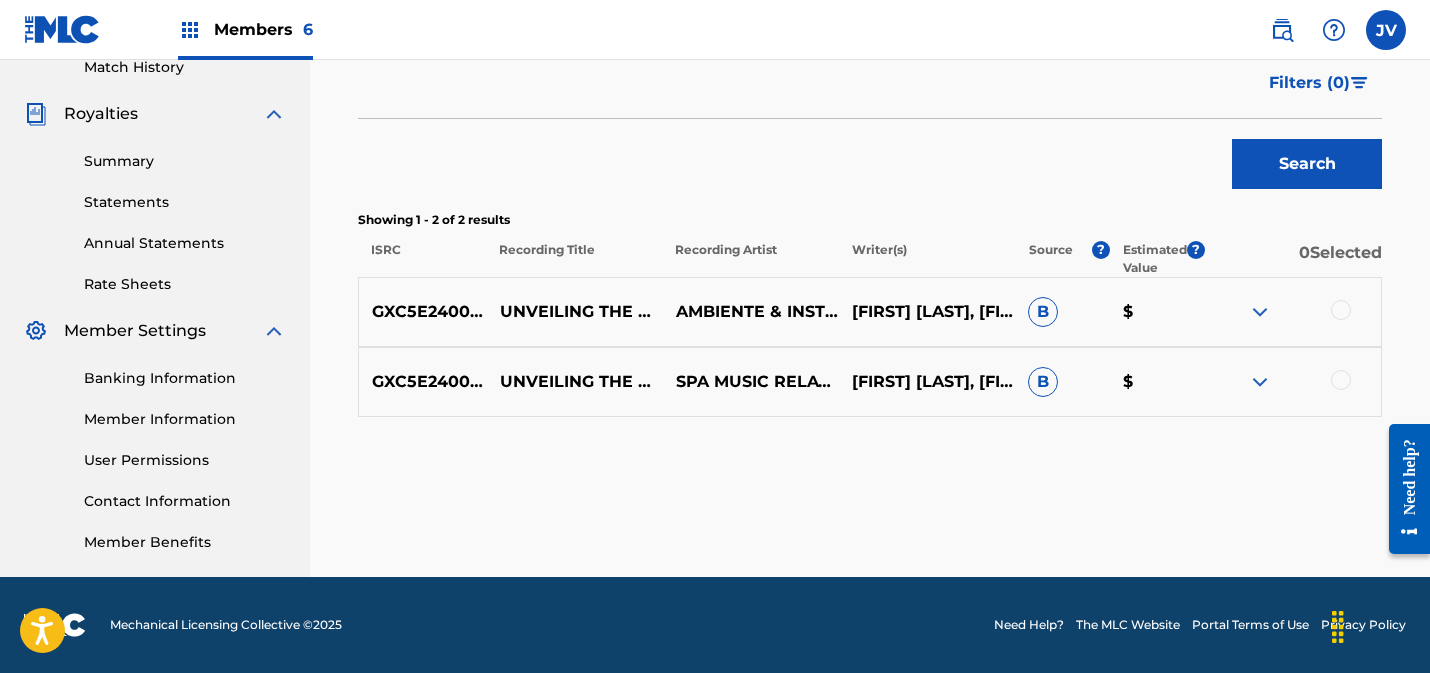 drag, startPoint x: 1336, startPoint y: 311, endPoint x: 1345, endPoint y: 360, distance: 49.819675 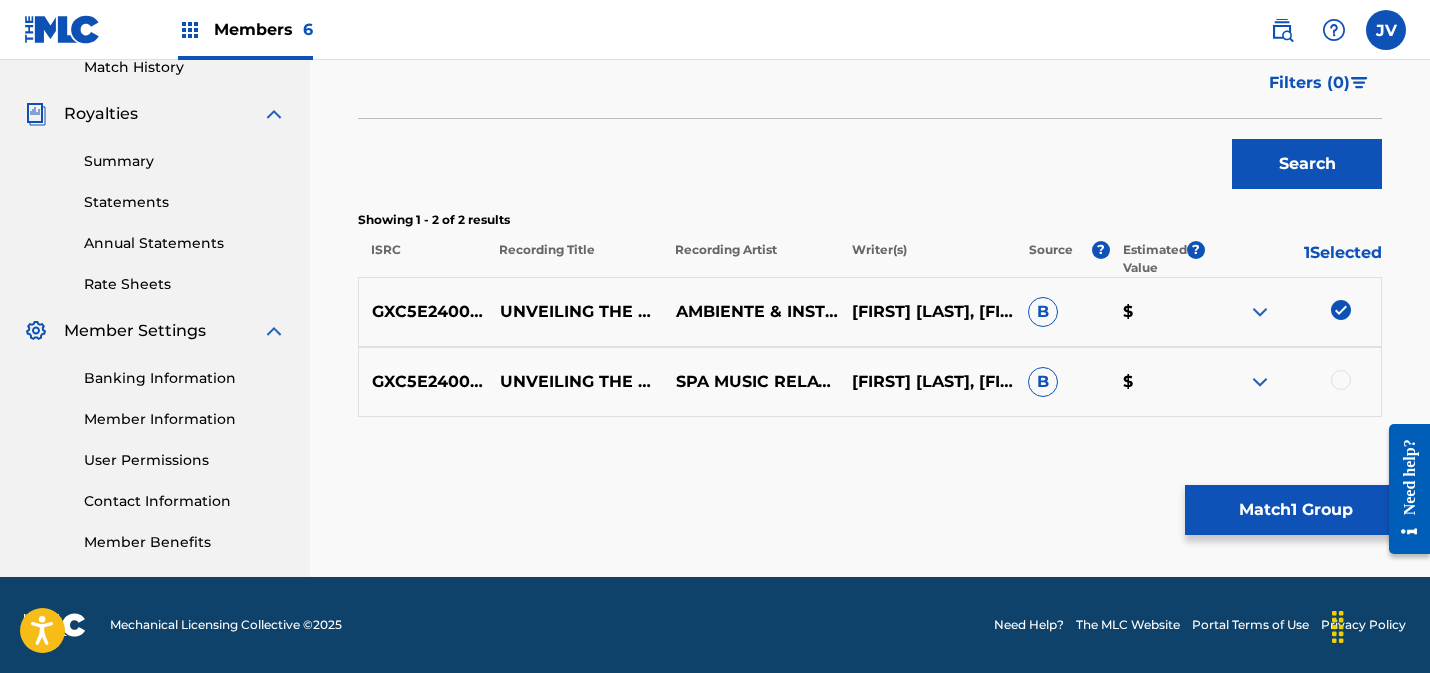 click at bounding box center [1341, 380] 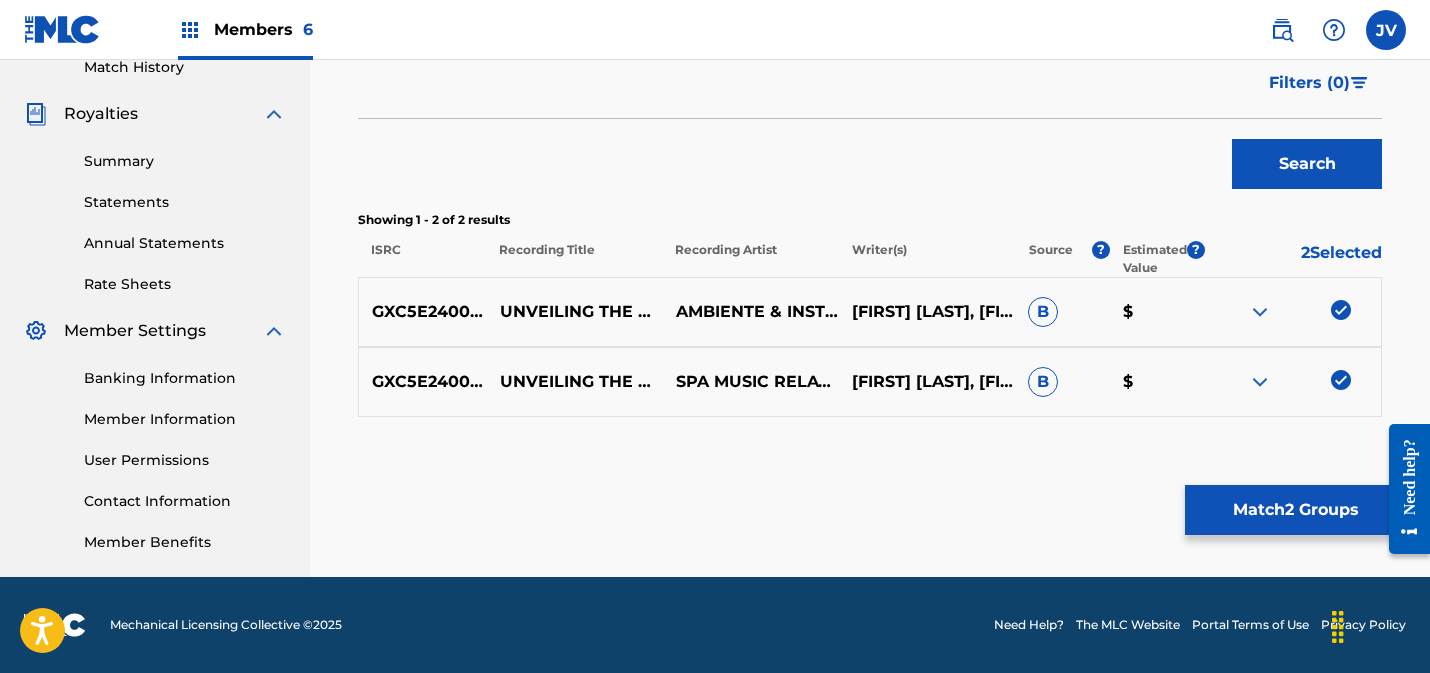 click on "Match  2 Groups" at bounding box center [1295, 510] 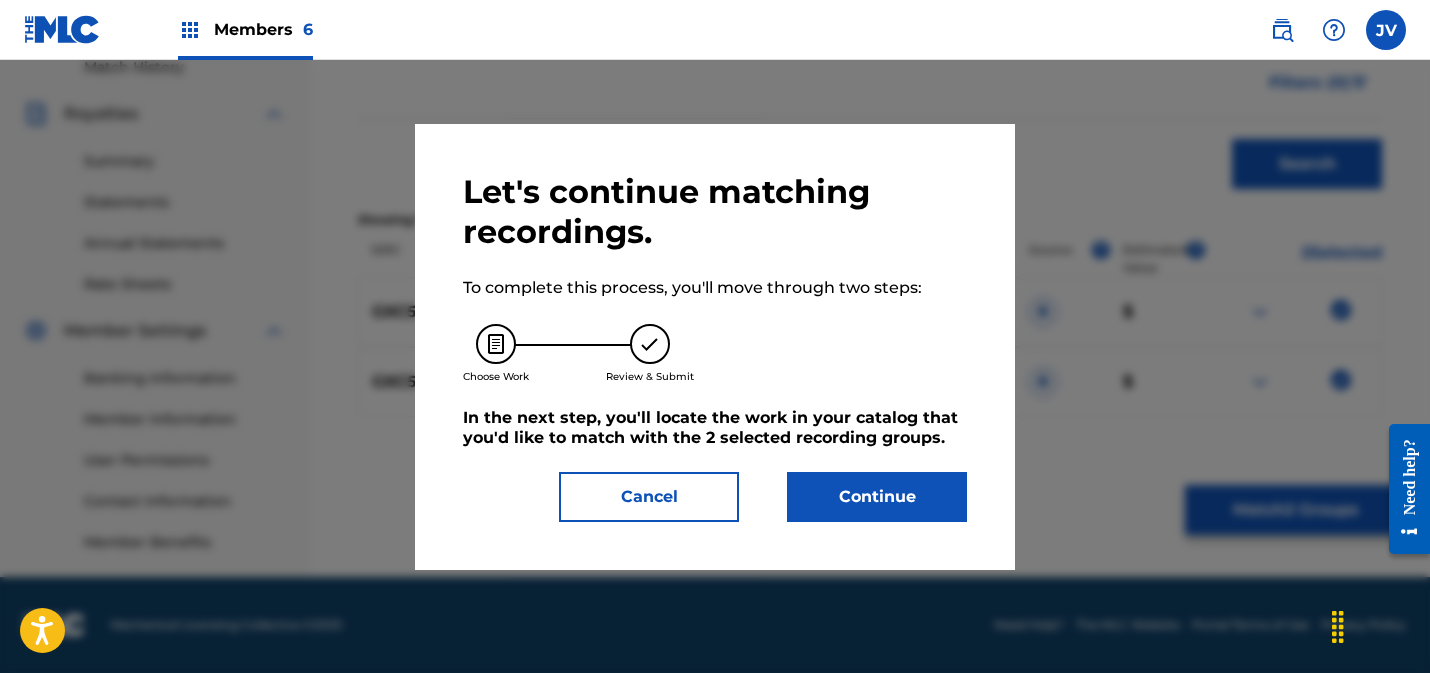 click on "Continue" at bounding box center (877, 497) 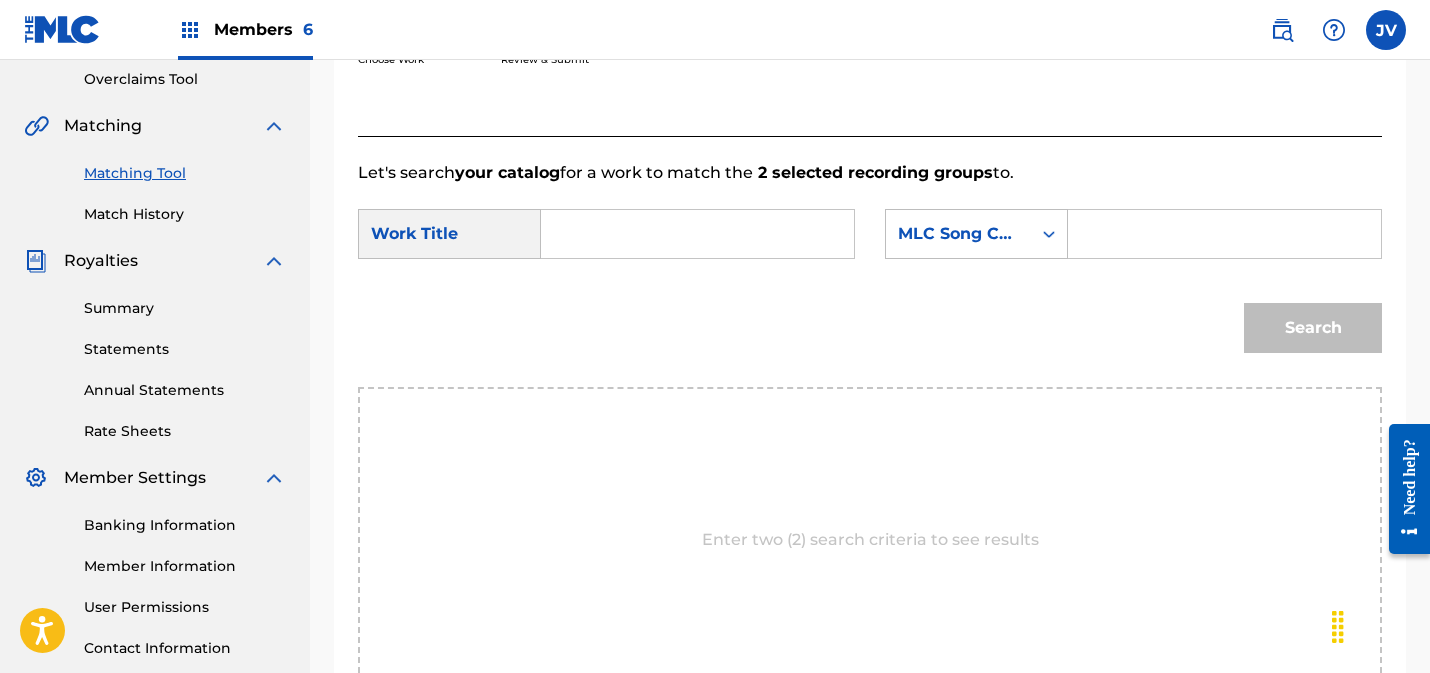 scroll, scrollTop: 410, scrollLeft: 0, axis: vertical 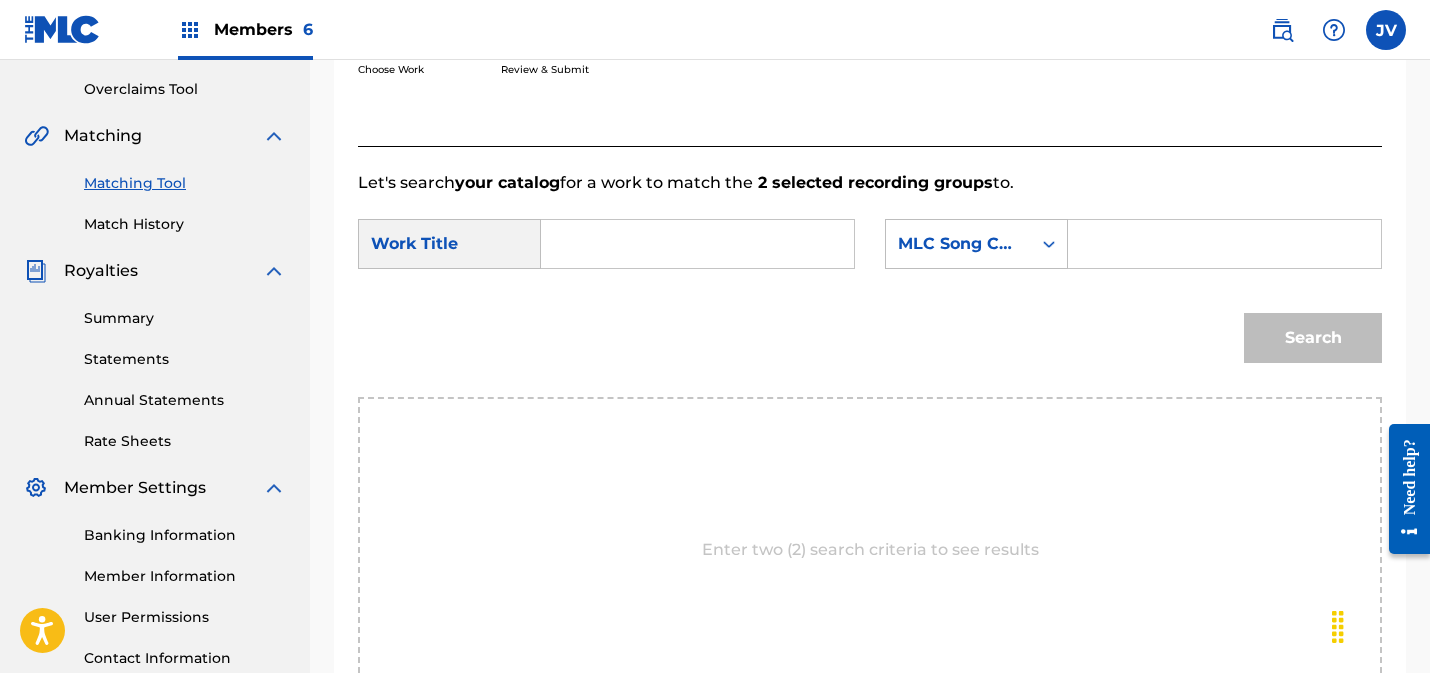 click at bounding box center (698, 244) 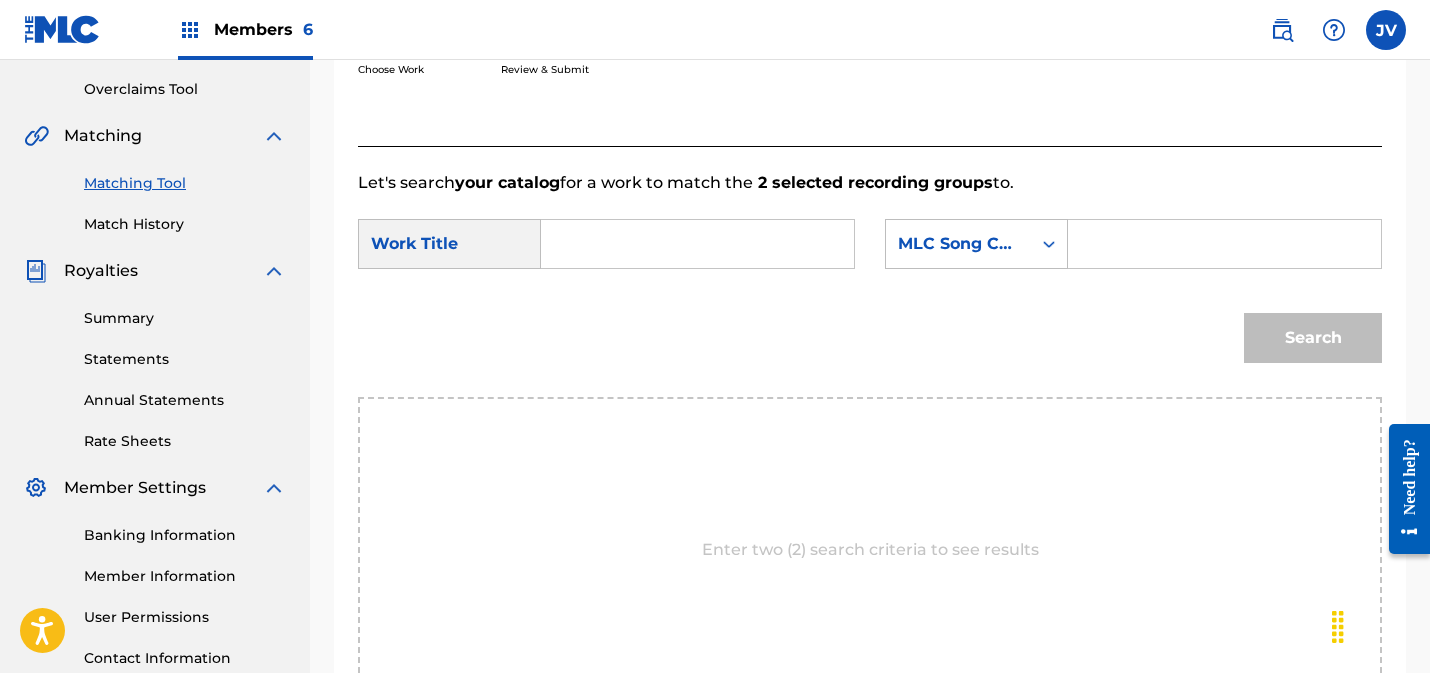 drag, startPoint x: 588, startPoint y: 237, endPoint x: 599, endPoint y: 237, distance: 11 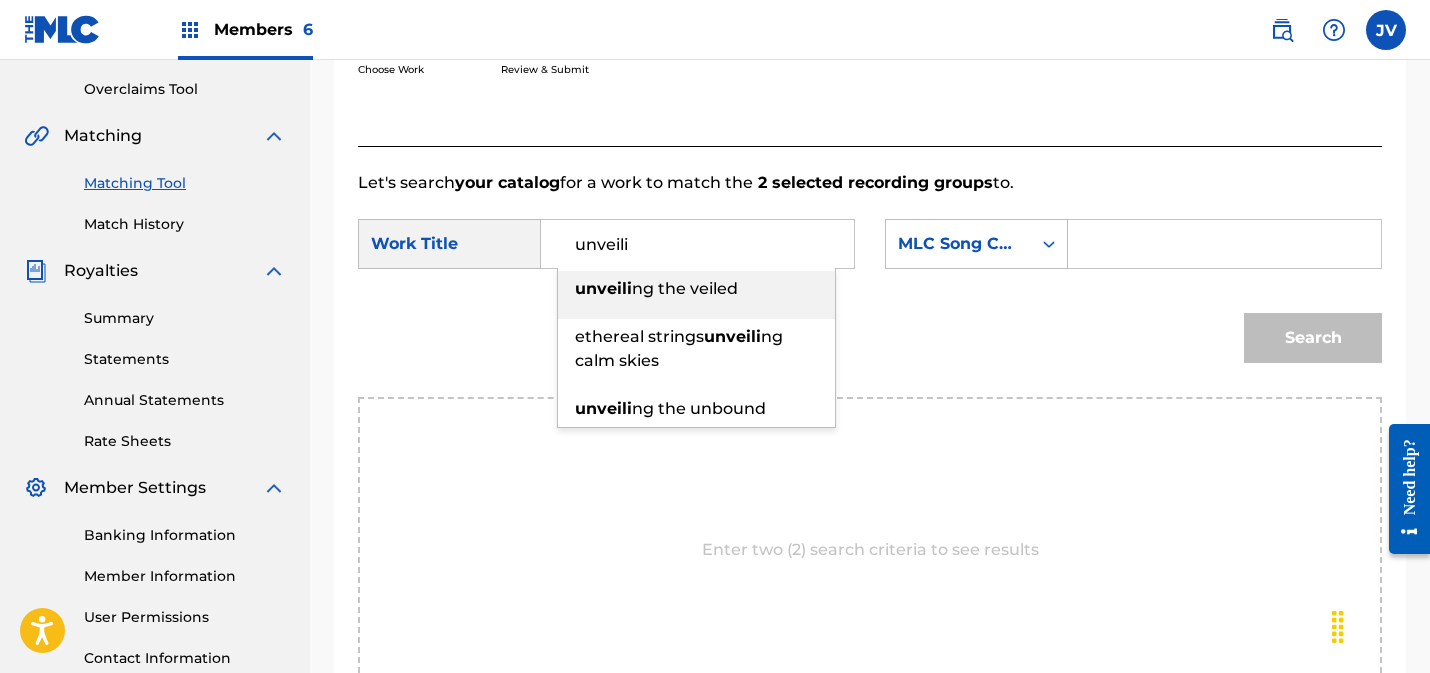 click on "unveili" at bounding box center [603, 288] 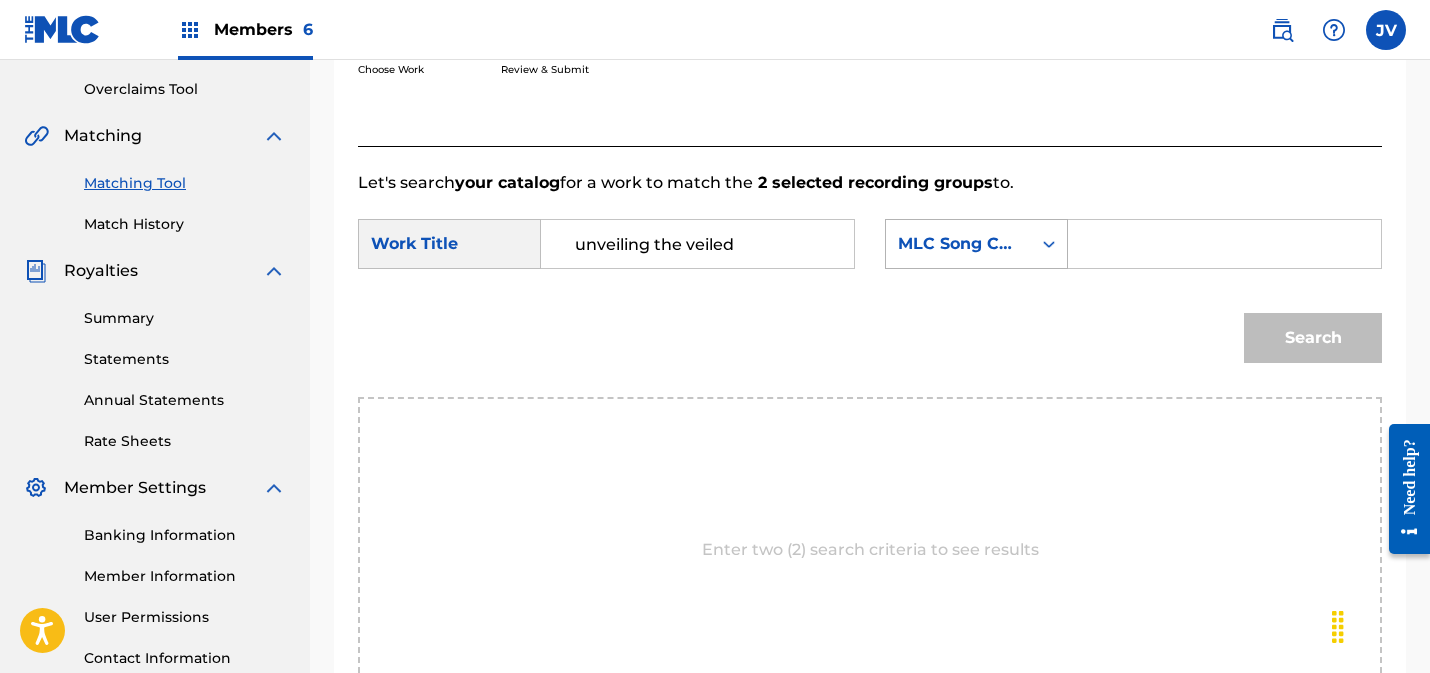 click on "MLC Song Code" at bounding box center (958, 244) 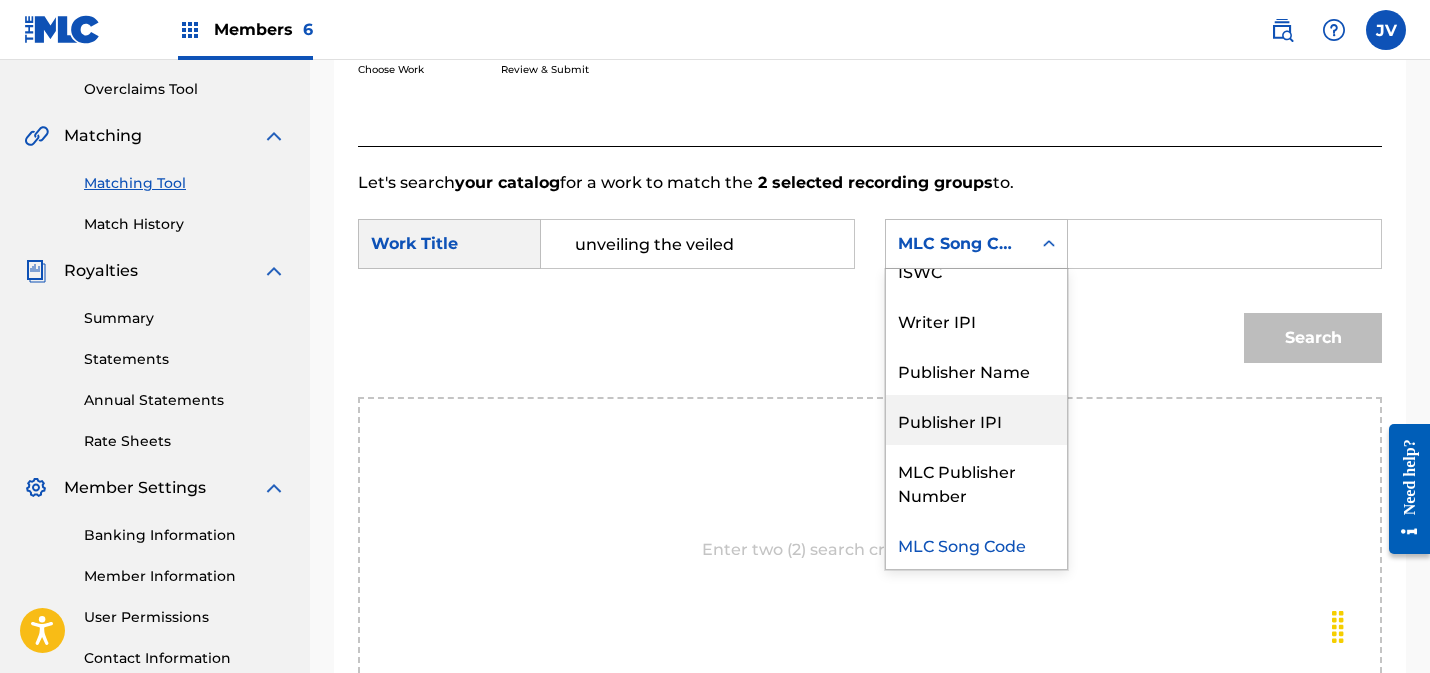 scroll, scrollTop: 0, scrollLeft: 0, axis: both 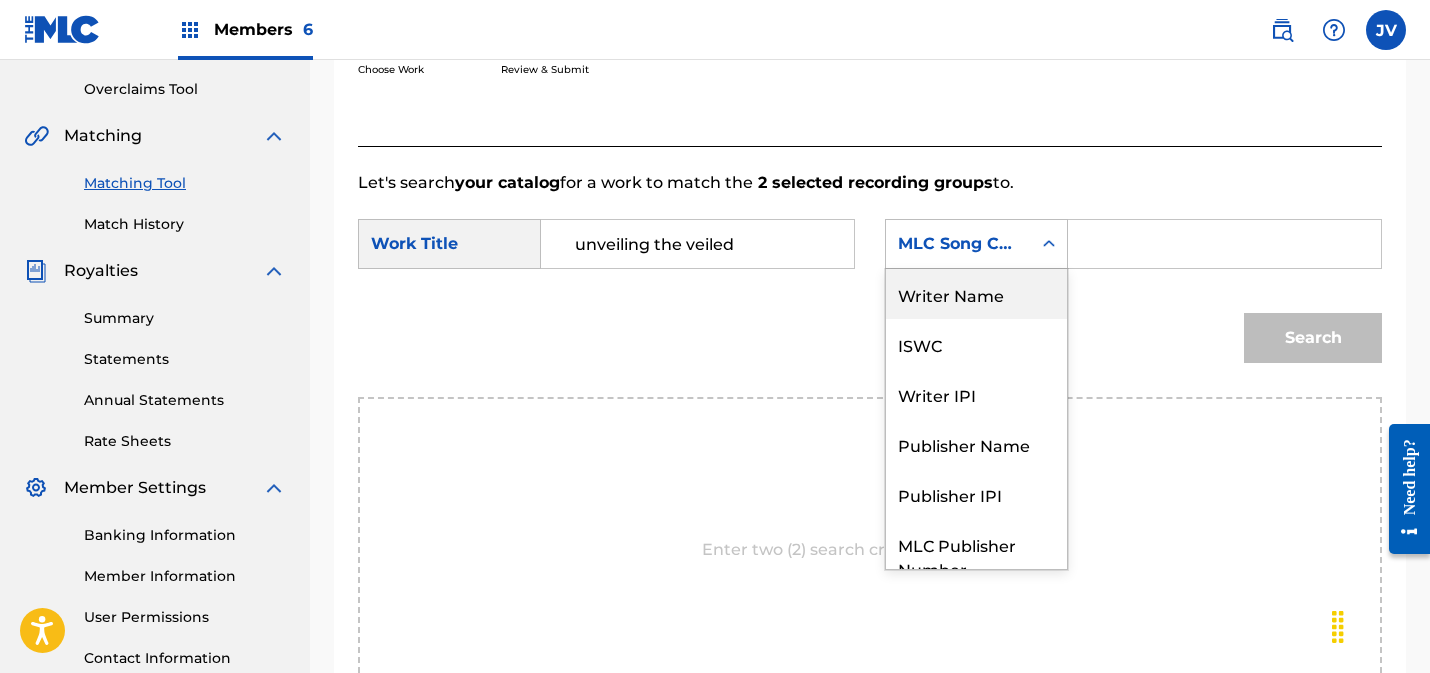 click on "Writer Name" at bounding box center (976, 294) 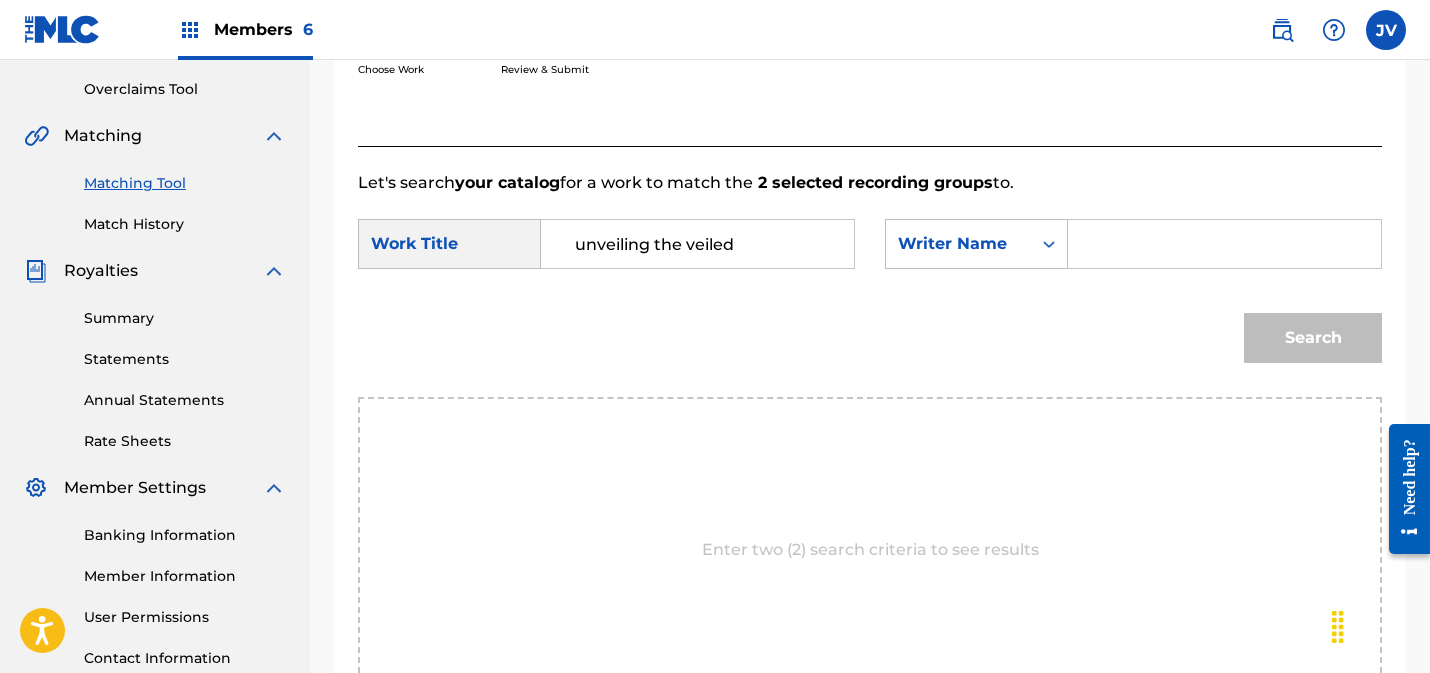 click at bounding box center (1224, 244) 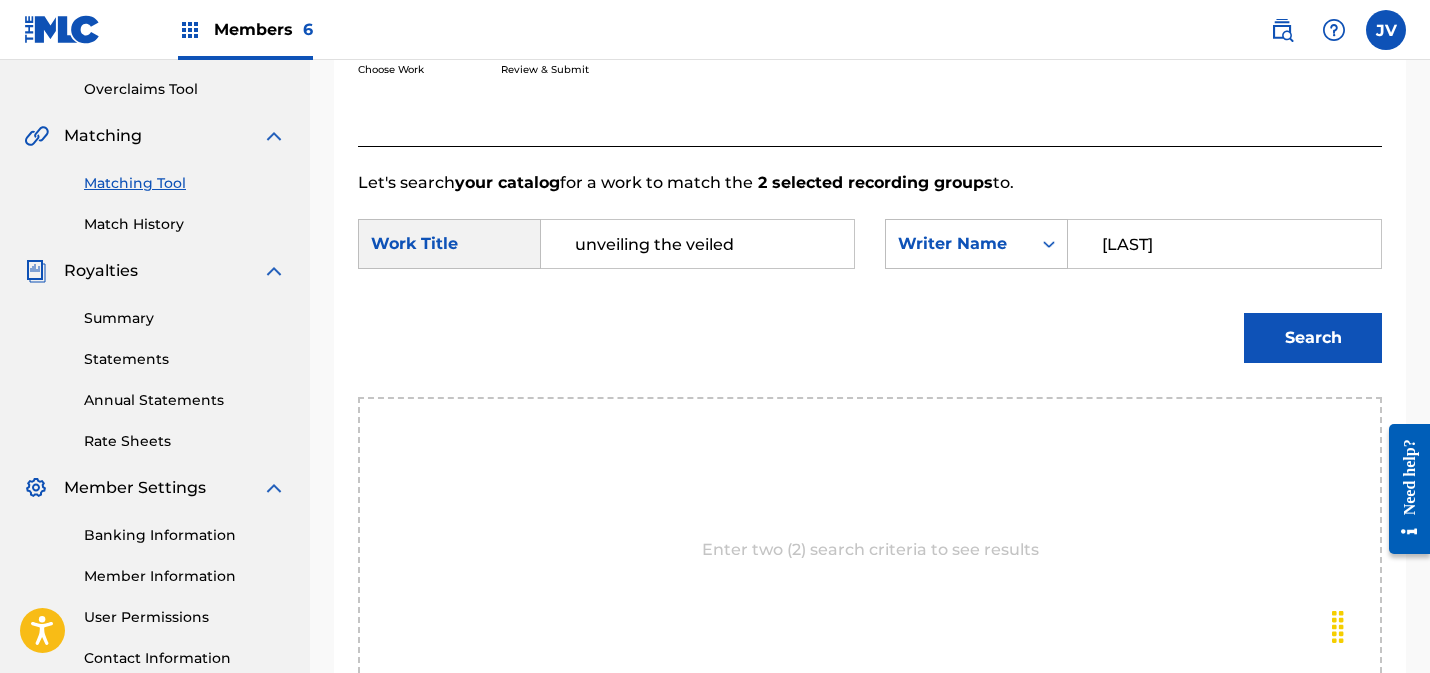 type on "[LAST]" 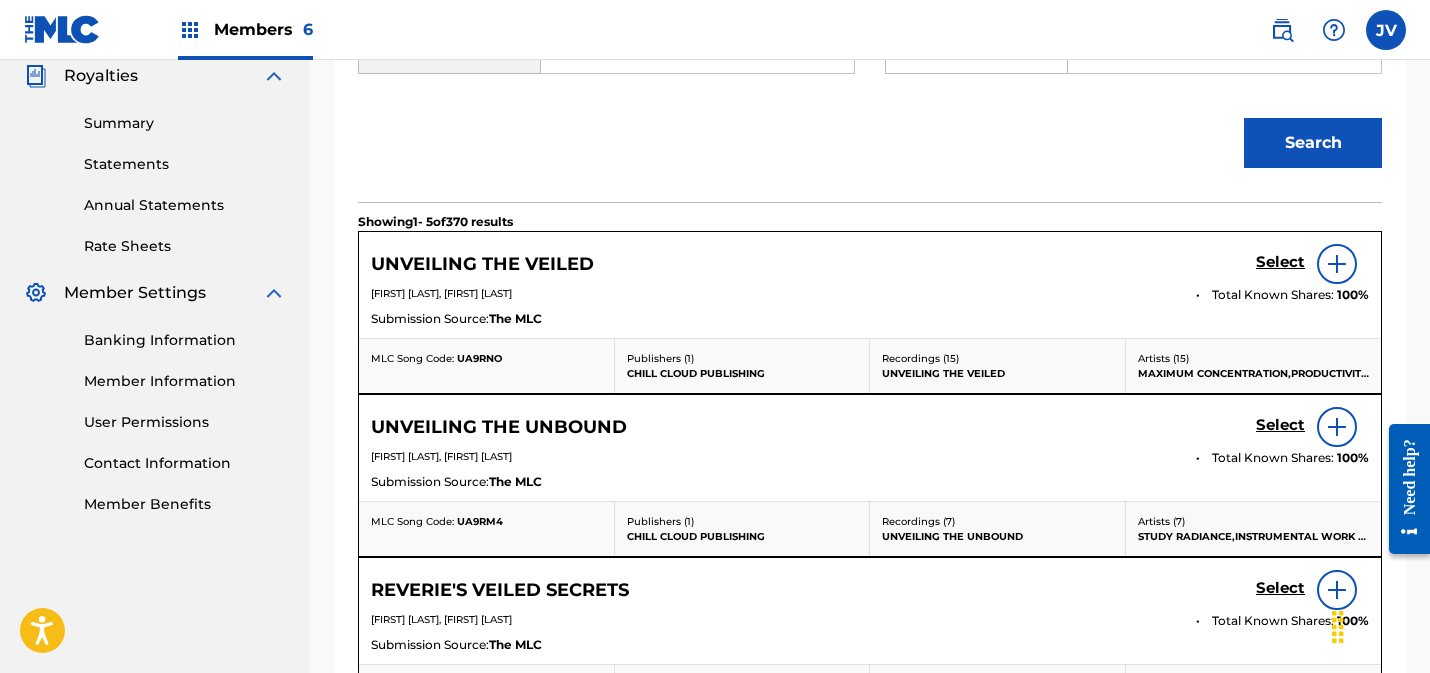 scroll, scrollTop: 671, scrollLeft: 0, axis: vertical 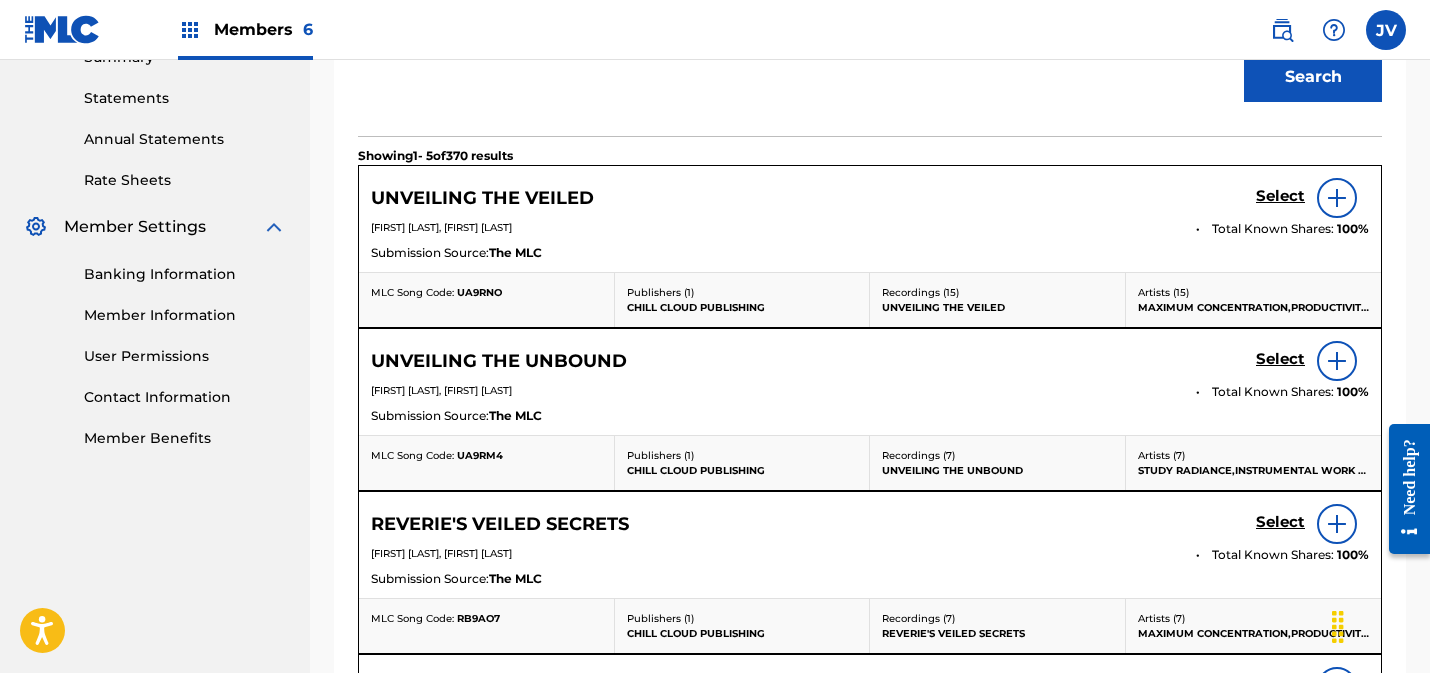 click on "Select" at bounding box center (1280, 196) 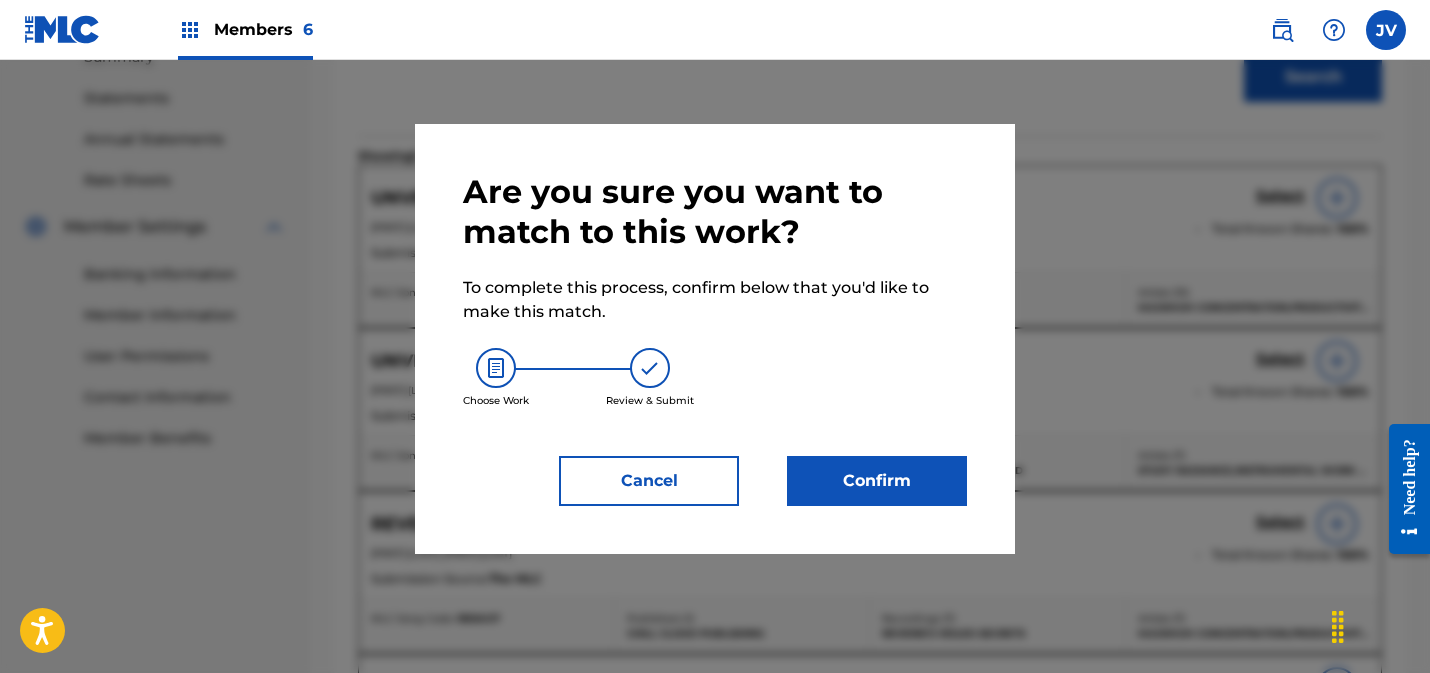 click on "Confirm" at bounding box center (877, 481) 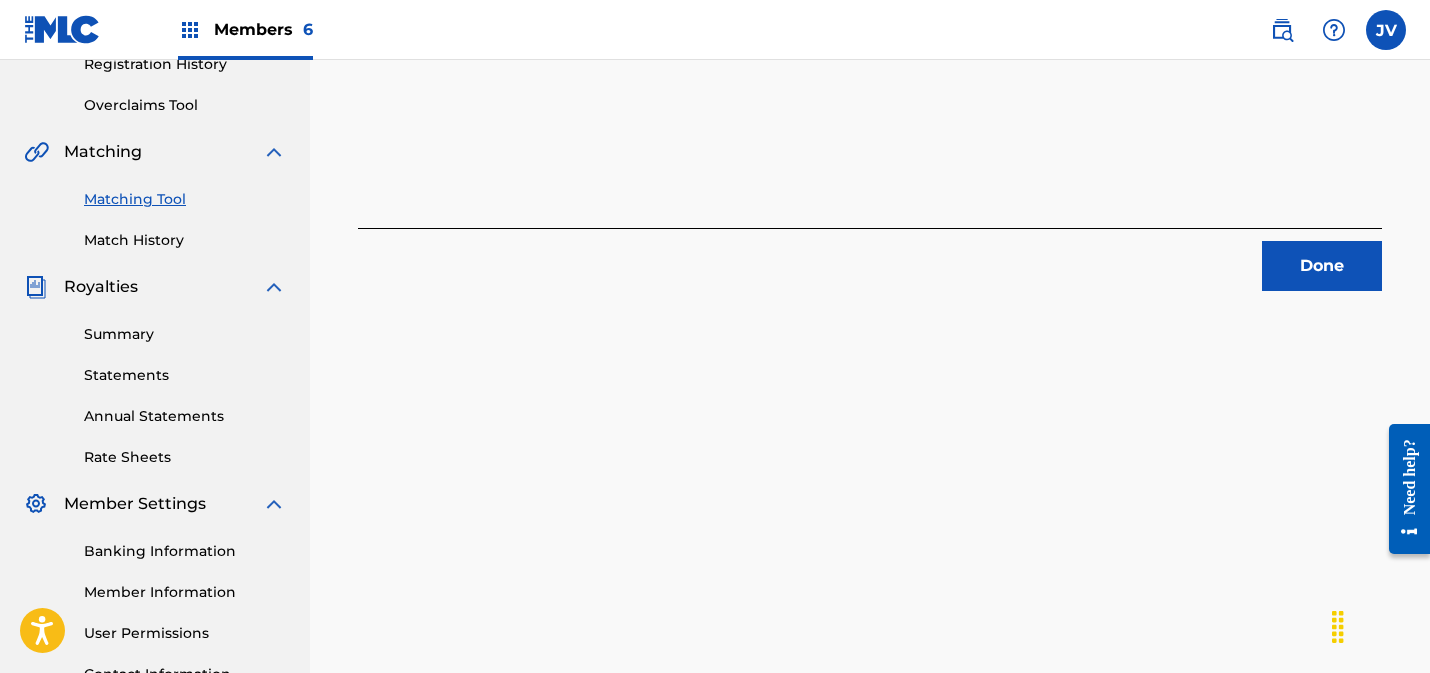 scroll, scrollTop: 384, scrollLeft: 0, axis: vertical 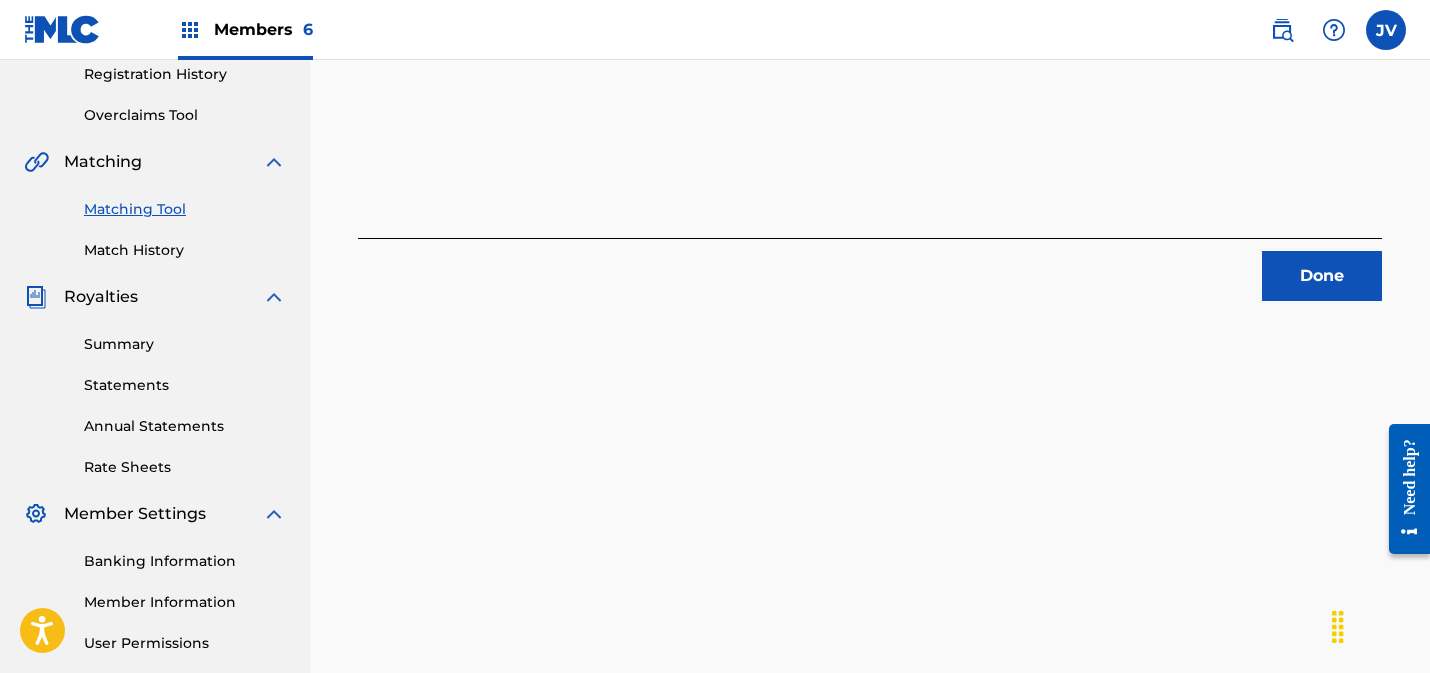 click on "Done" at bounding box center [1322, 276] 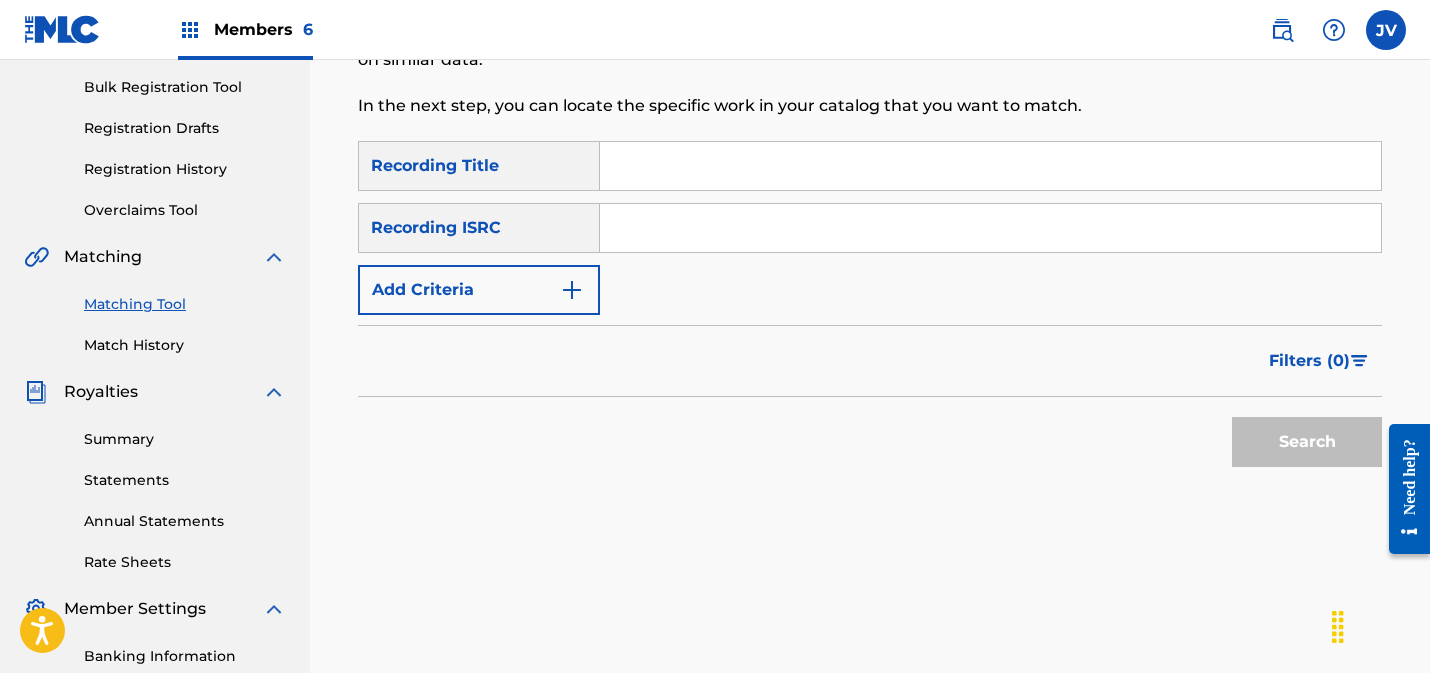 scroll, scrollTop: 282, scrollLeft: 0, axis: vertical 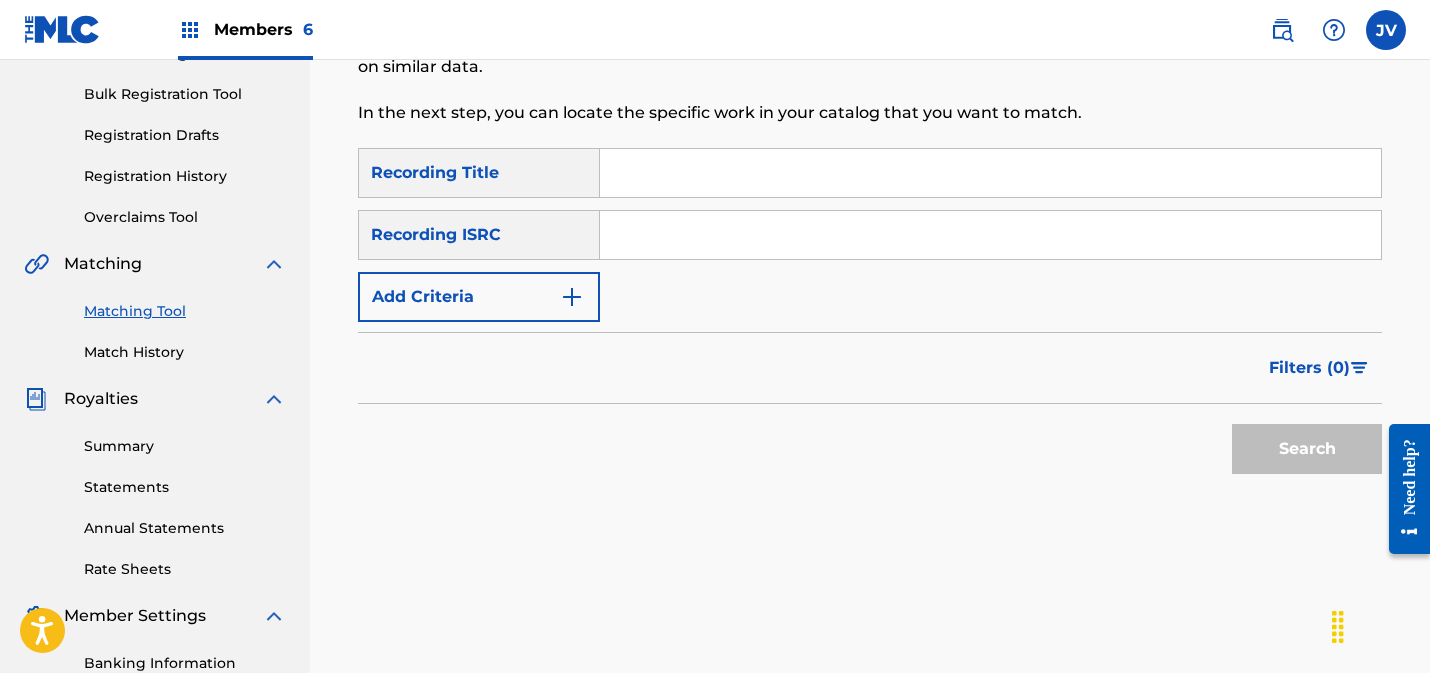 click at bounding box center (990, 235) 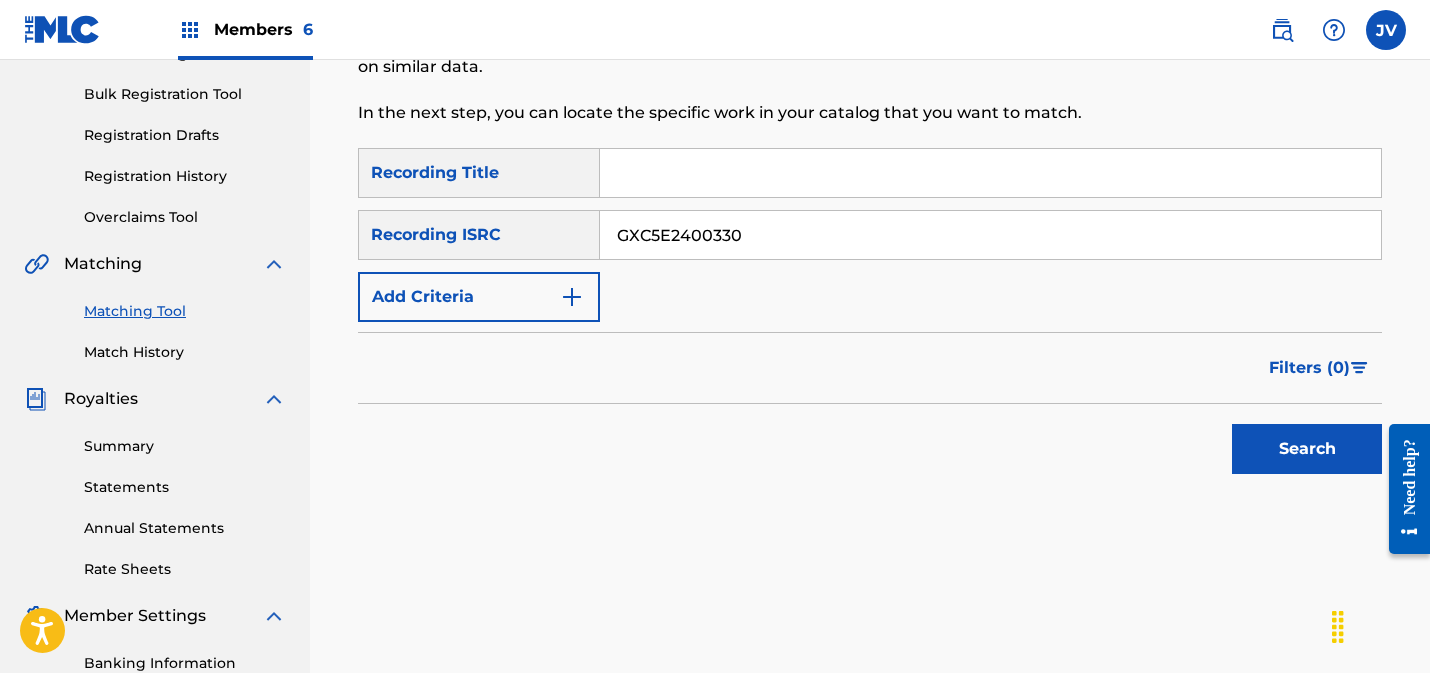 type on "GXC5E2400330" 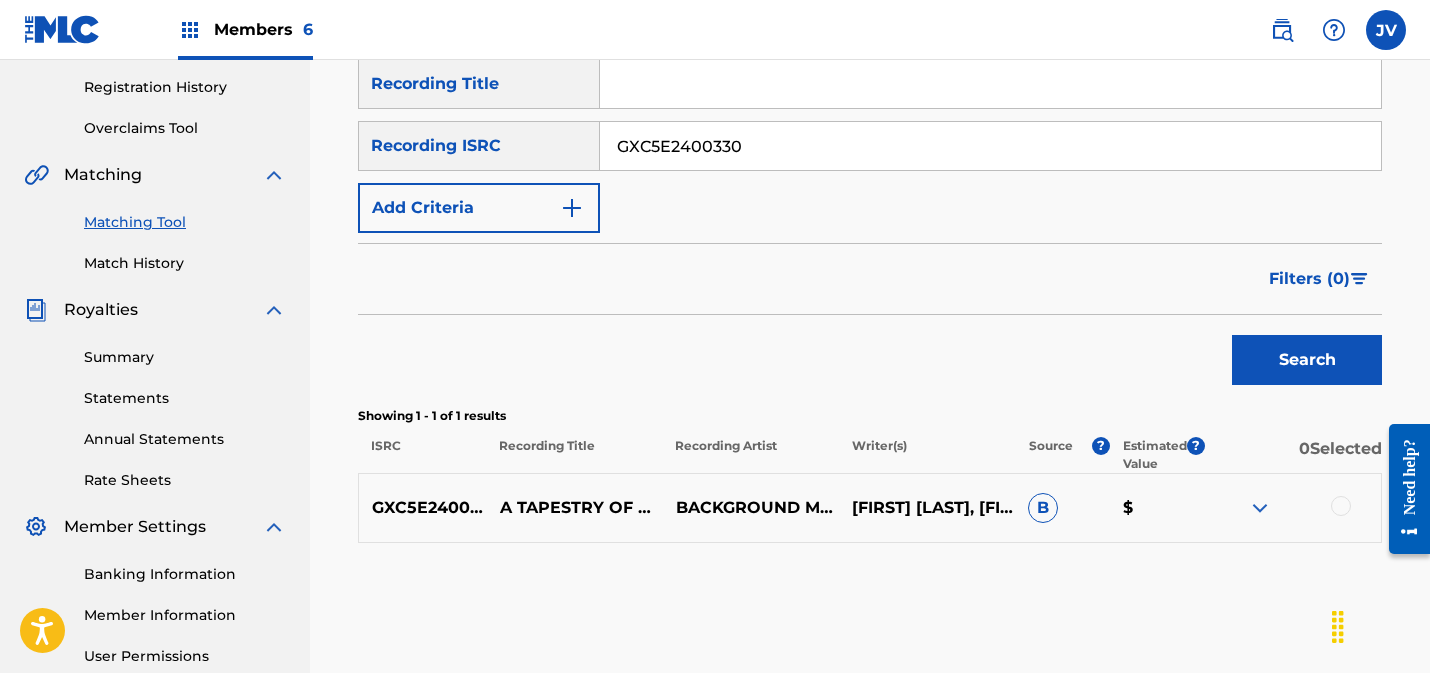 scroll, scrollTop: 477, scrollLeft: 0, axis: vertical 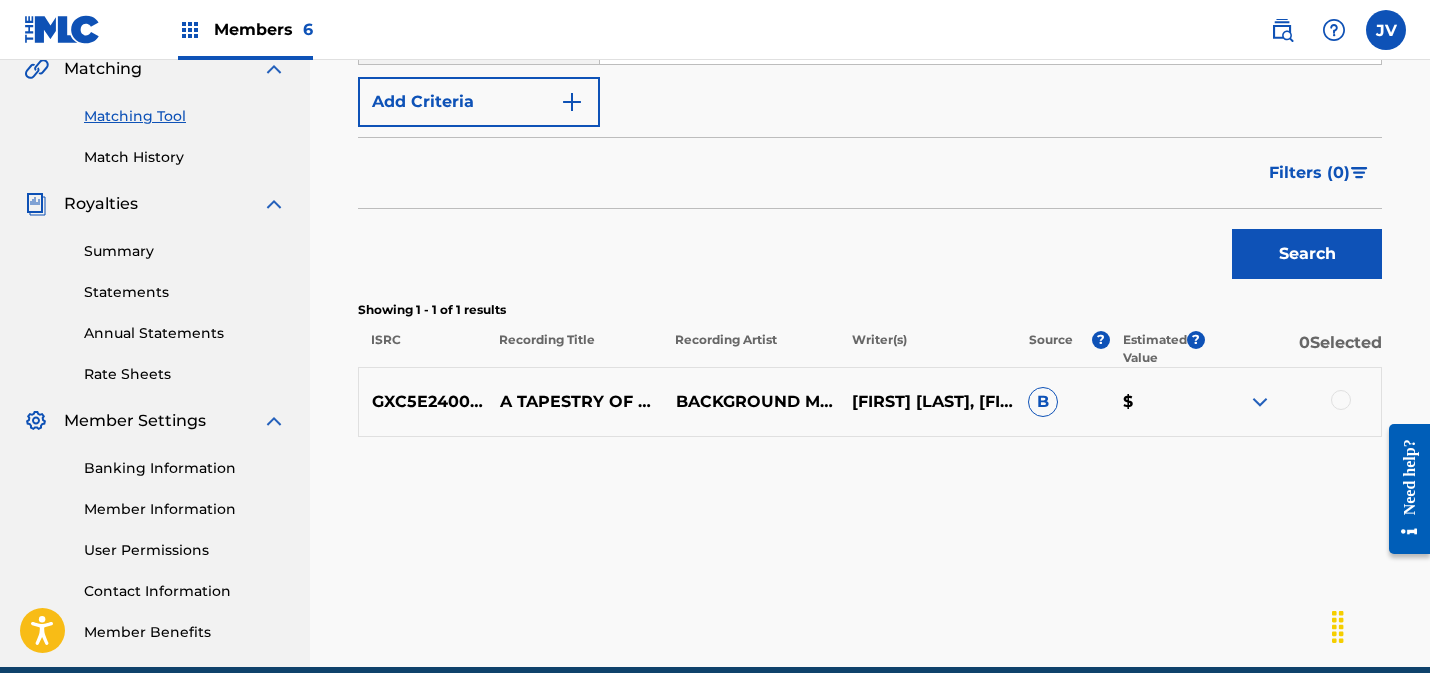 click at bounding box center [1341, 400] 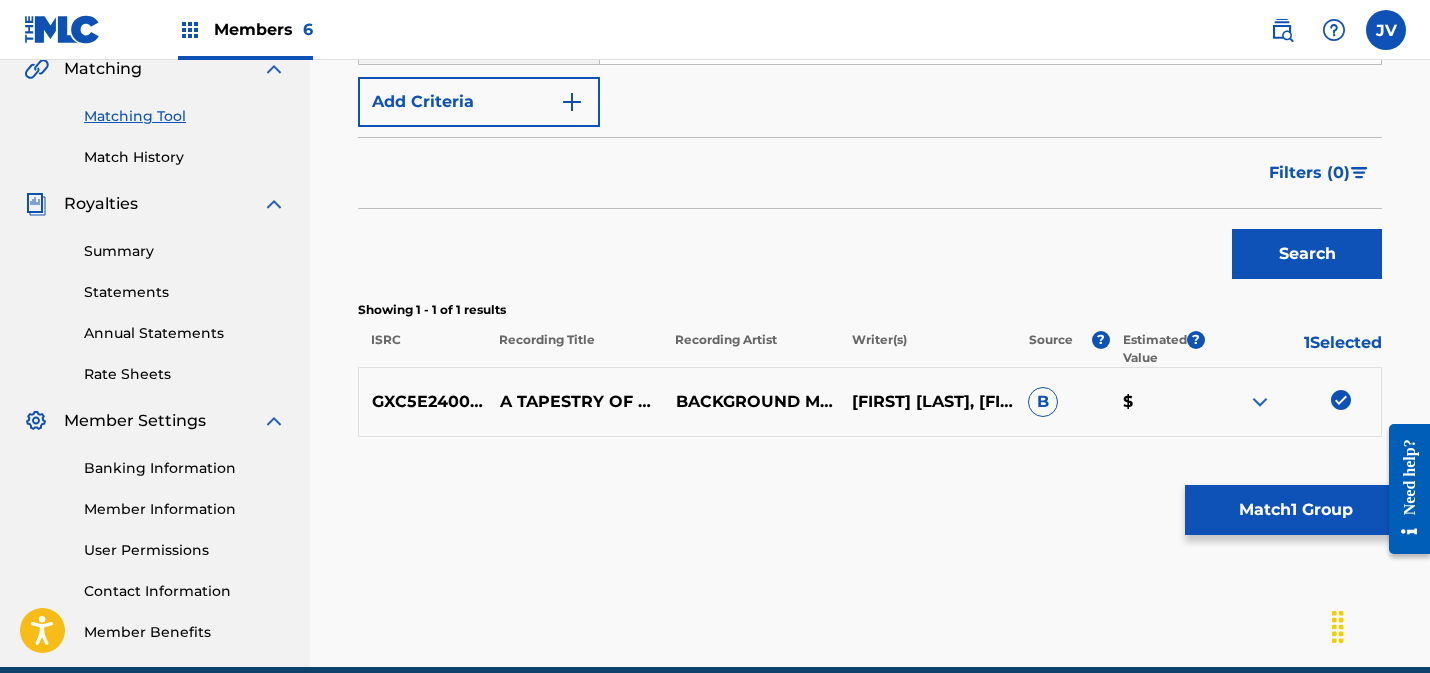 click on "Match  1 Group" at bounding box center [1295, 510] 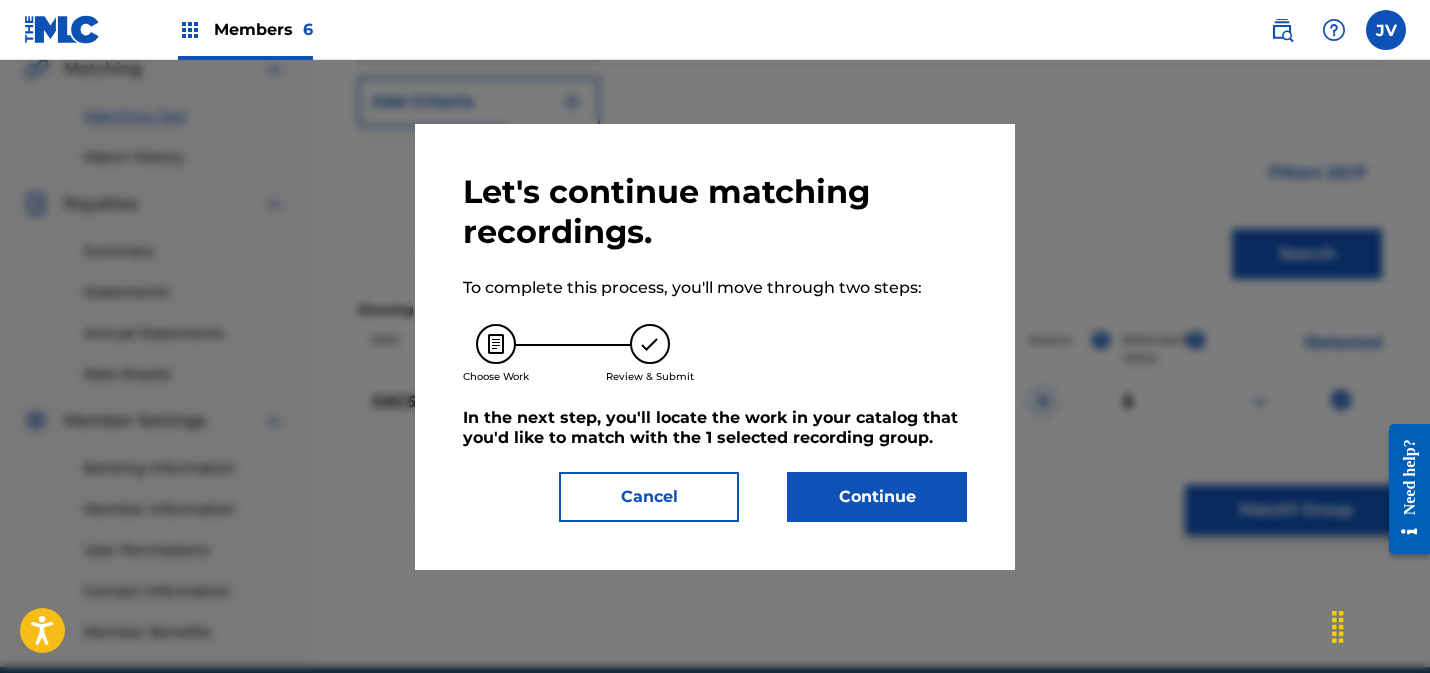click on "Continue" at bounding box center (877, 497) 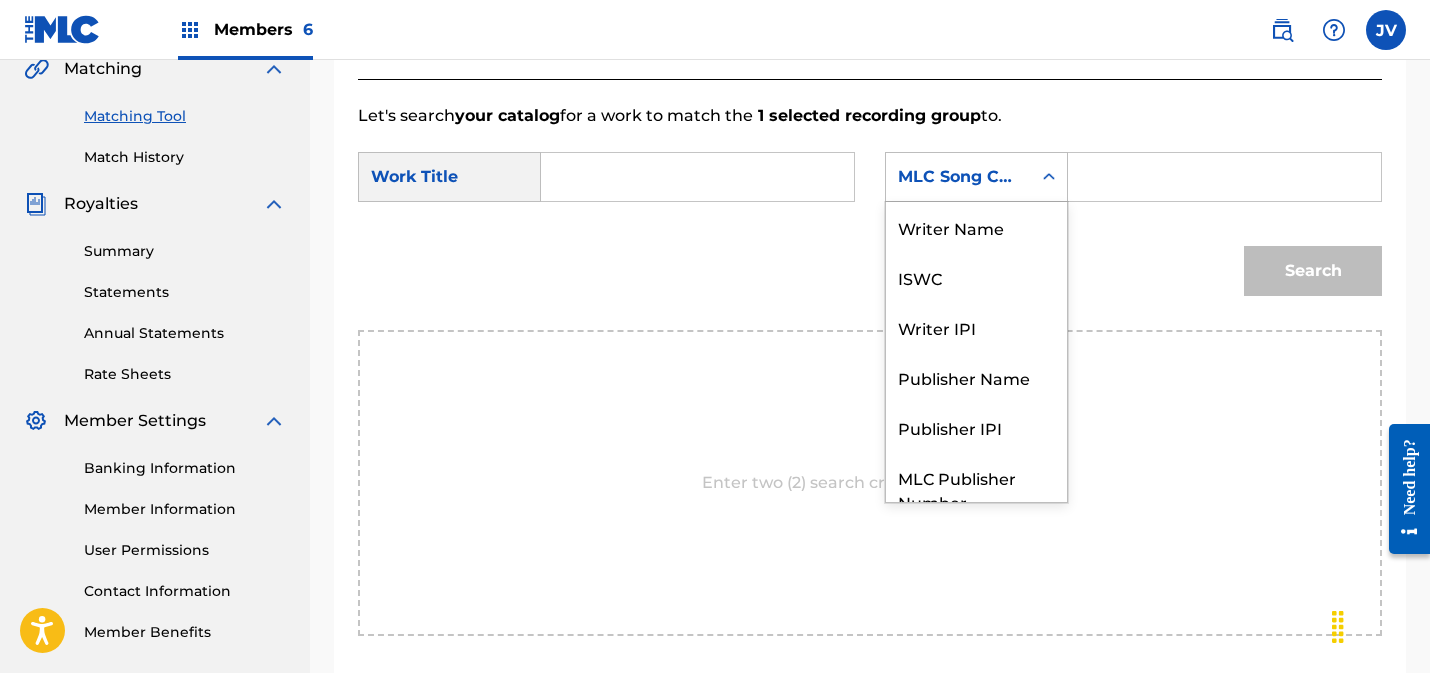 click on "MLC Song Code" at bounding box center (958, 177) 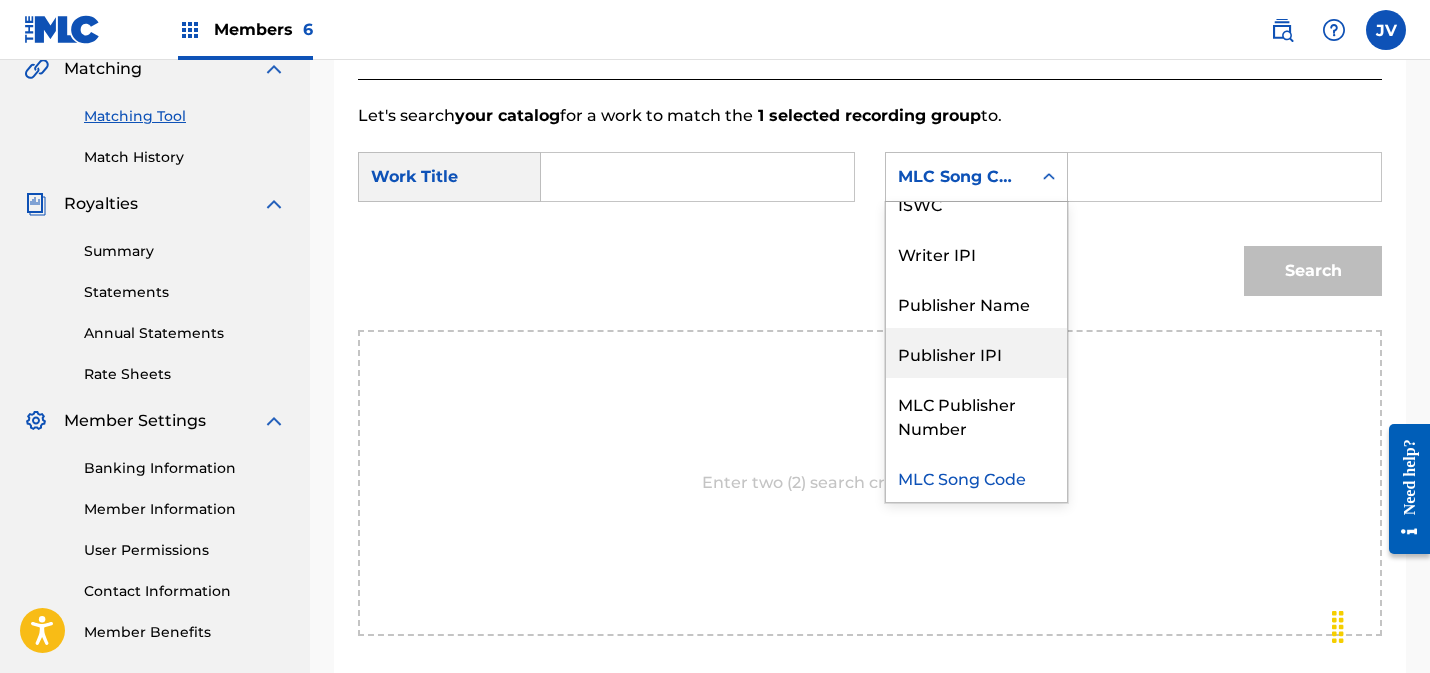 scroll, scrollTop: 0, scrollLeft: 0, axis: both 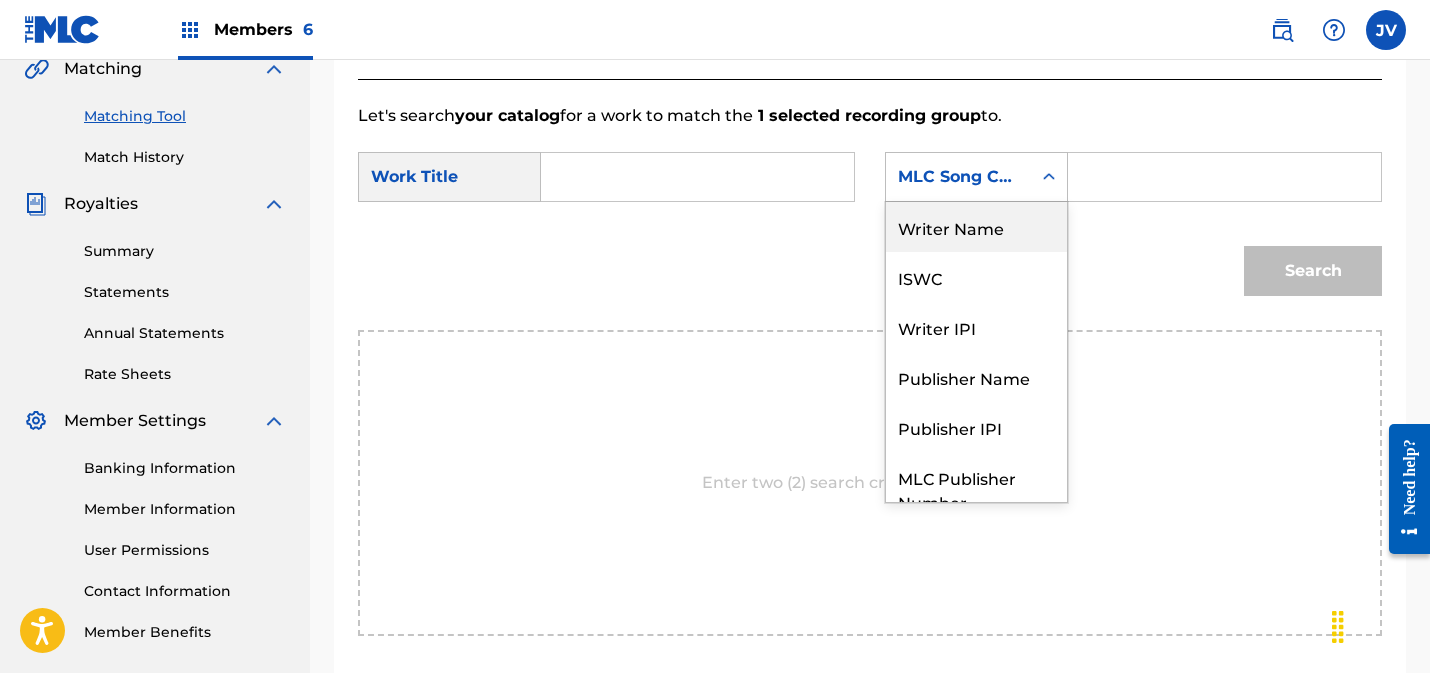click on "1 selected recording group" at bounding box center (867, 115) 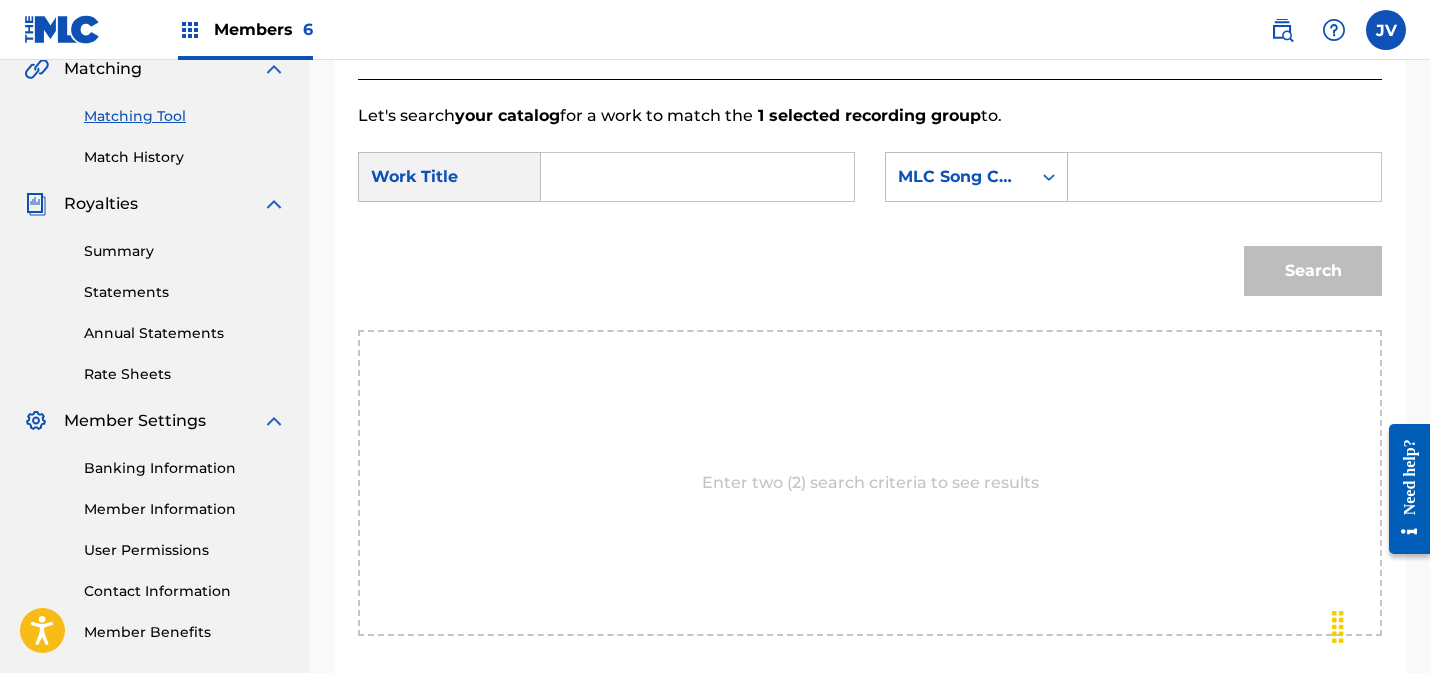 click at bounding box center (697, 177) 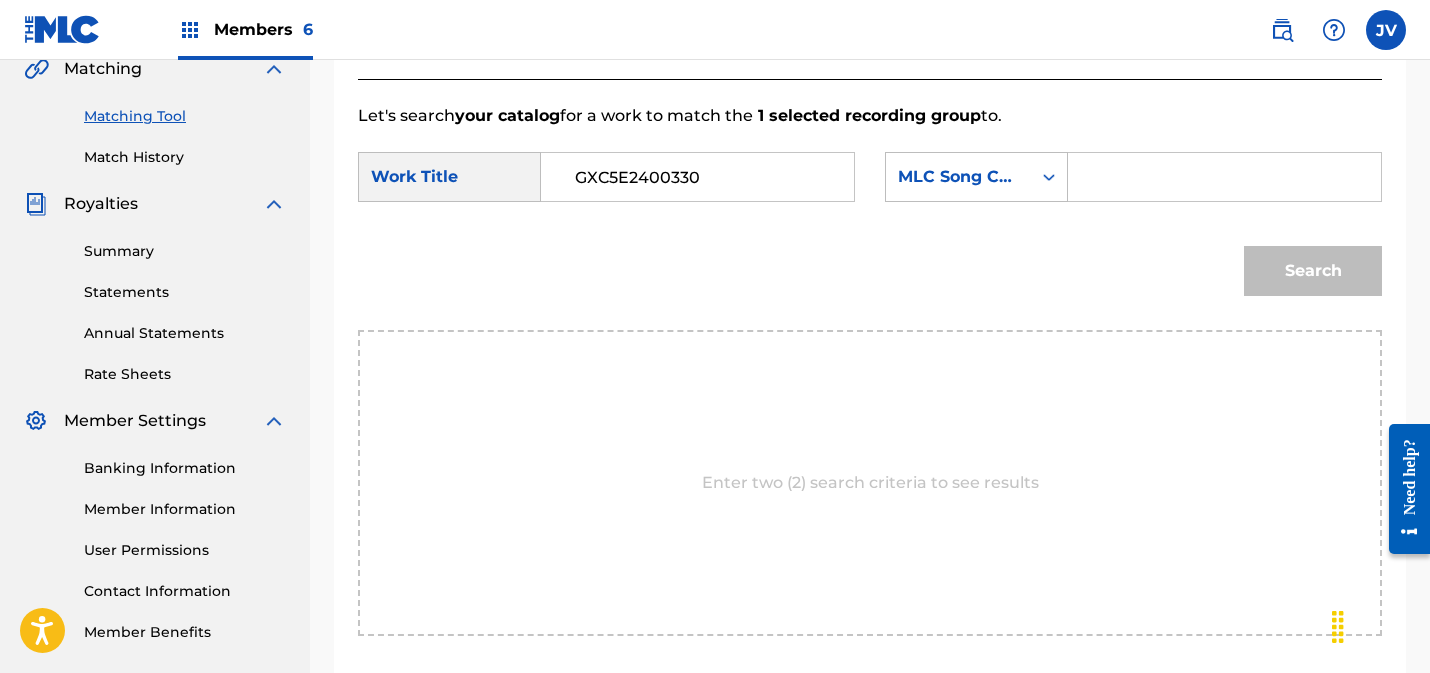 type on "GXC5E2400330" 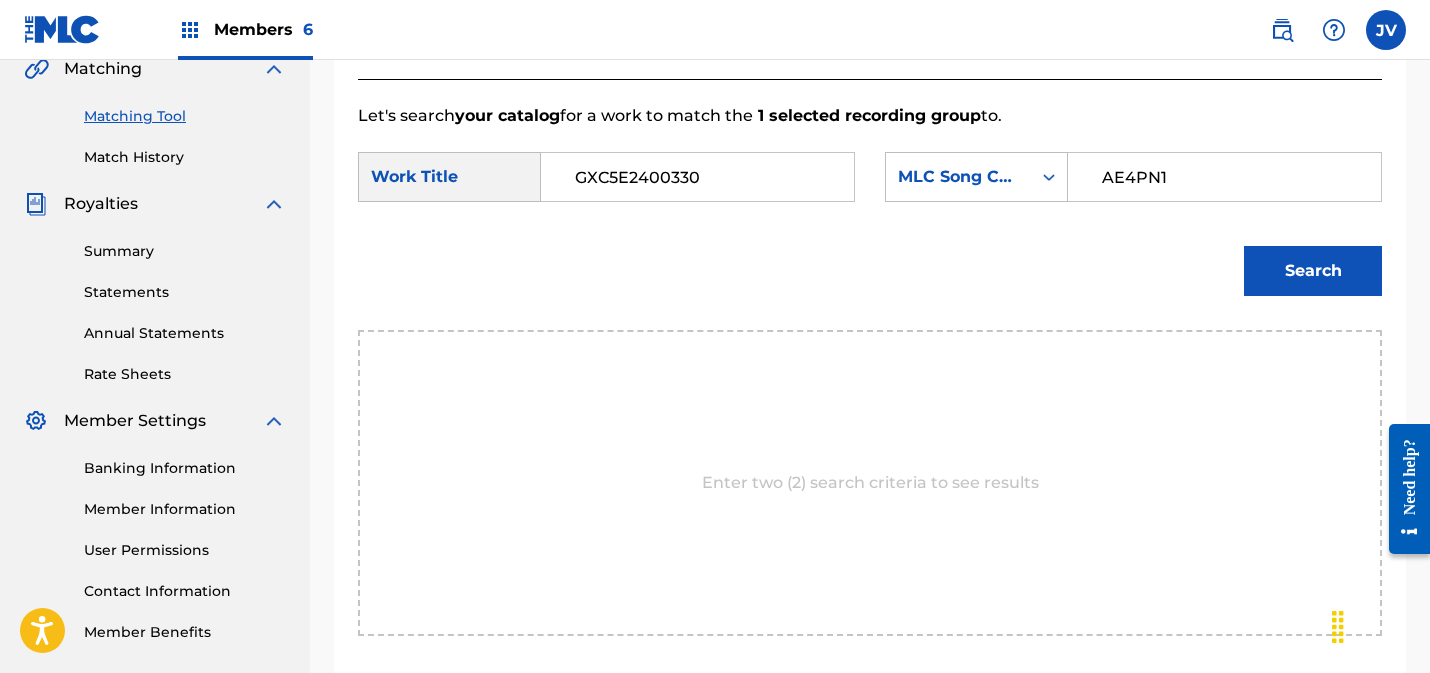 type on "AE4PN1" 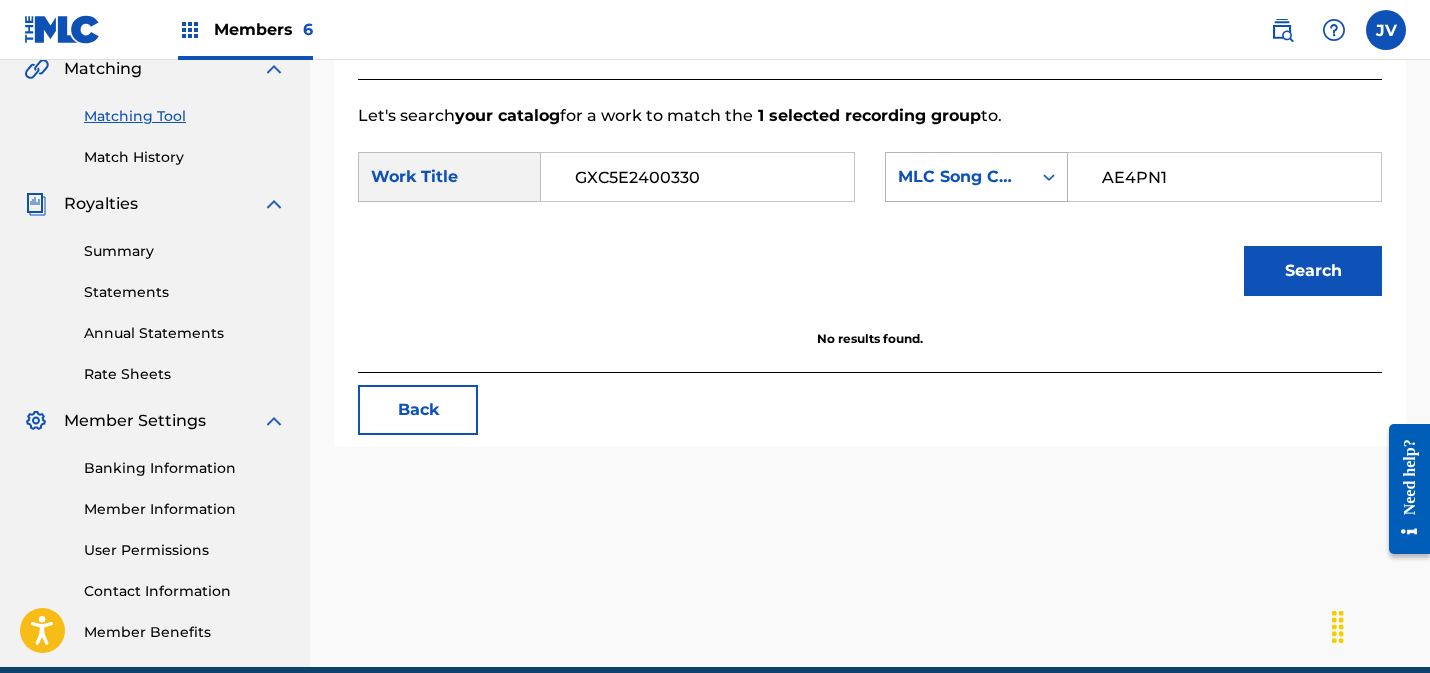 drag, startPoint x: 1128, startPoint y: 177, endPoint x: 1050, endPoint y: 177, distance: 78 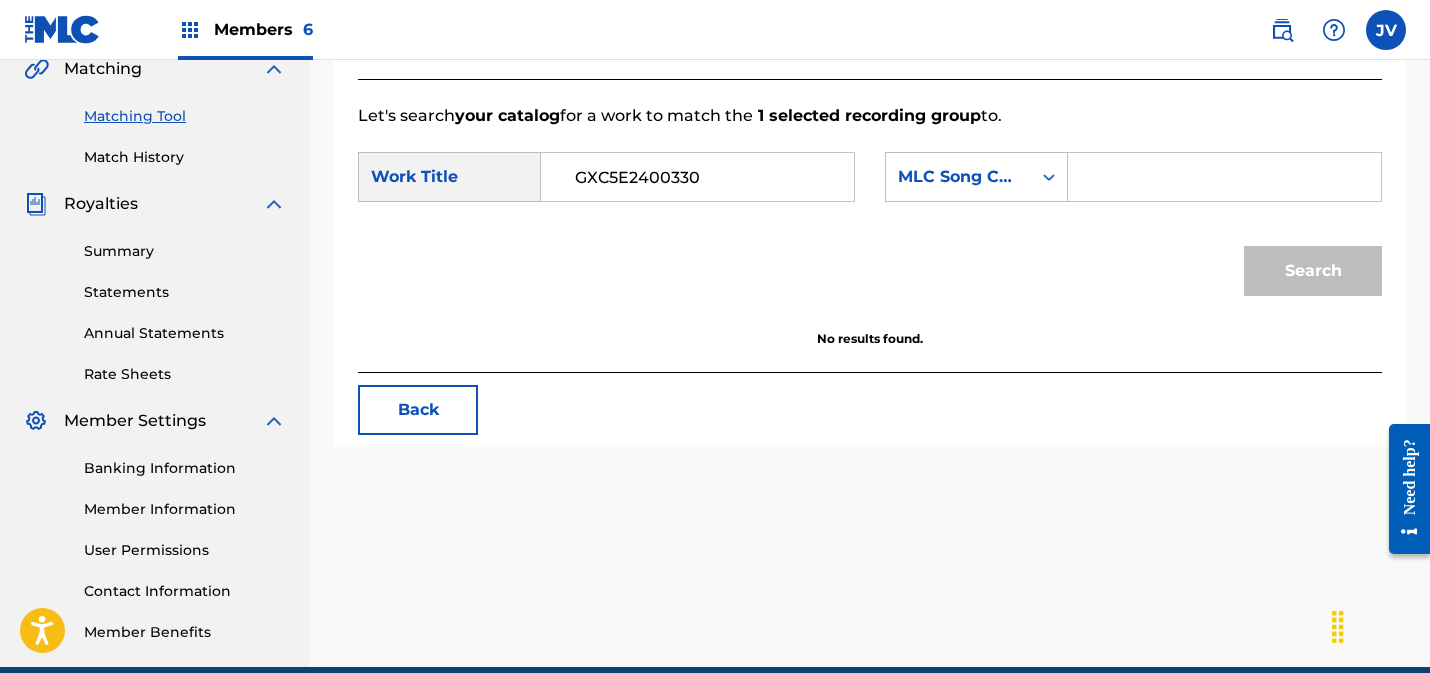 type 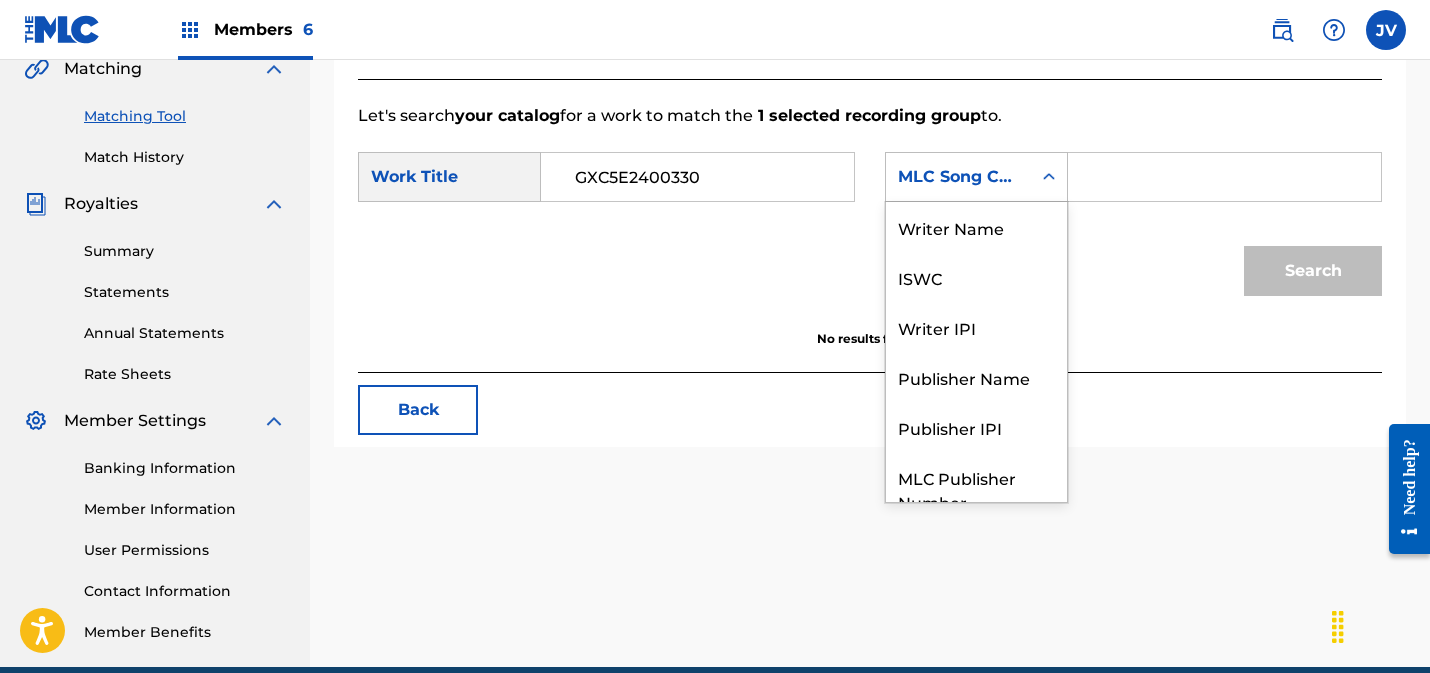click on "MLC Song Code" at bounding box center (958, 177) 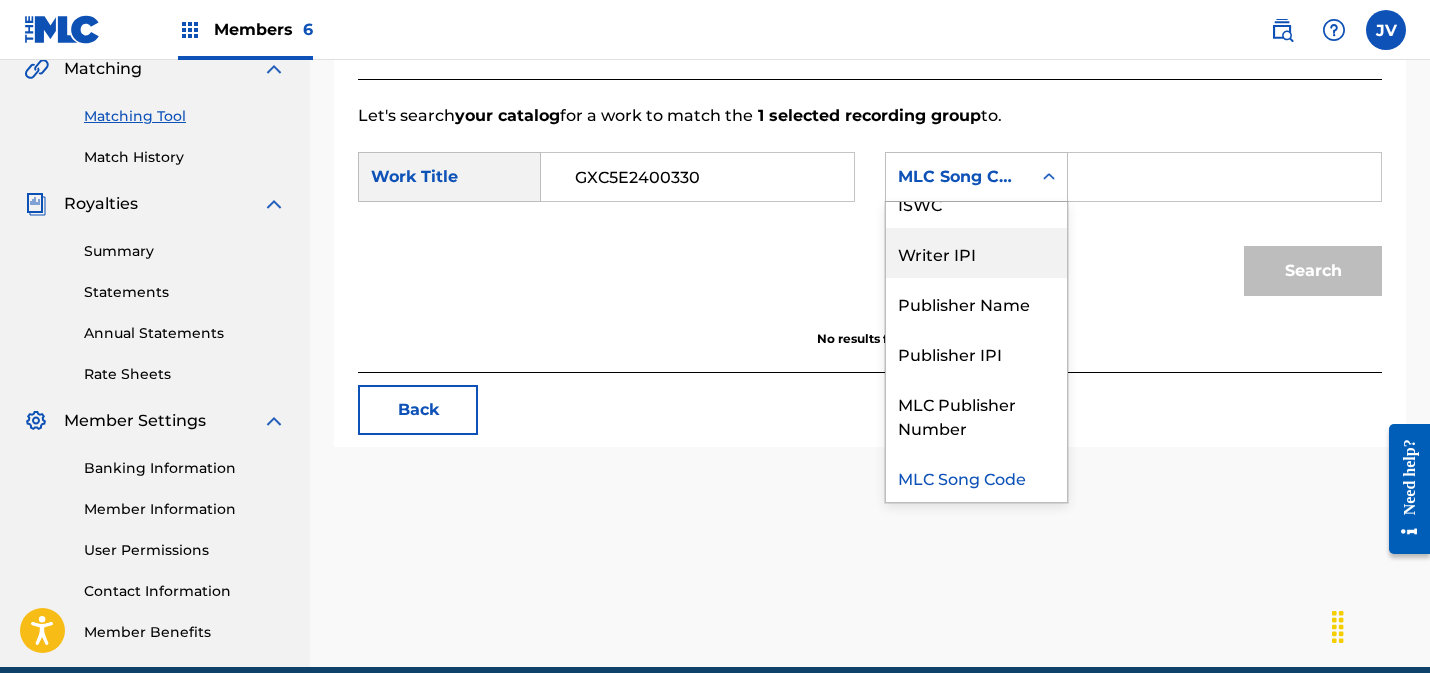 scroll, scrollTop: 0, scrollLeft: 0, axis: both 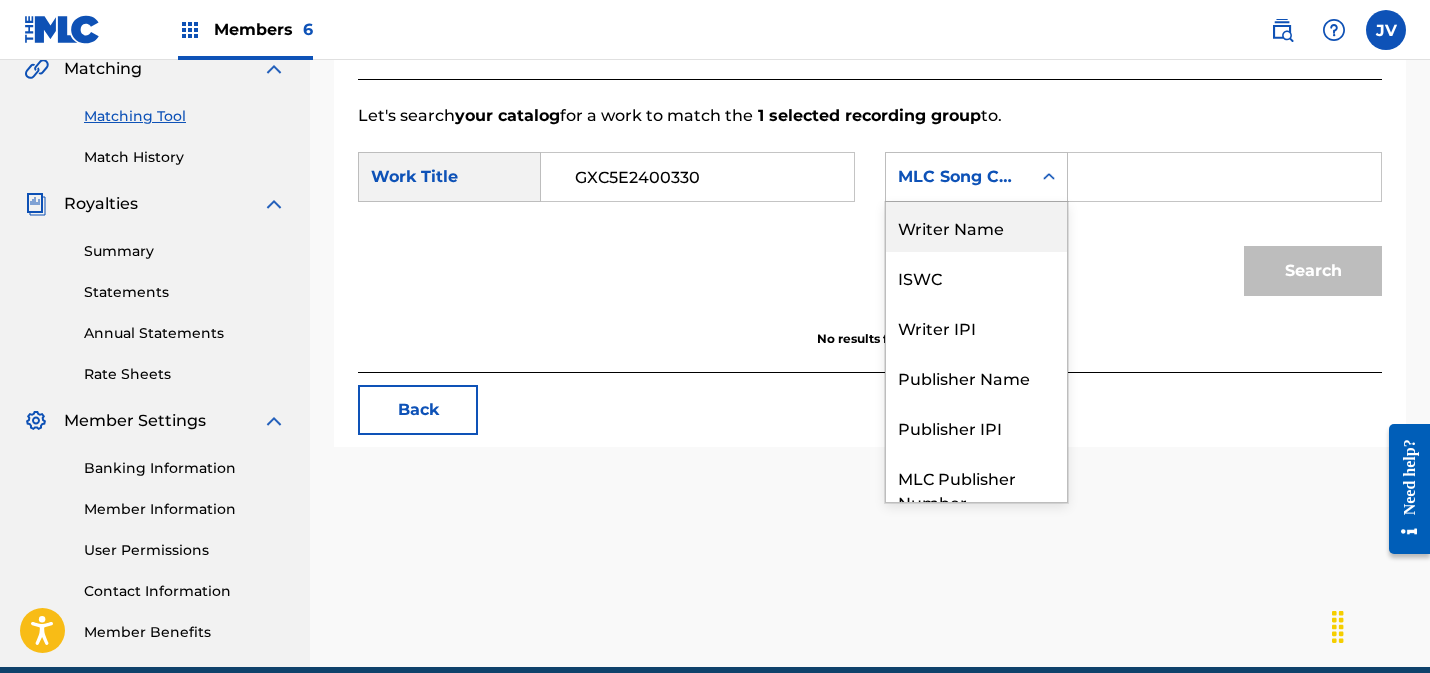 drag, startPoint x: 969, startPoint y: 230, endPoint x: 984, endPoint y: 224, distance: 16.155495 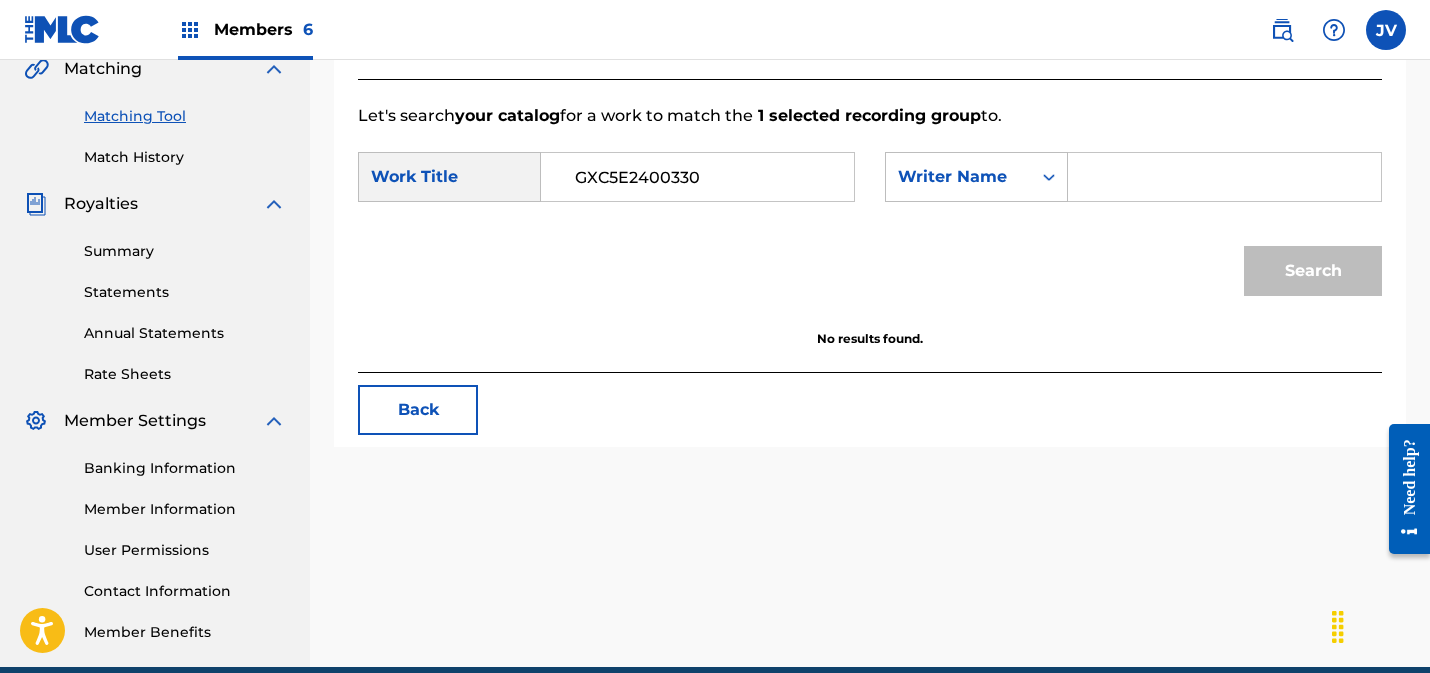 click at bounding box center [1224, 177] 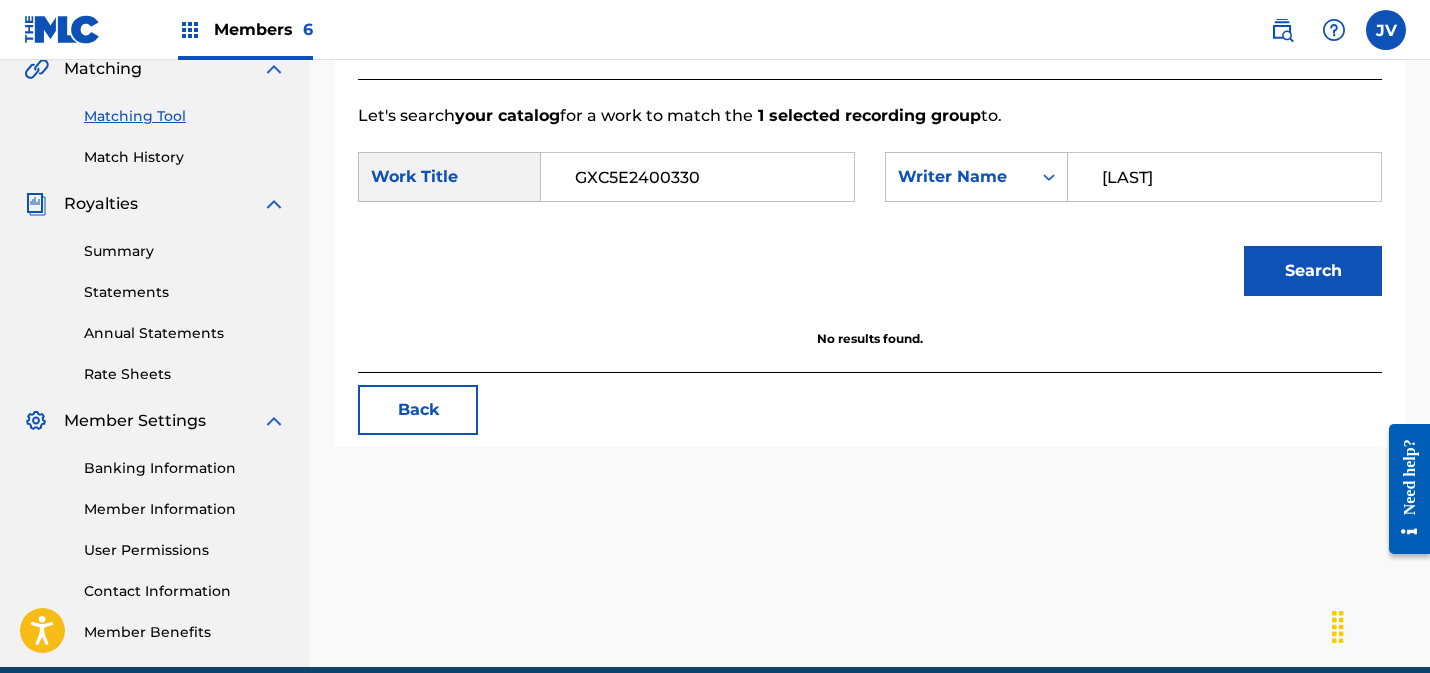 type on "[LAST]" 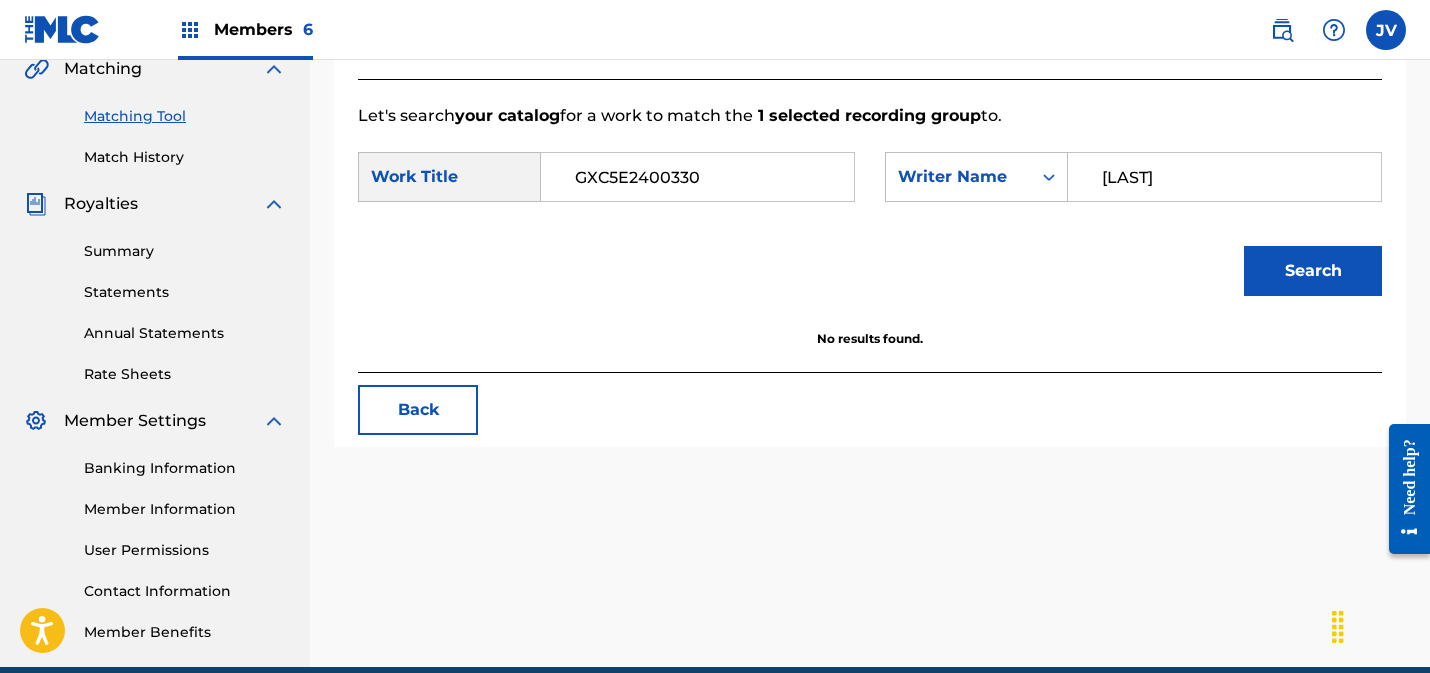 click on "GXC5E2400330" at bounding box center (697, 177) 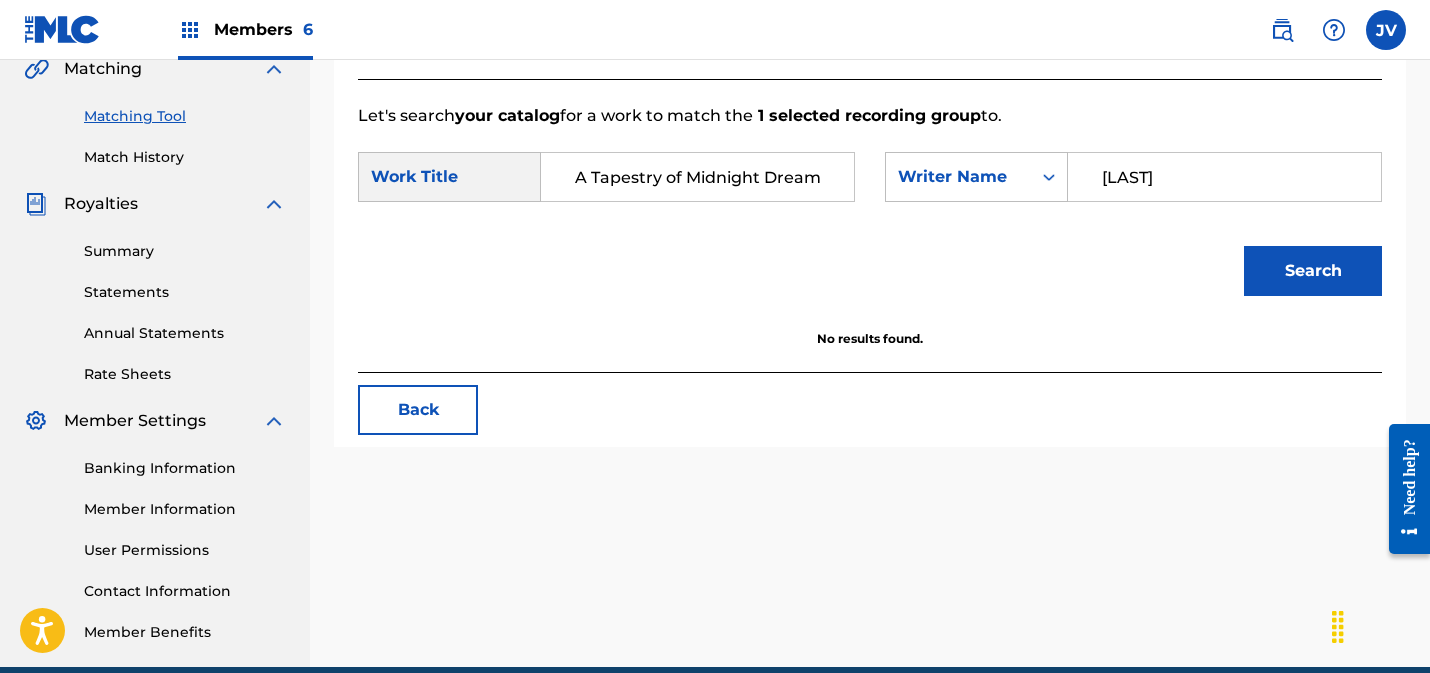 scroll, scrollTop: 0, scrollLeft: 7, axis: horizontal 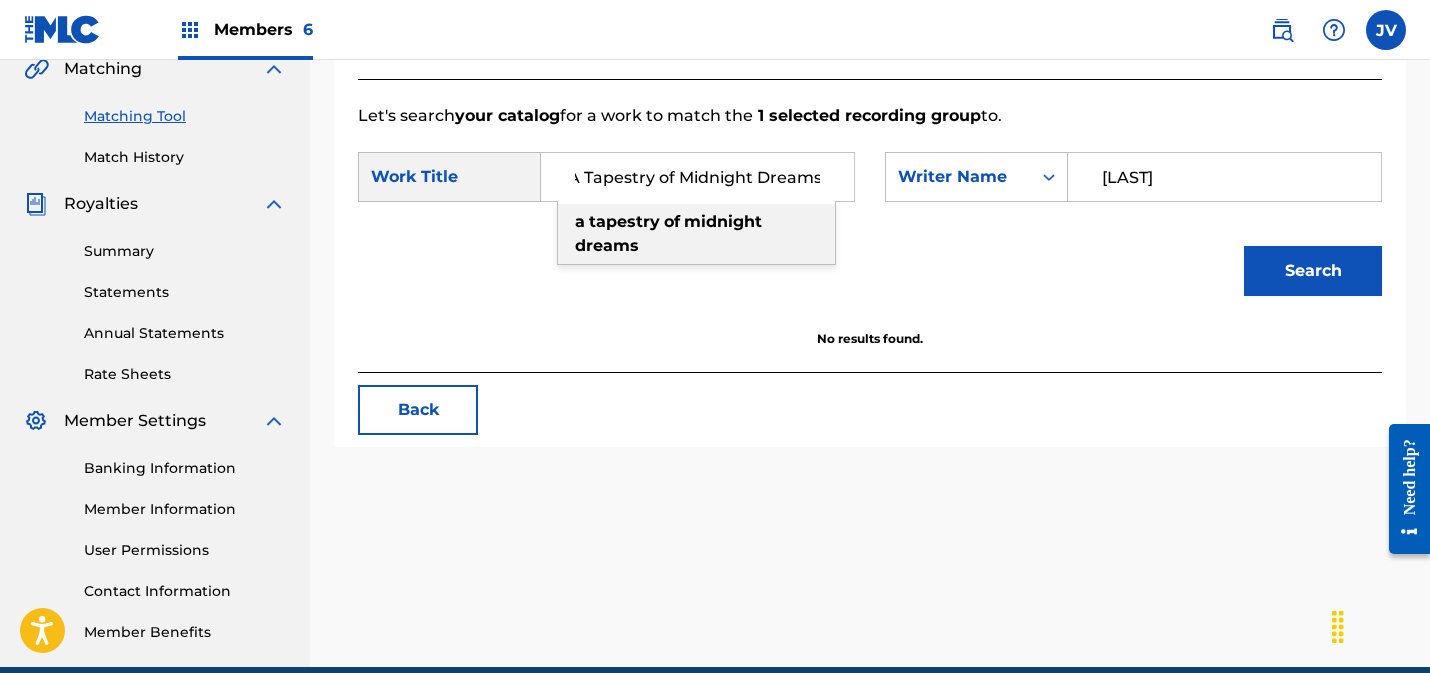 type on "A Tapestry of Midnight Dreams" 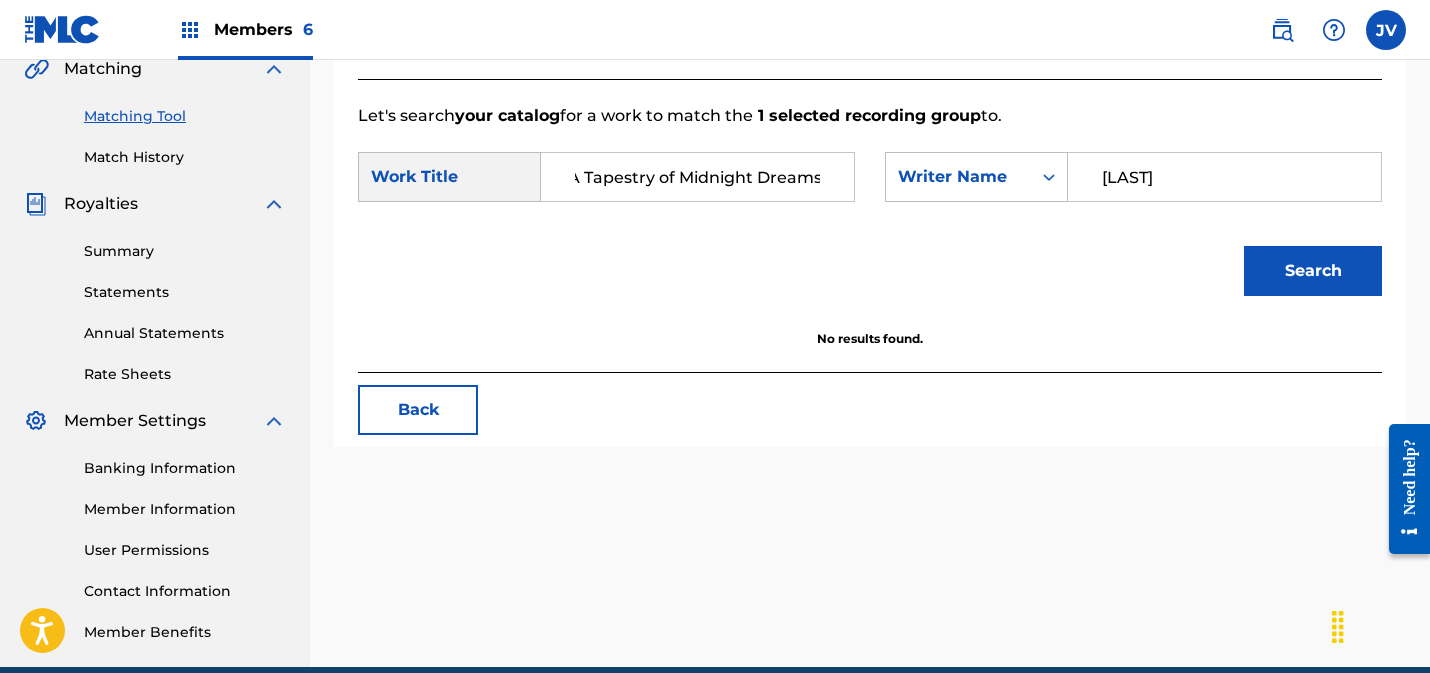 click on "Search" at bounding box center [1313, 271] 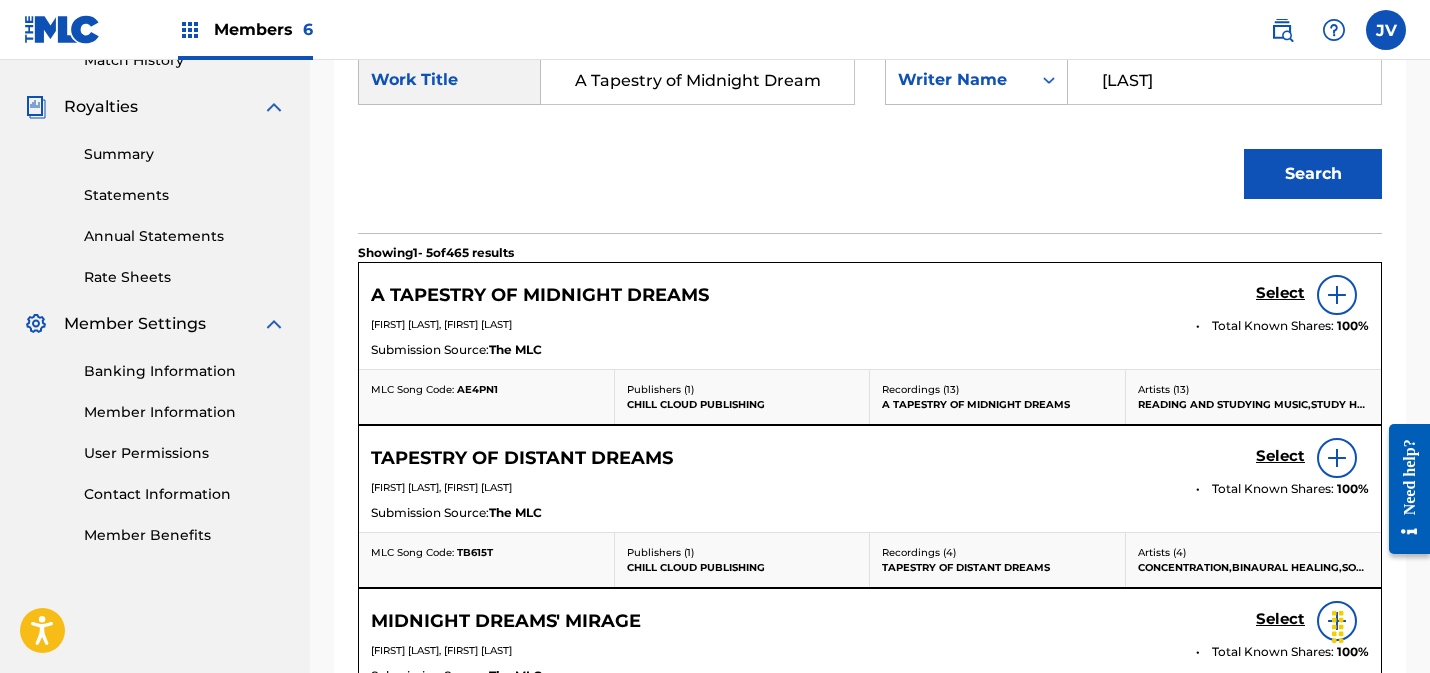 scroll, scrollTop: 579, scrollLeft: 0, axis: vertical 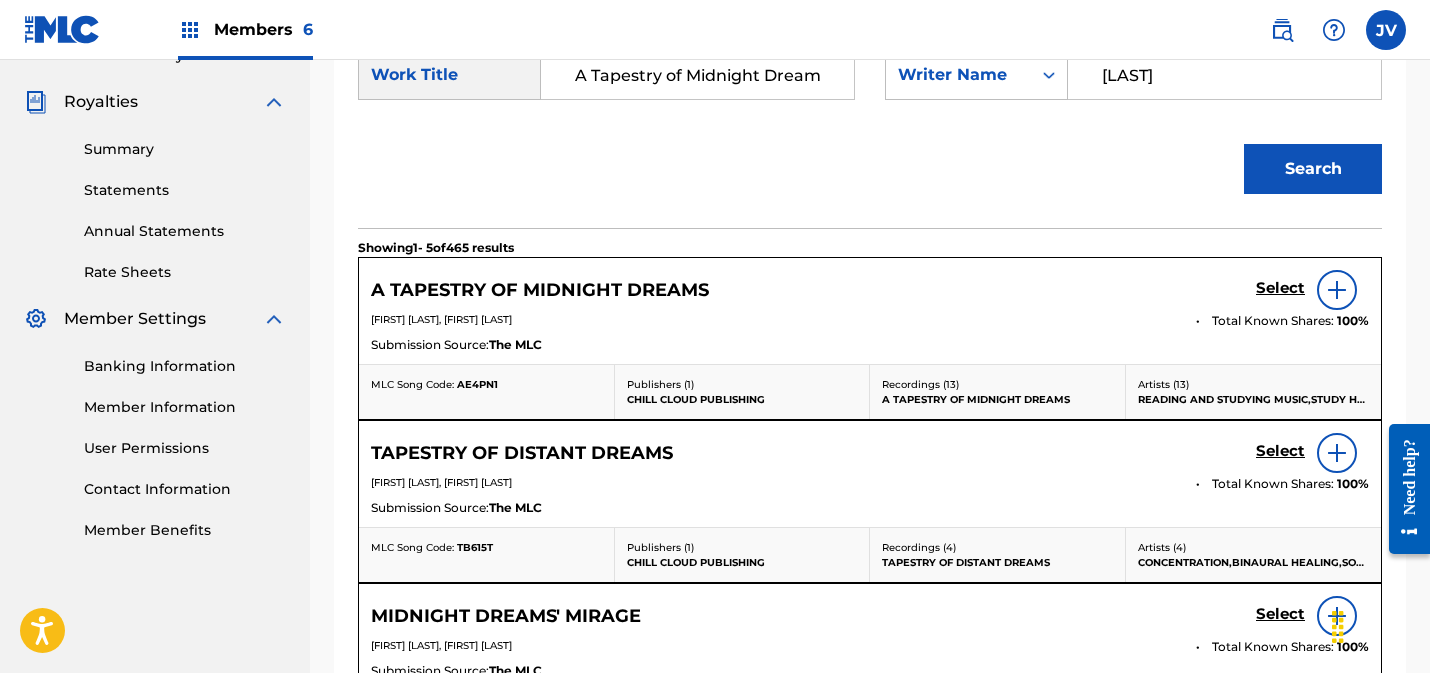 click on "Select" at bounding box center [1280, 288] 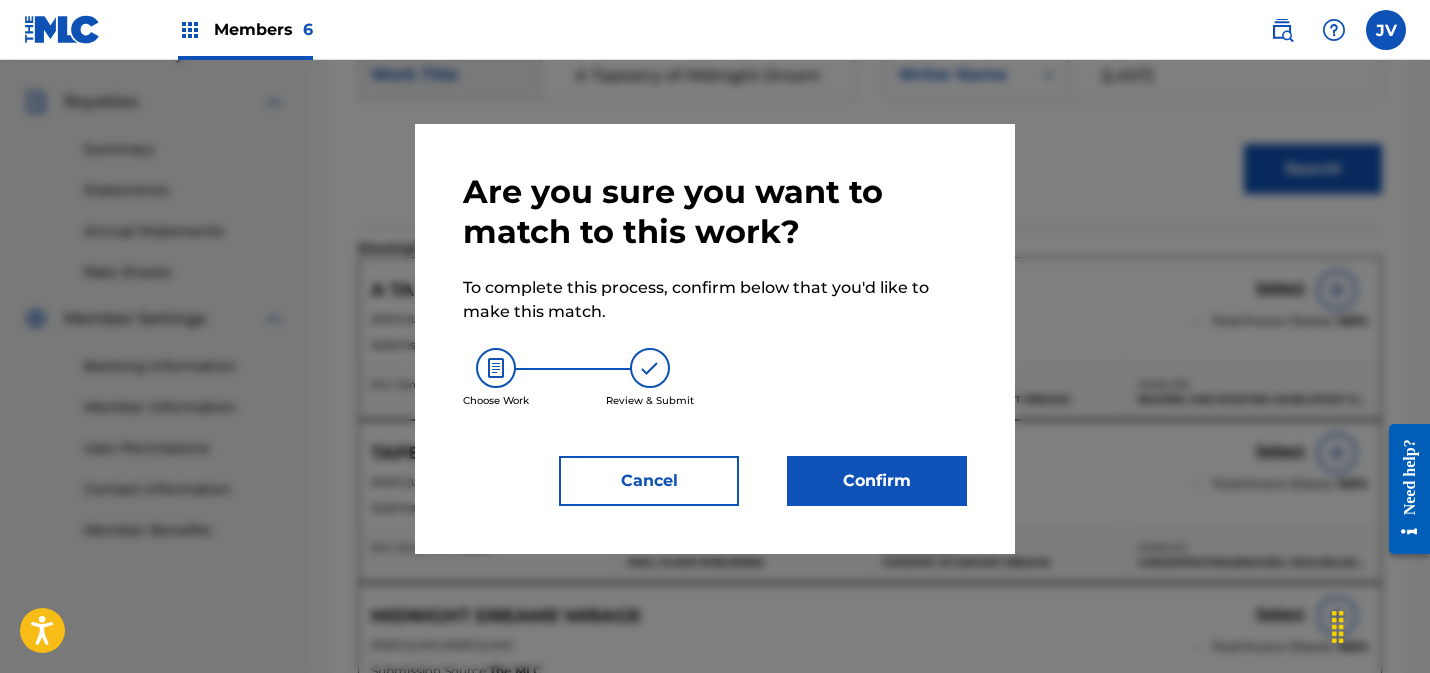 click on "Confirm" at bounding box center (877, 481) 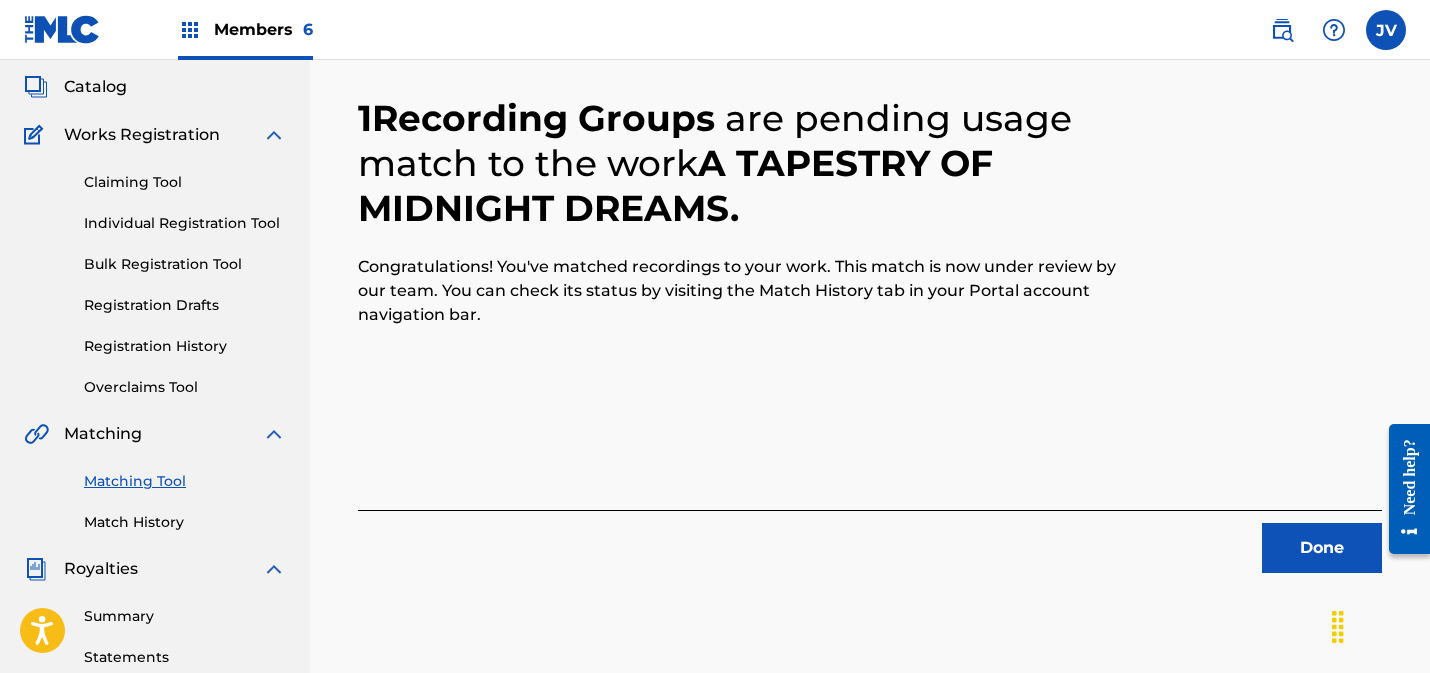 scroll, scrollTop: 206, scrollLeft: 0, axis: vertical 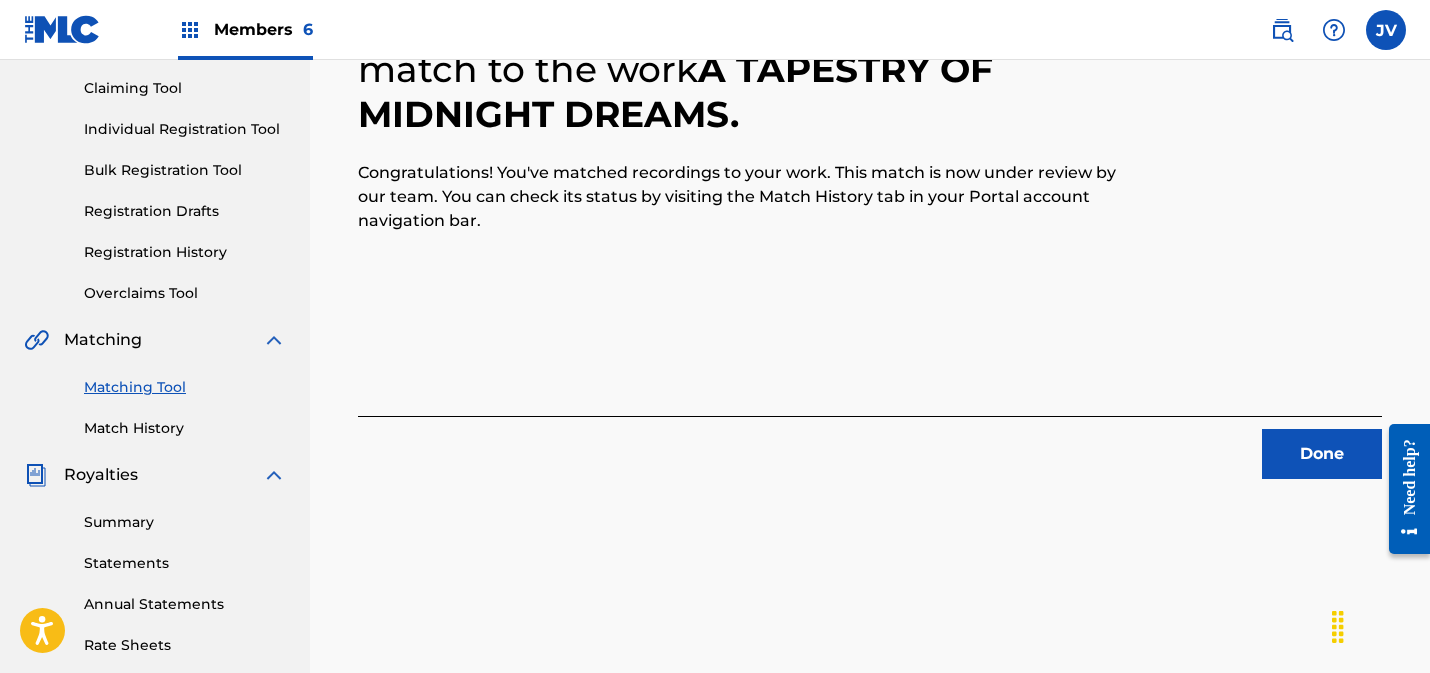 click on "Done" at bounding box center [1322, 454] 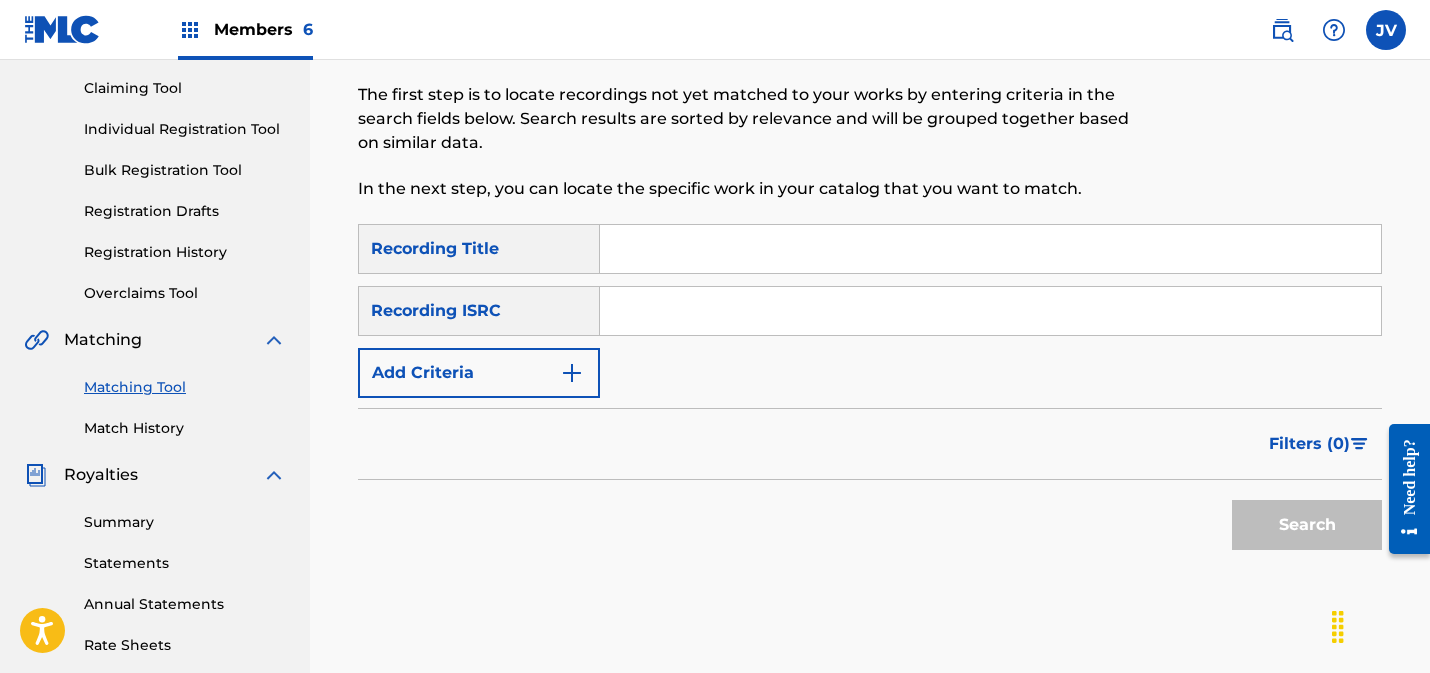 click on "Match History" at bounding box center (185, 428) 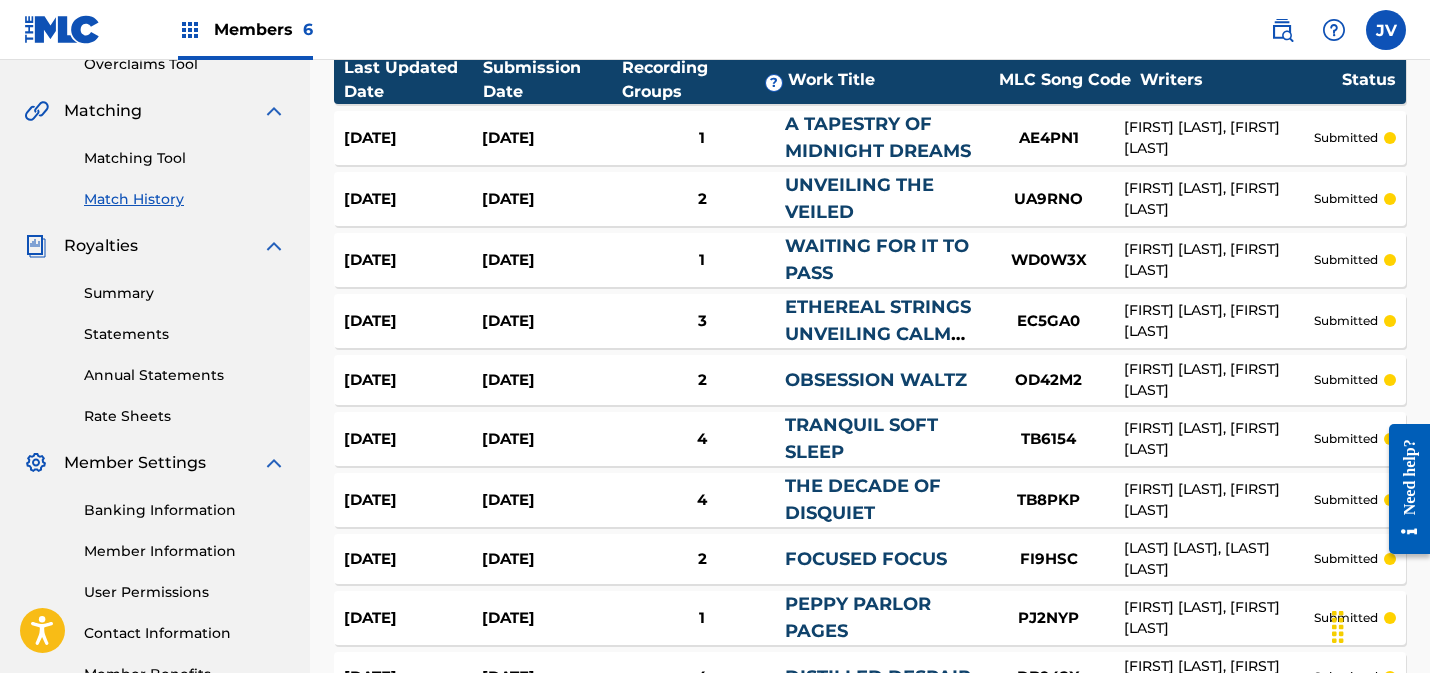 scroll, scrollTop: 663, scrollLeft: 0, axis: vertical 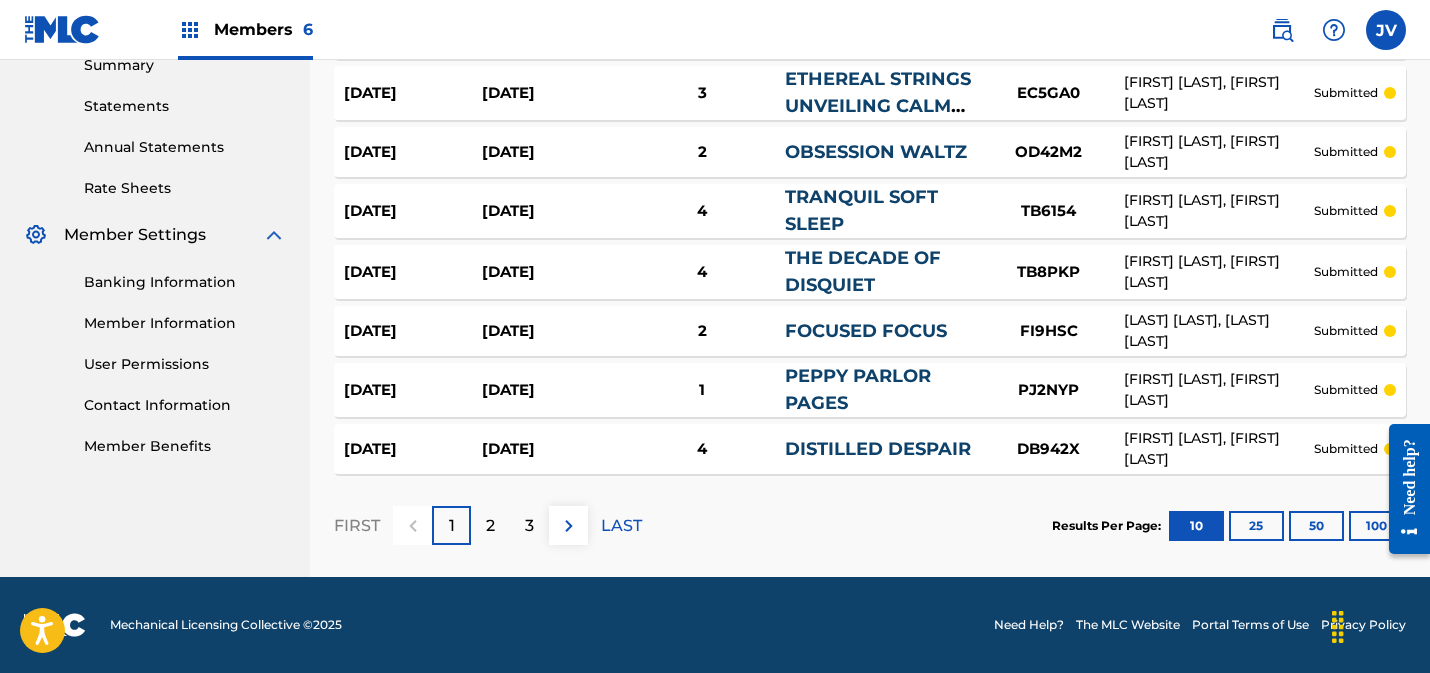 click on "25" at bounding box center [1256, 526] 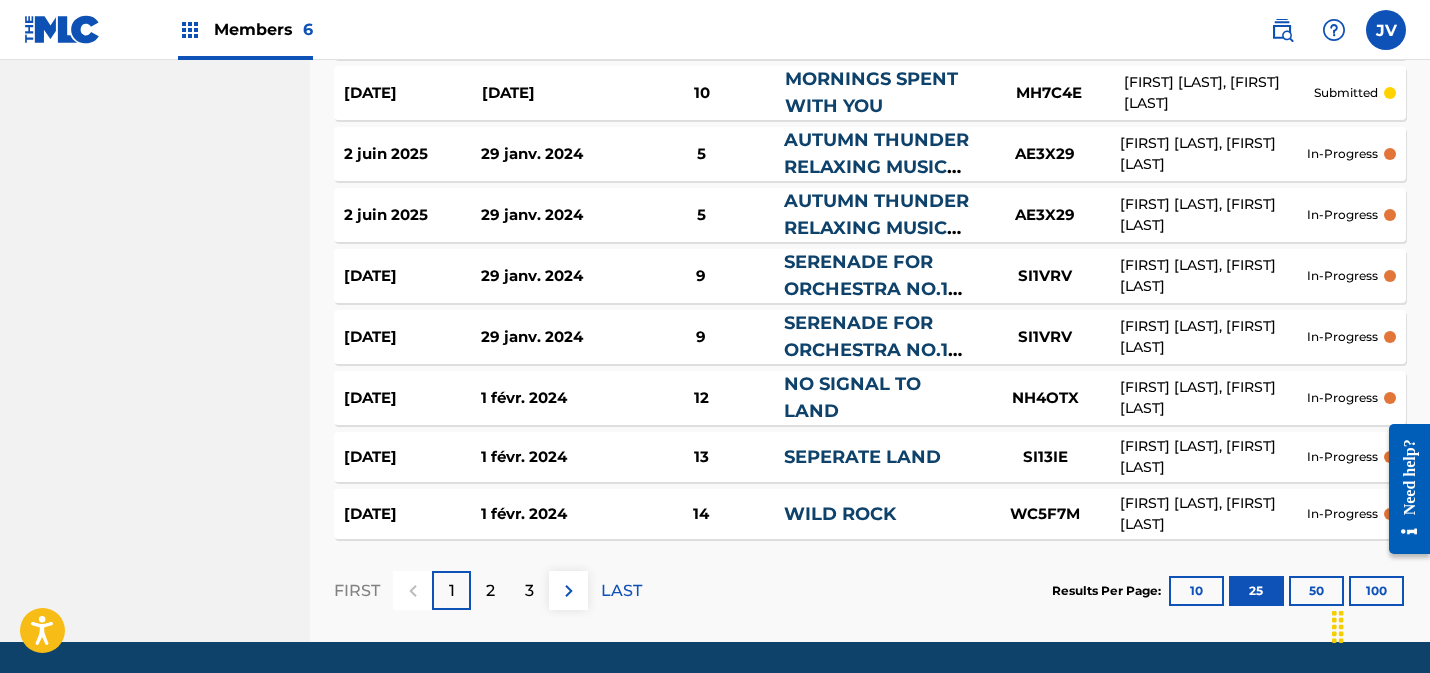 scroll, scrollTop: 1550, scrollLeft: 0, axis: vertical 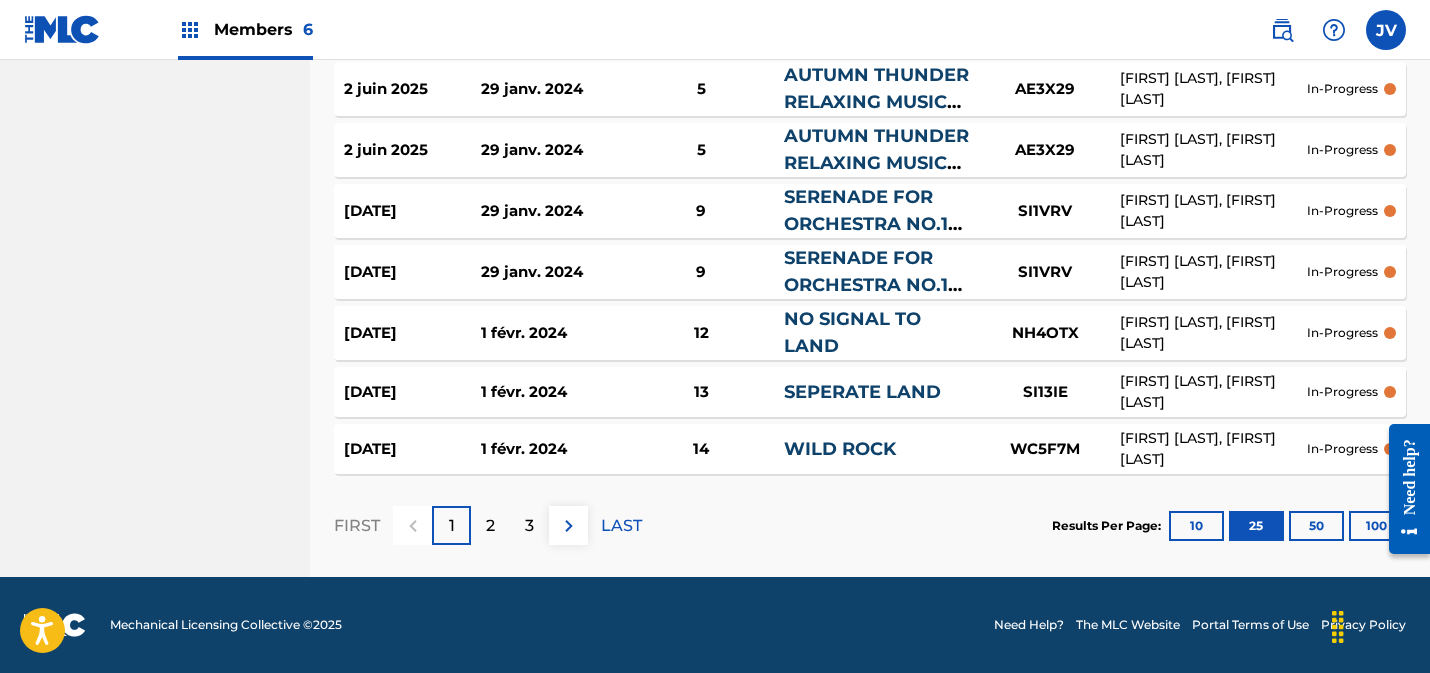 click on "50" at bounding box center [1316, 526] 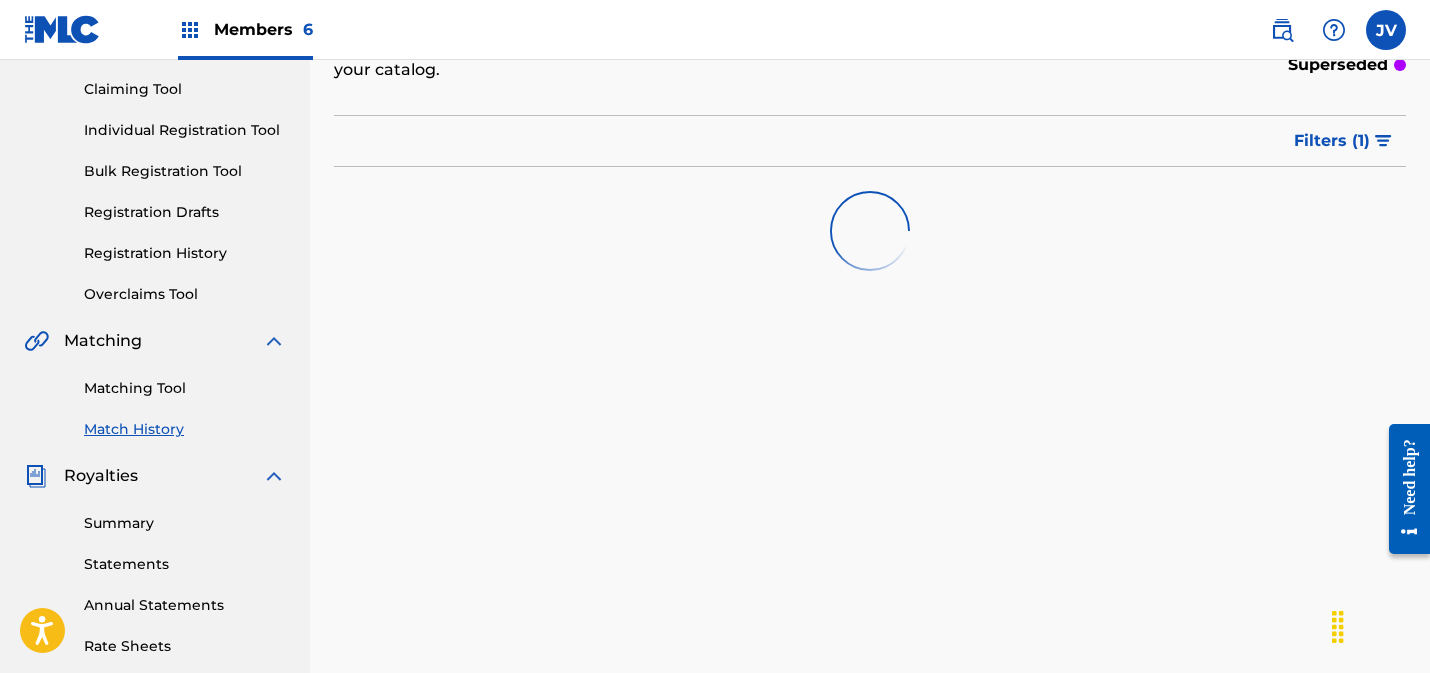 scroll, scrollTop: 192, scrollLeft: 0, axis: vertical 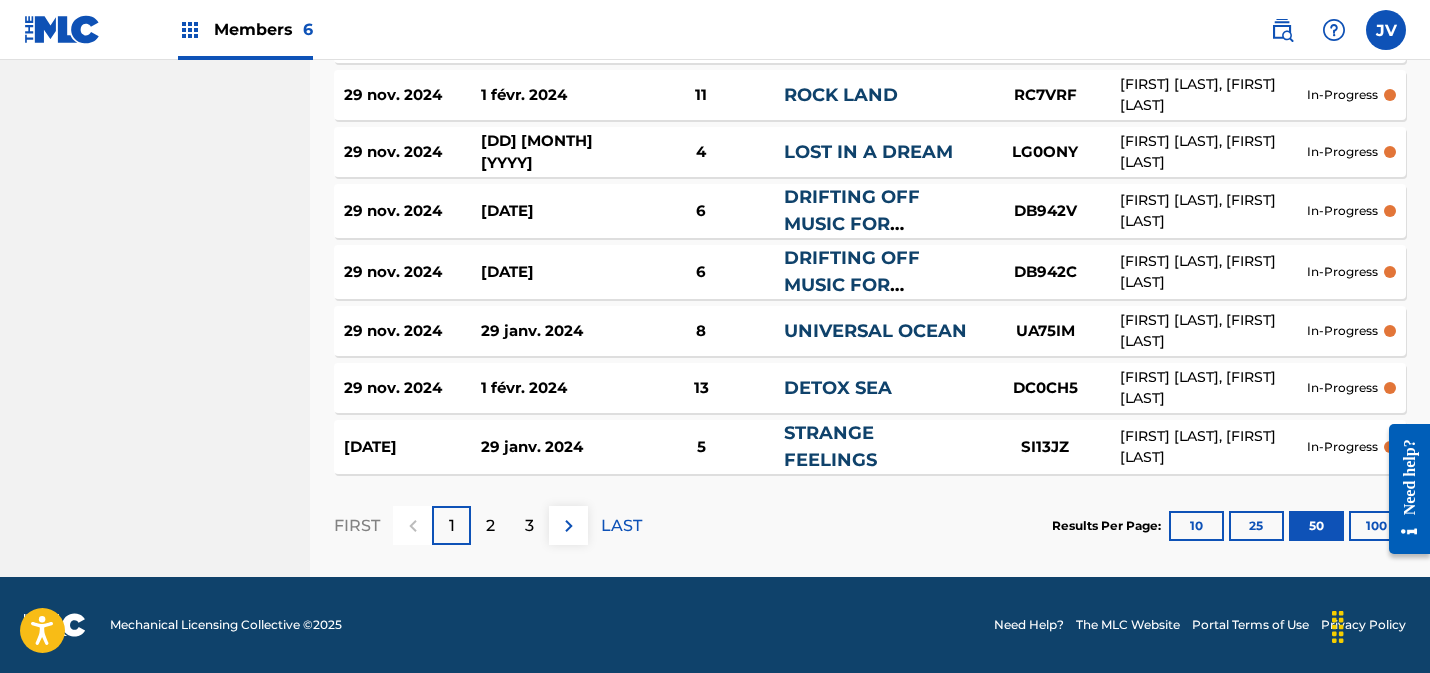 click on "10" at bounding box center [1196, 526] 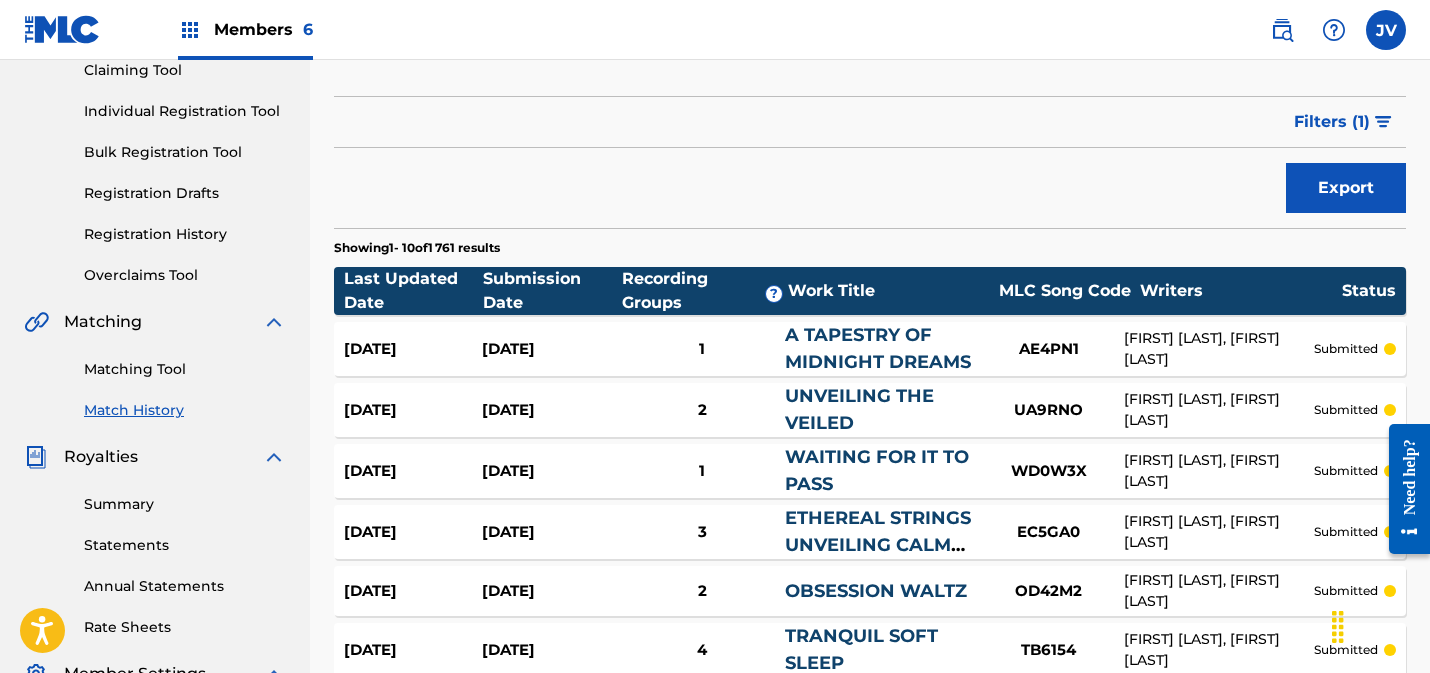 scroll, scrollTop: 0, scrollLeft: 0, axis: both 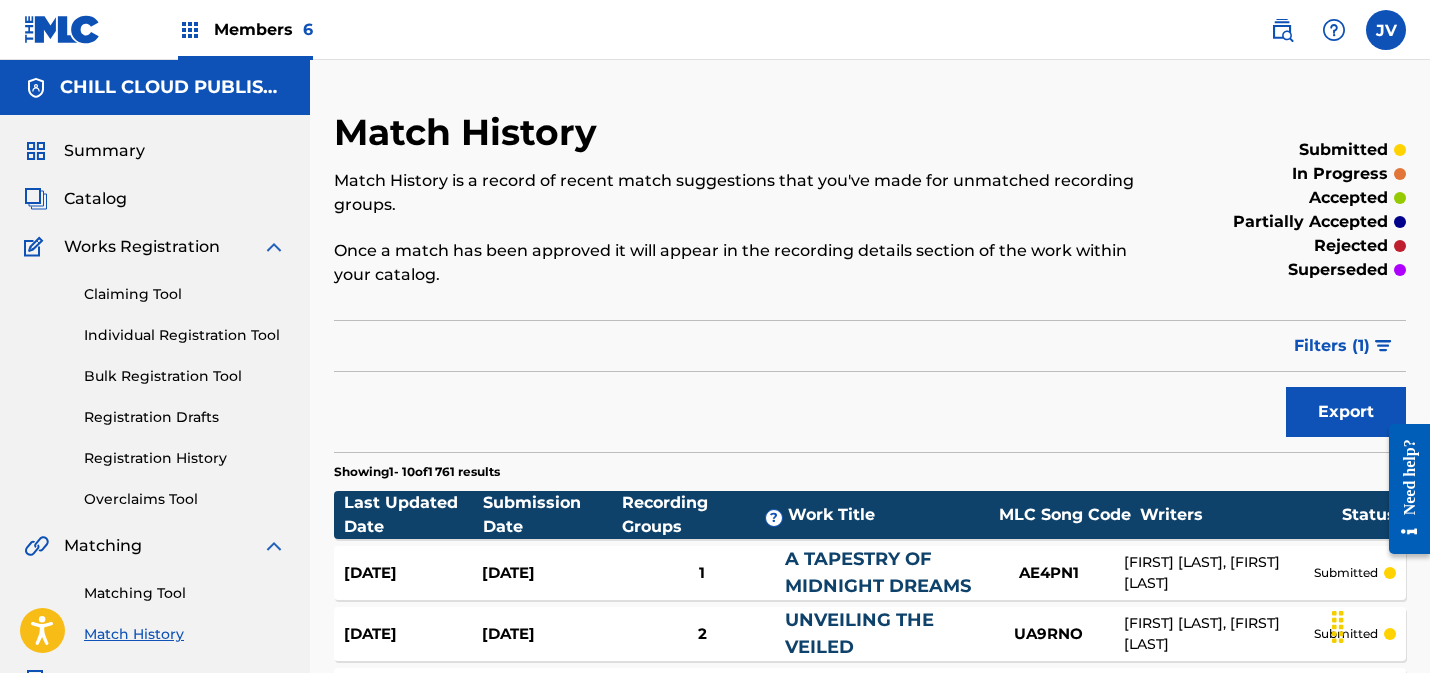 drag, startPoint x: 141, startPoint y: 596, endPoint x: 233, endPoint y: 517, distance: 121.264175 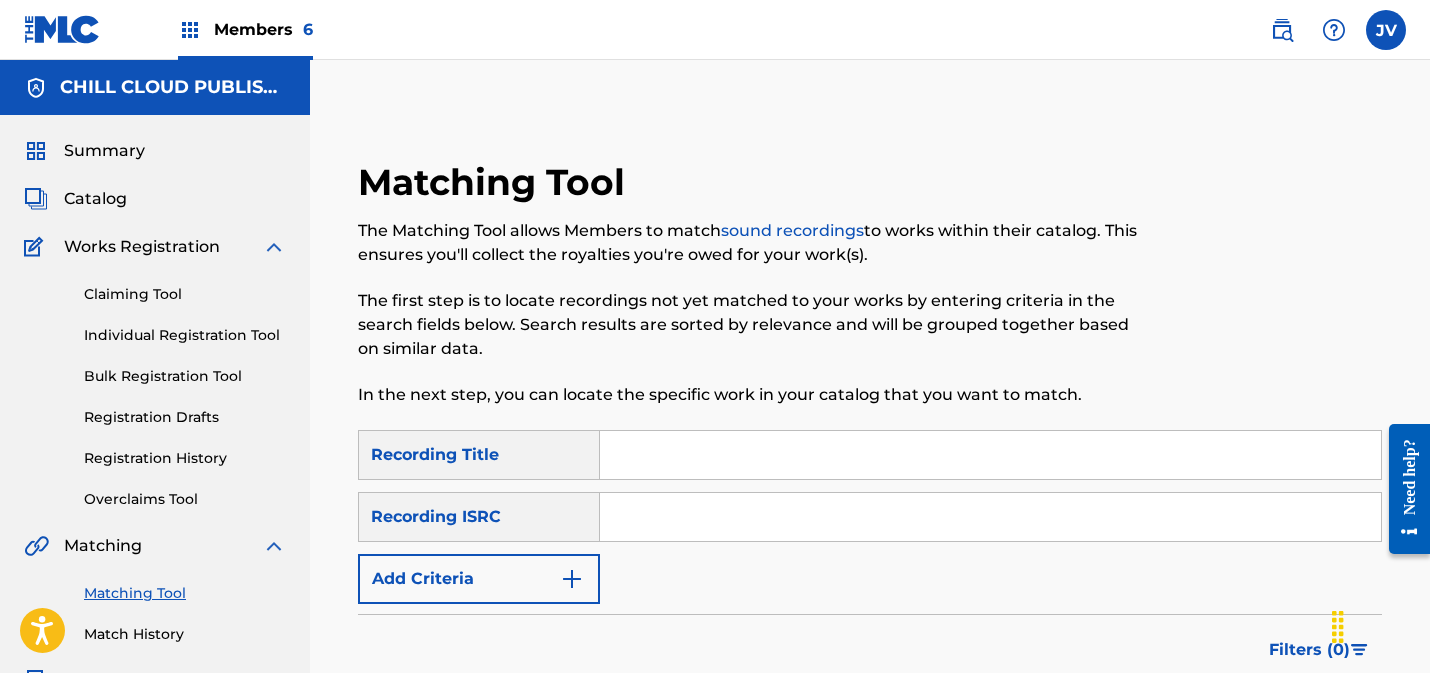 click at bounding box center (990, 517) 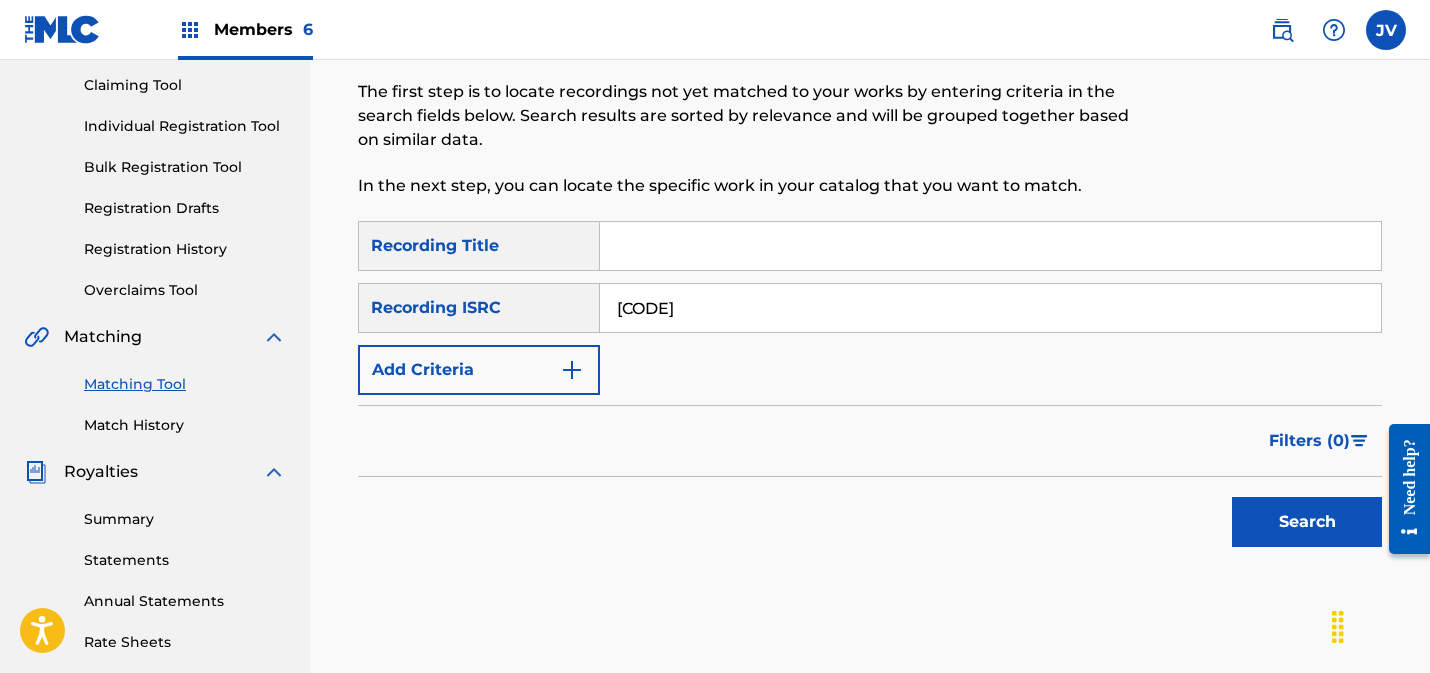 scroll, scrollTop: 259, scrollLeft: 0, axis: vertical 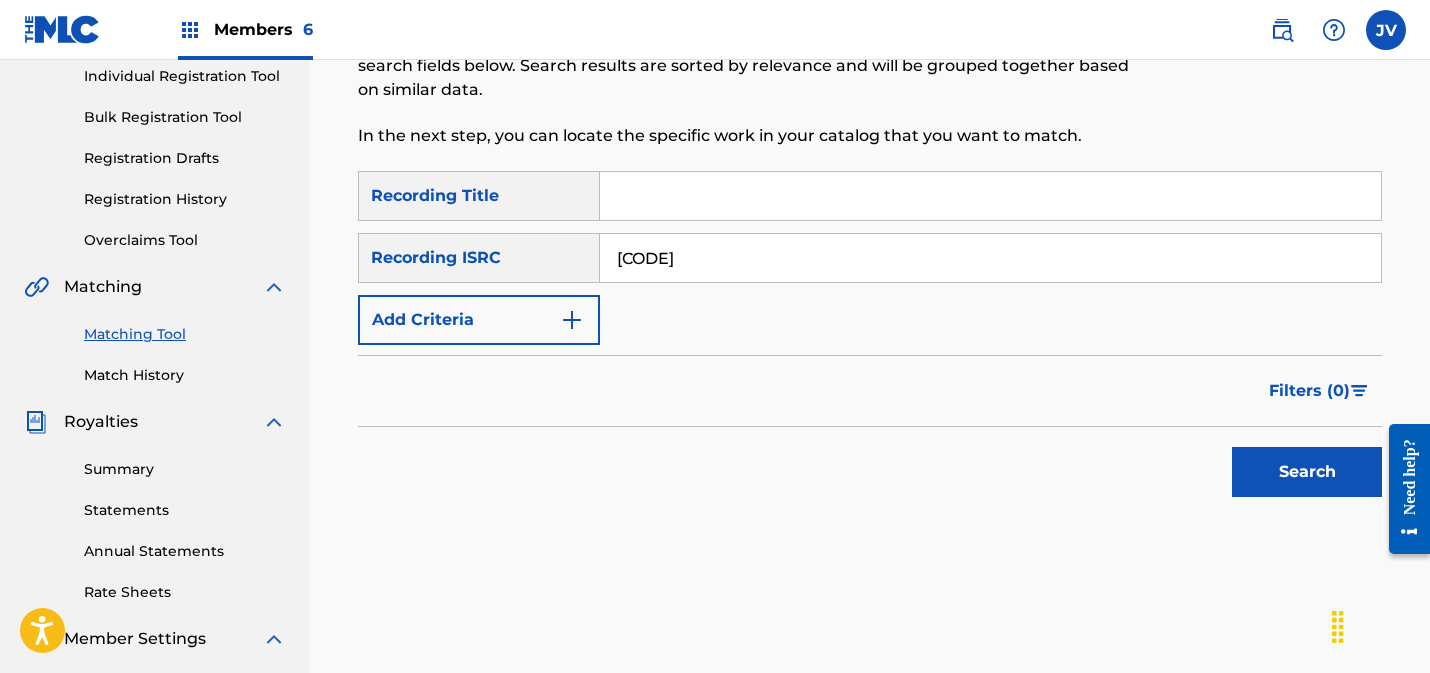 type on "[CODE]" 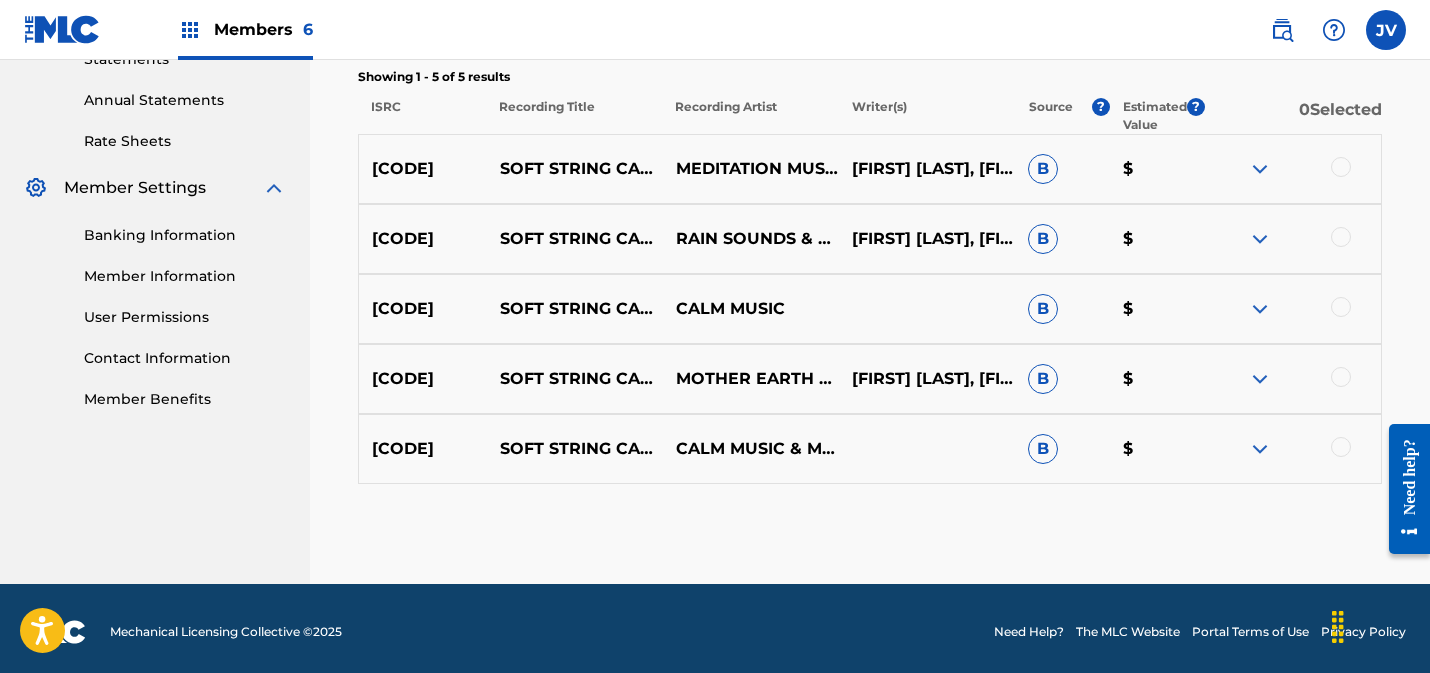scroll, scrollTop: 717, scrollLeft: 0, axis: vertical 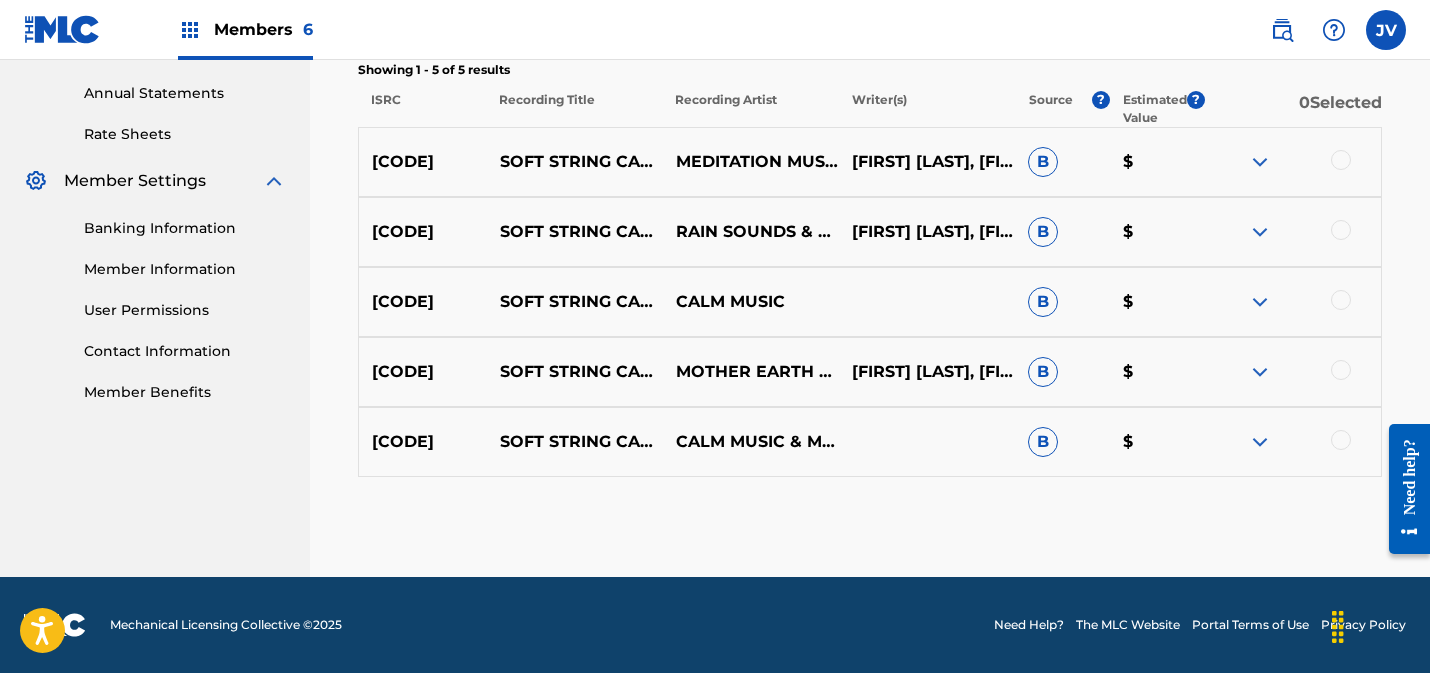 click at bounding box center (1341, 160) 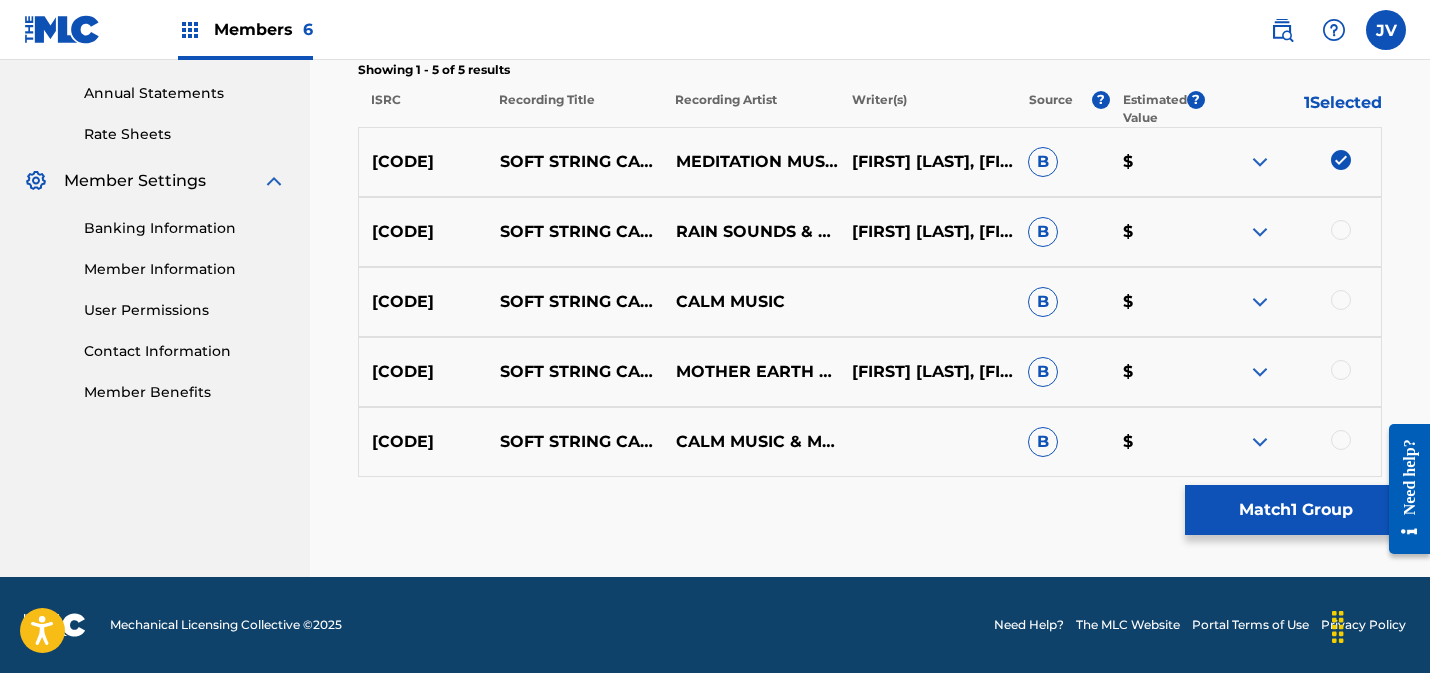 drag, startPoint x: 1335, startPoint y: 231, endPoint x: 1332, endPoint y: 248, distance: 17.262676 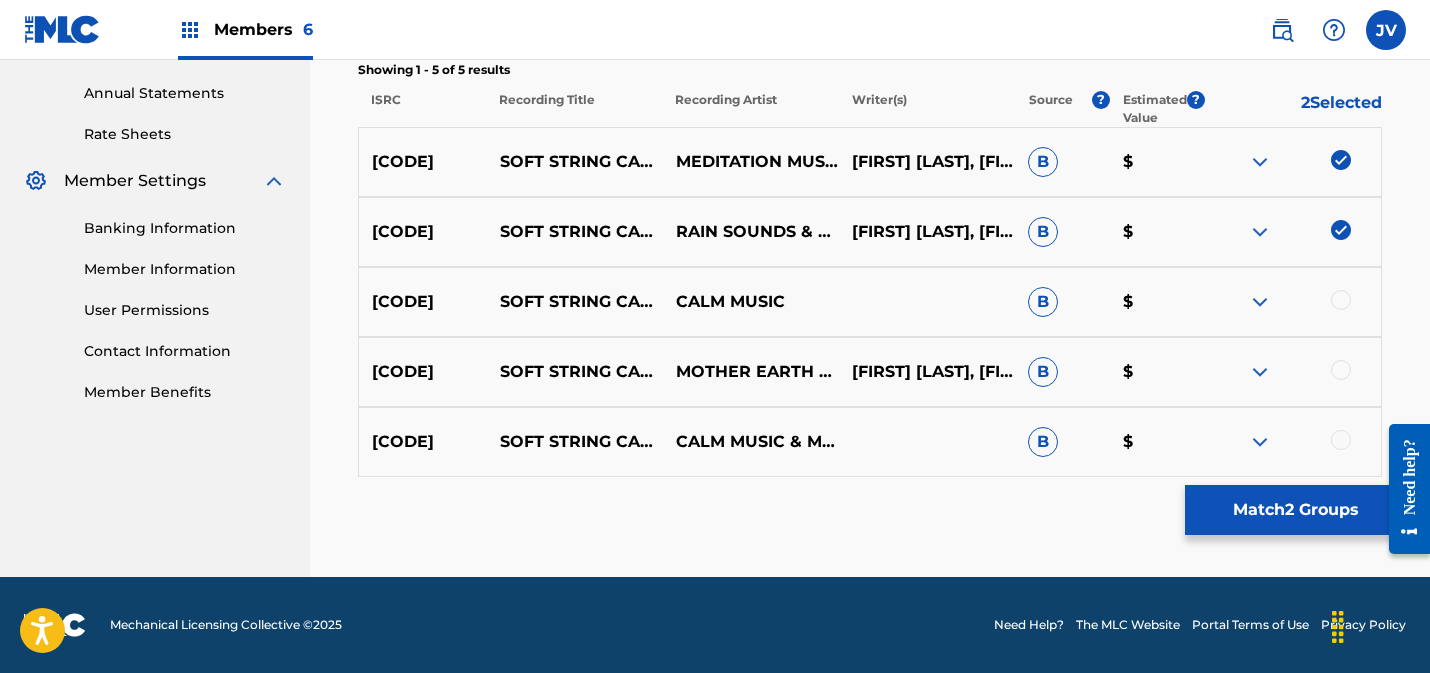 click at bounding box center [1341, 300] 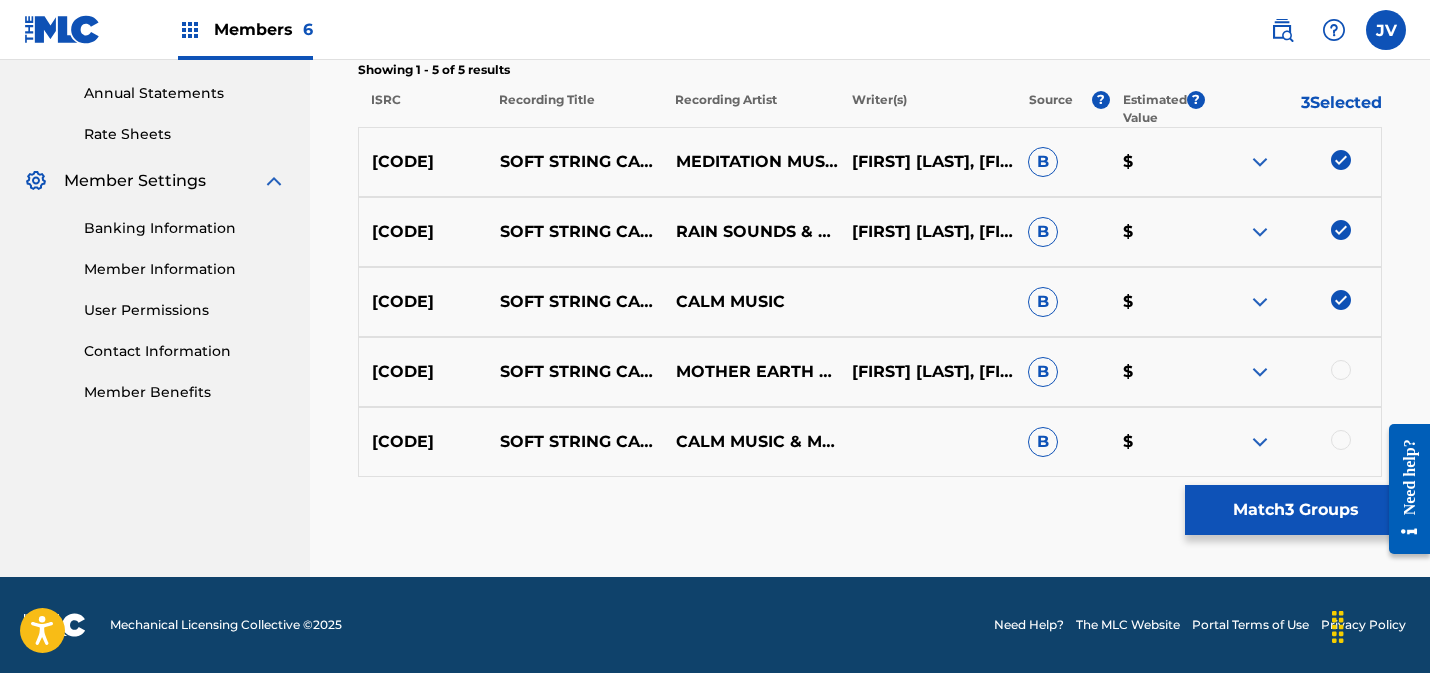 drag, startPoint x: 1338, startPoint y: 379, endPoint x: 1347, endPoint y: 399, distance: 21.931713 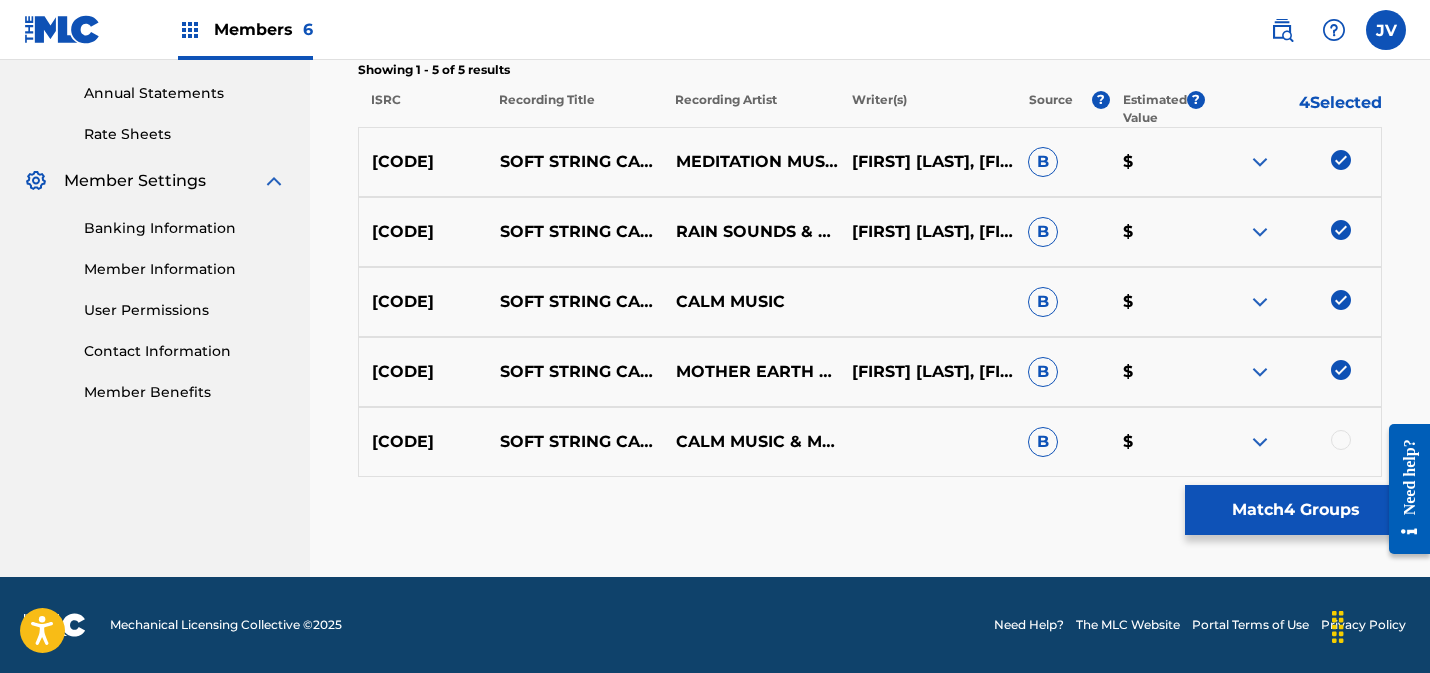 drag, startPoint x: 1341, startPoint y: 443, endPoint x: 1336, endPoint y: 453, distance: 11.18034 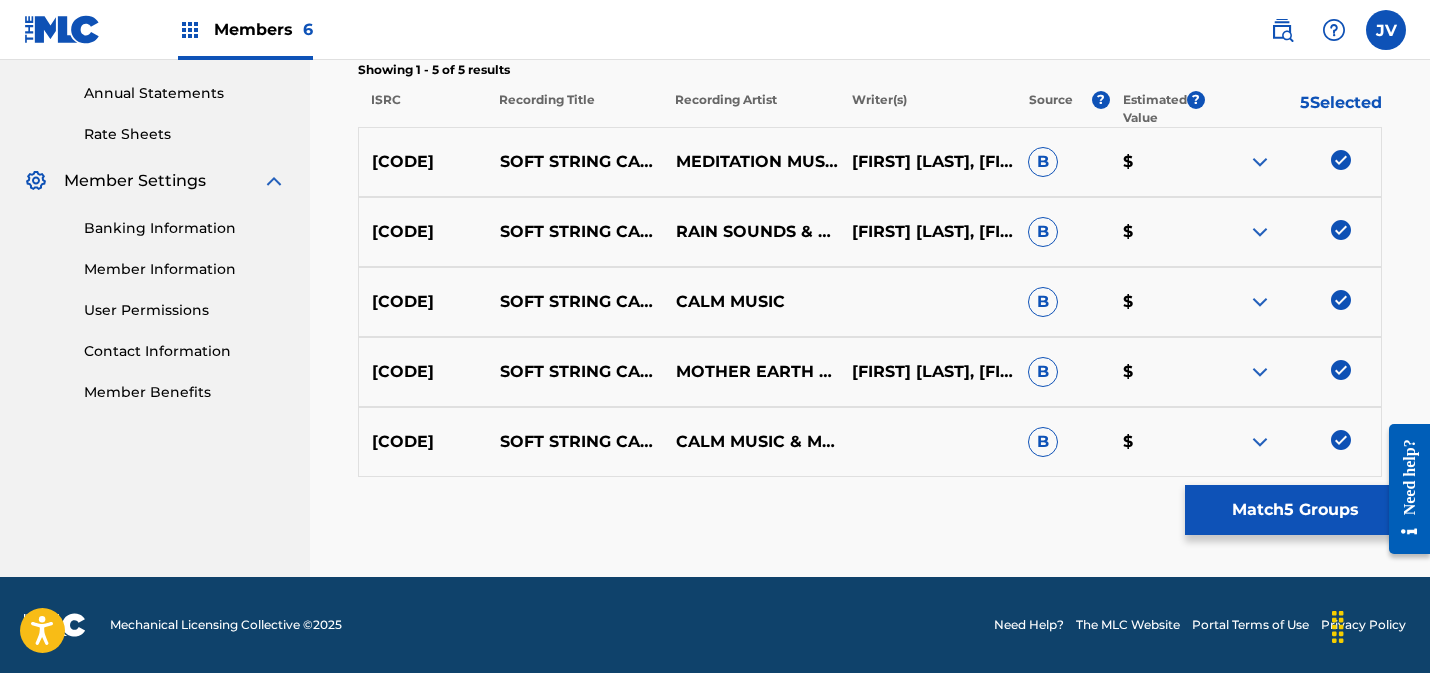 click on "Match  5 Groups" at bounding box center (1295, 510) 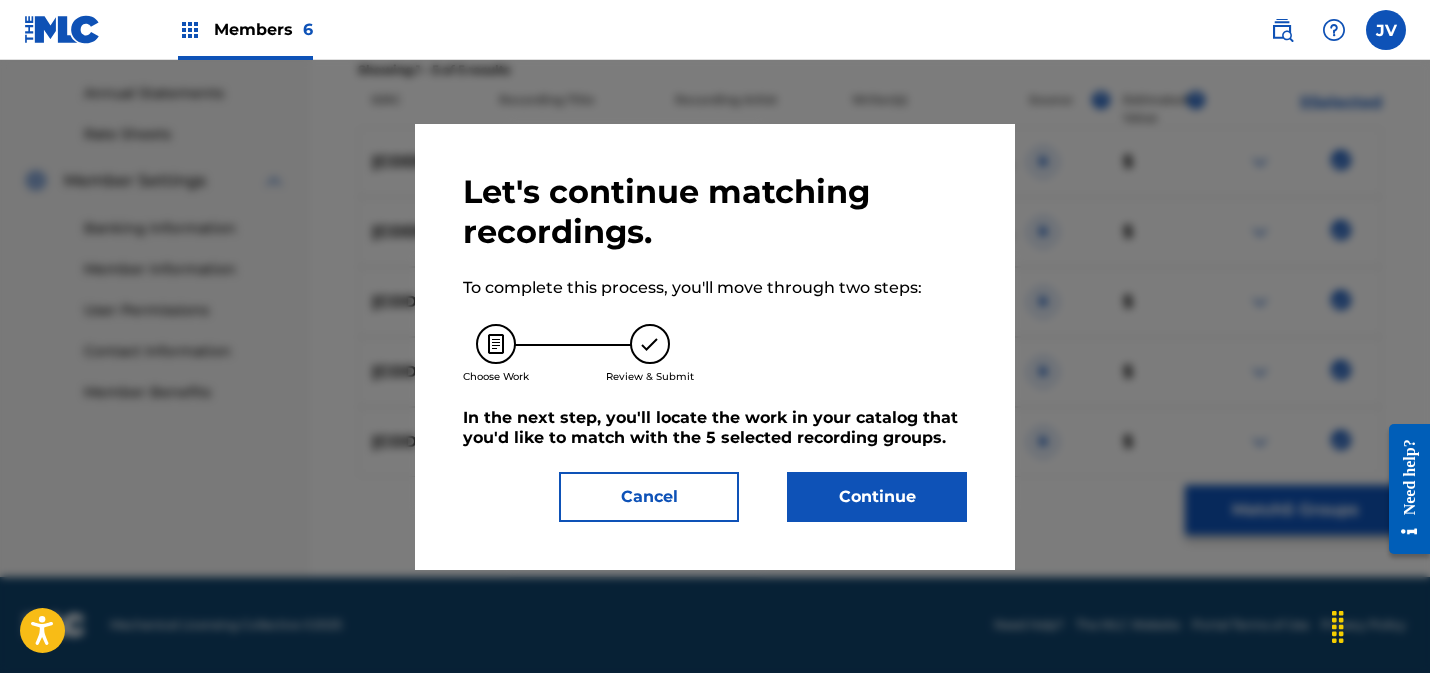 click on "Continue" at bounding box center [877, 497] 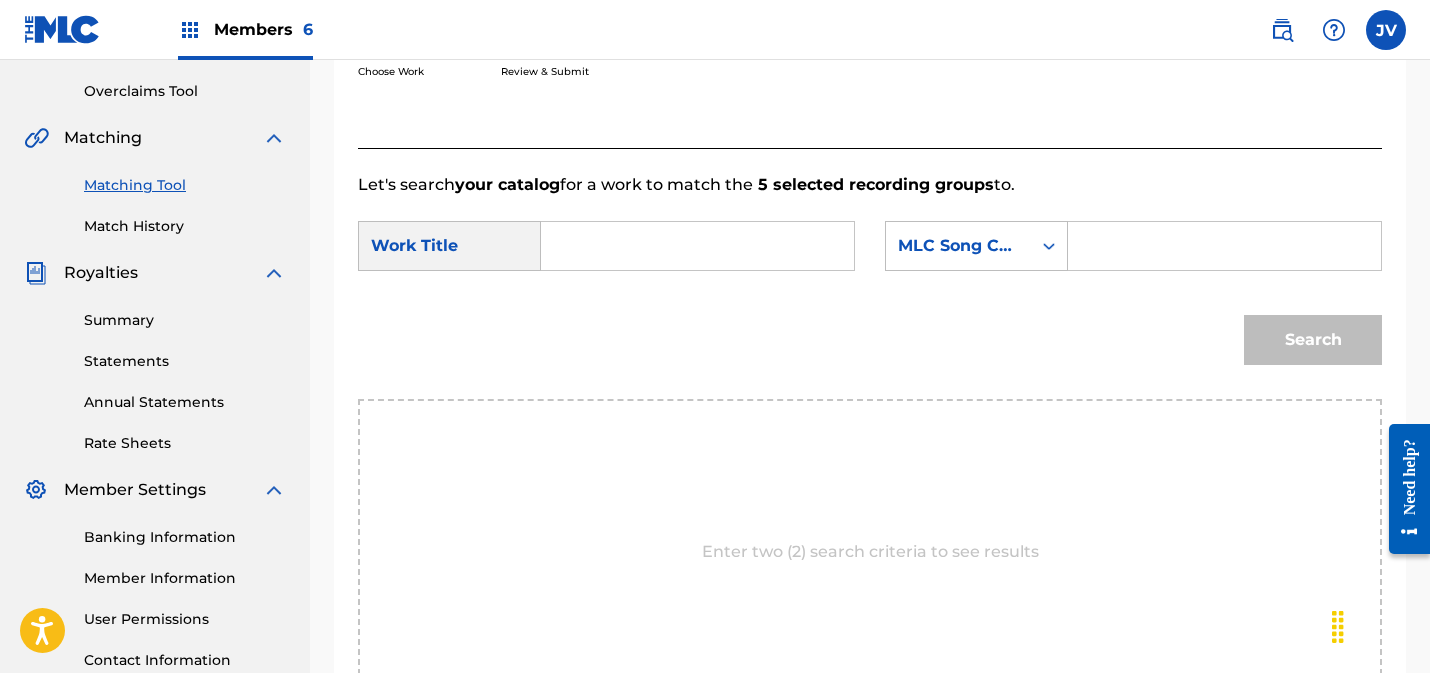 scroll, scrollTop: 341, scrollLeft: 0, axis: vertical 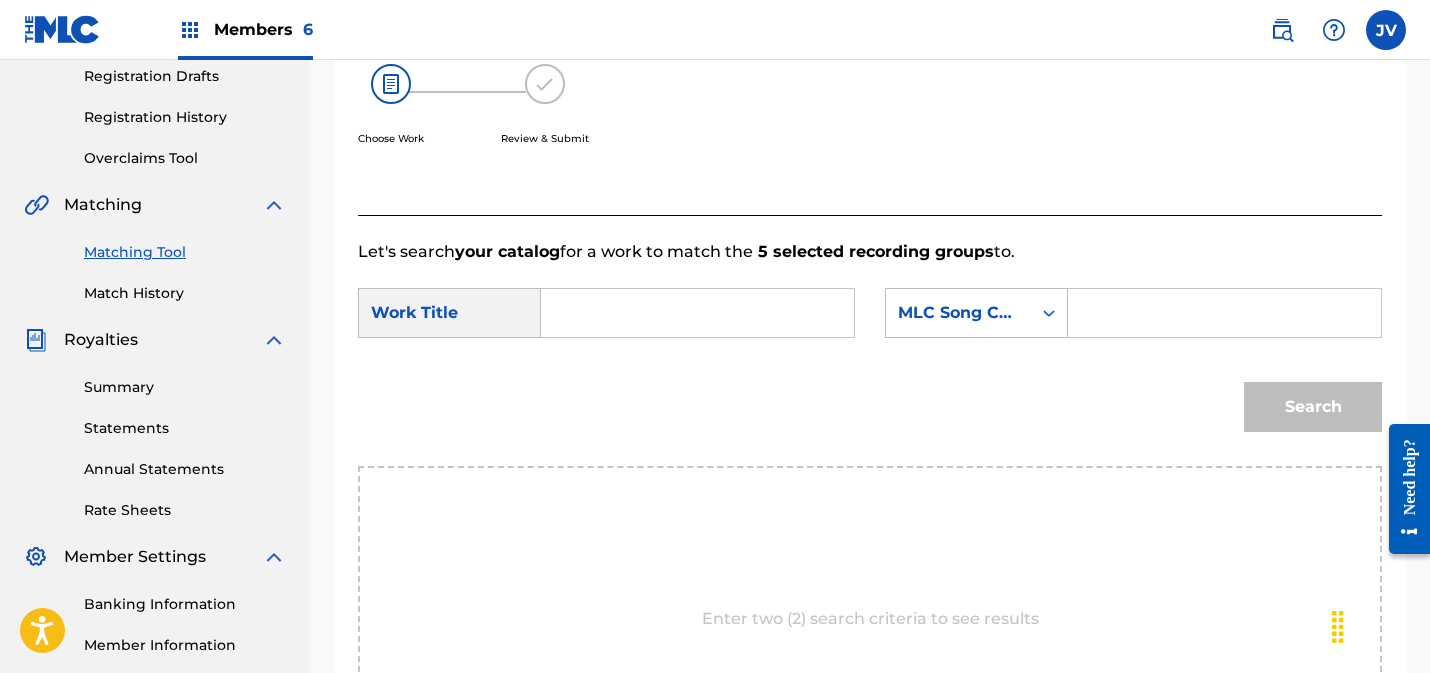click at bounding box center [697, 313] 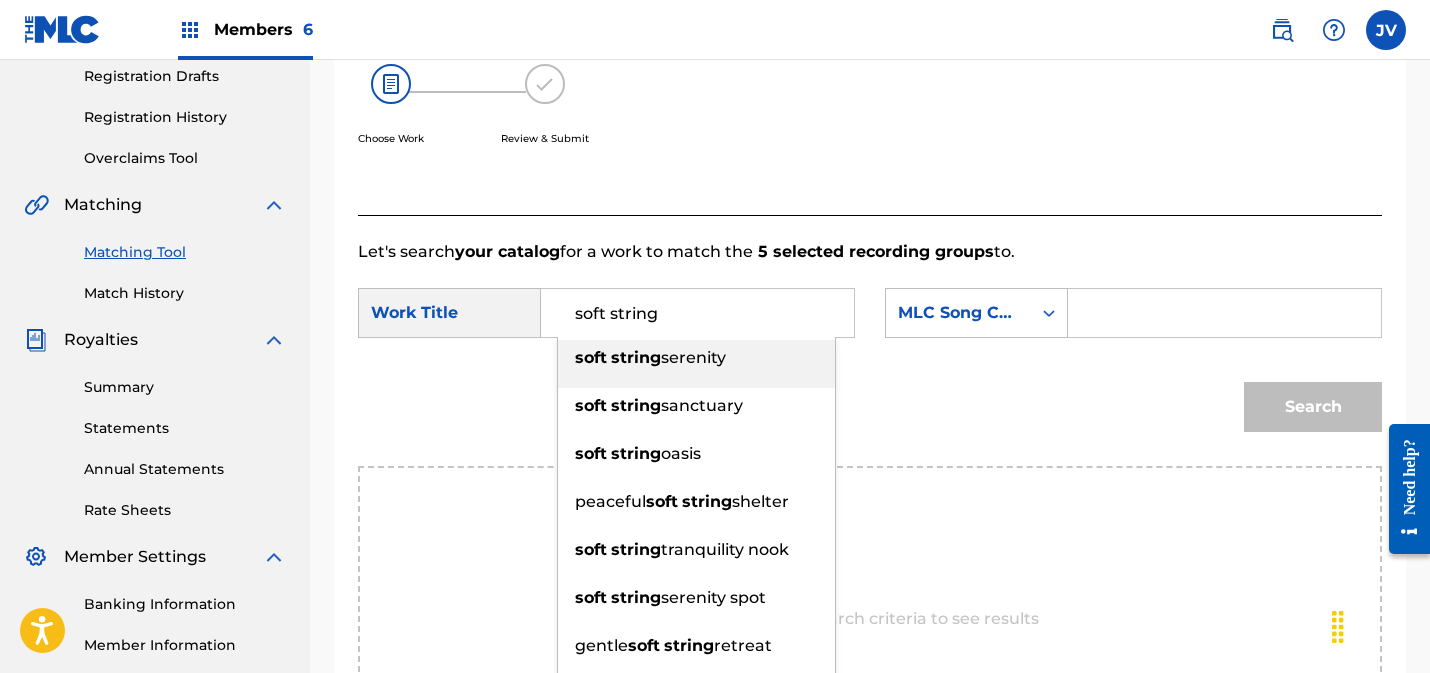 type on "soft string" 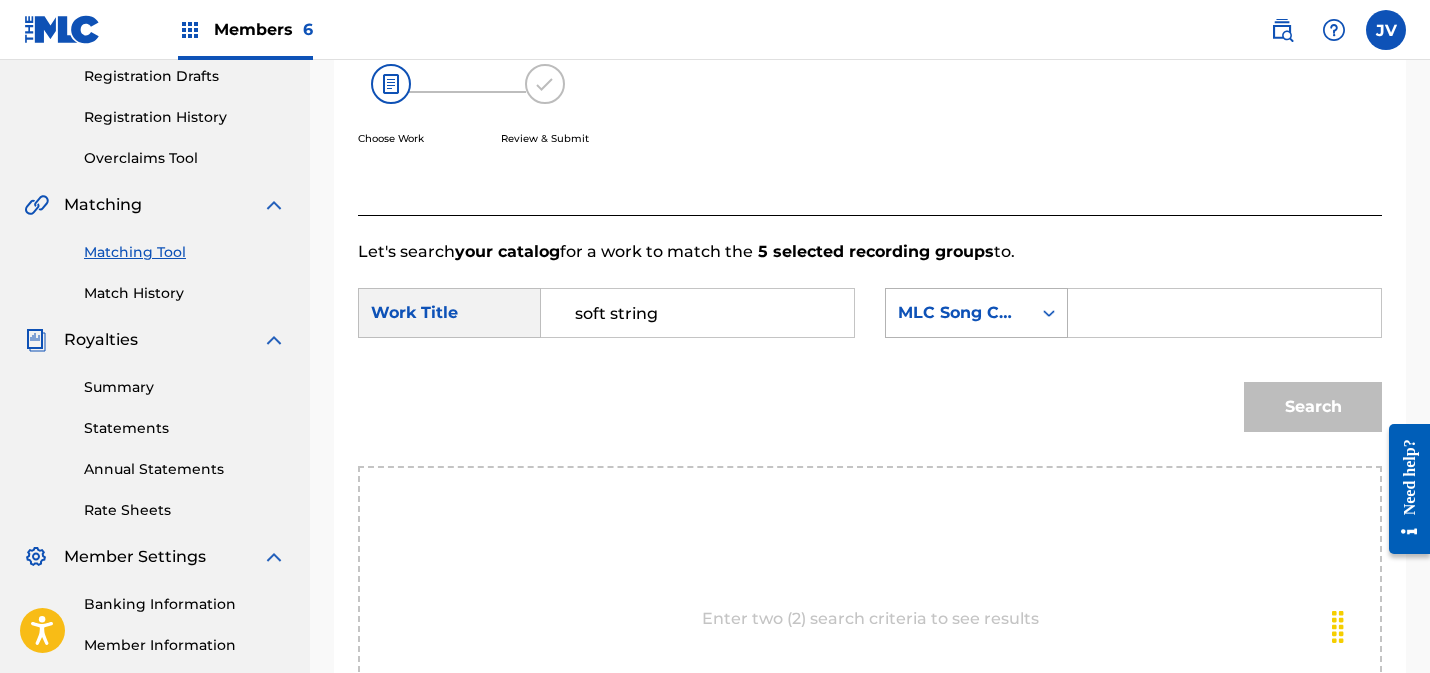 click on "MLC Song Code" at bounding box center [958, 313] 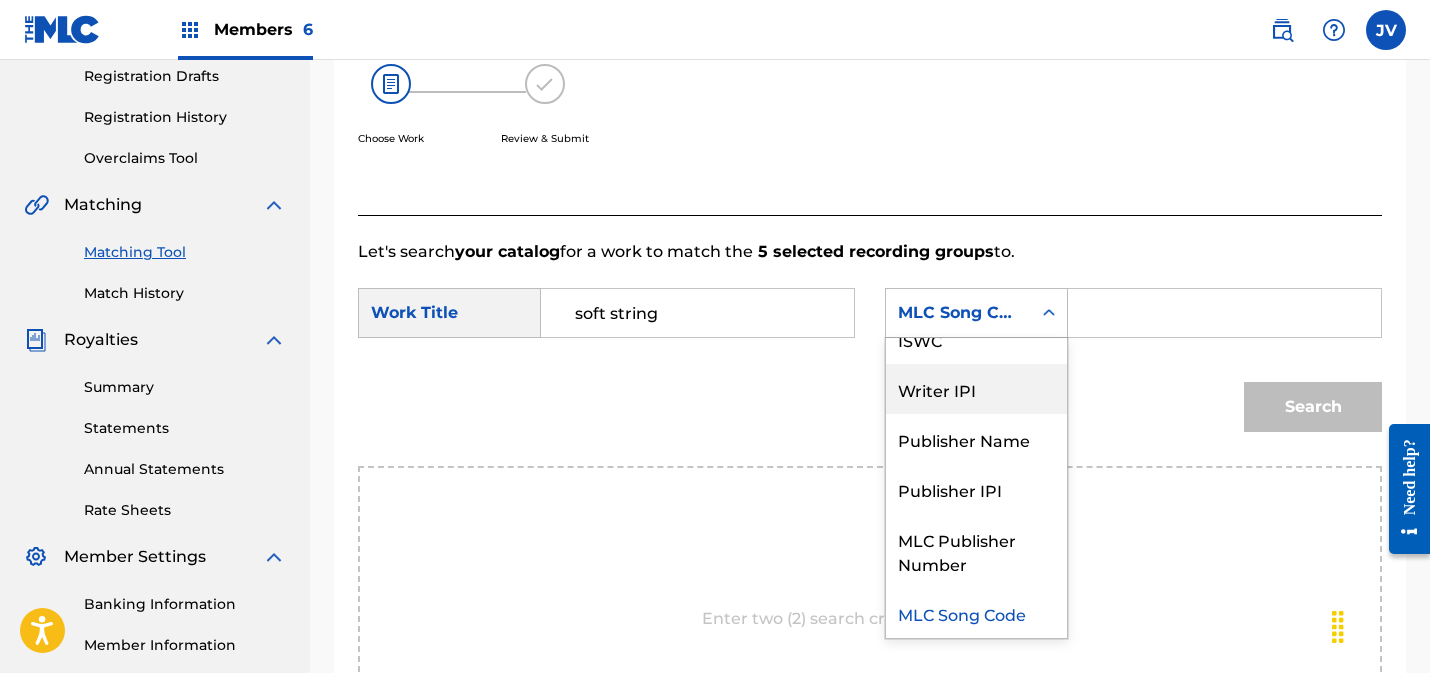 scroll, scrollTop: 0, scrollLeft: 0, axis: both 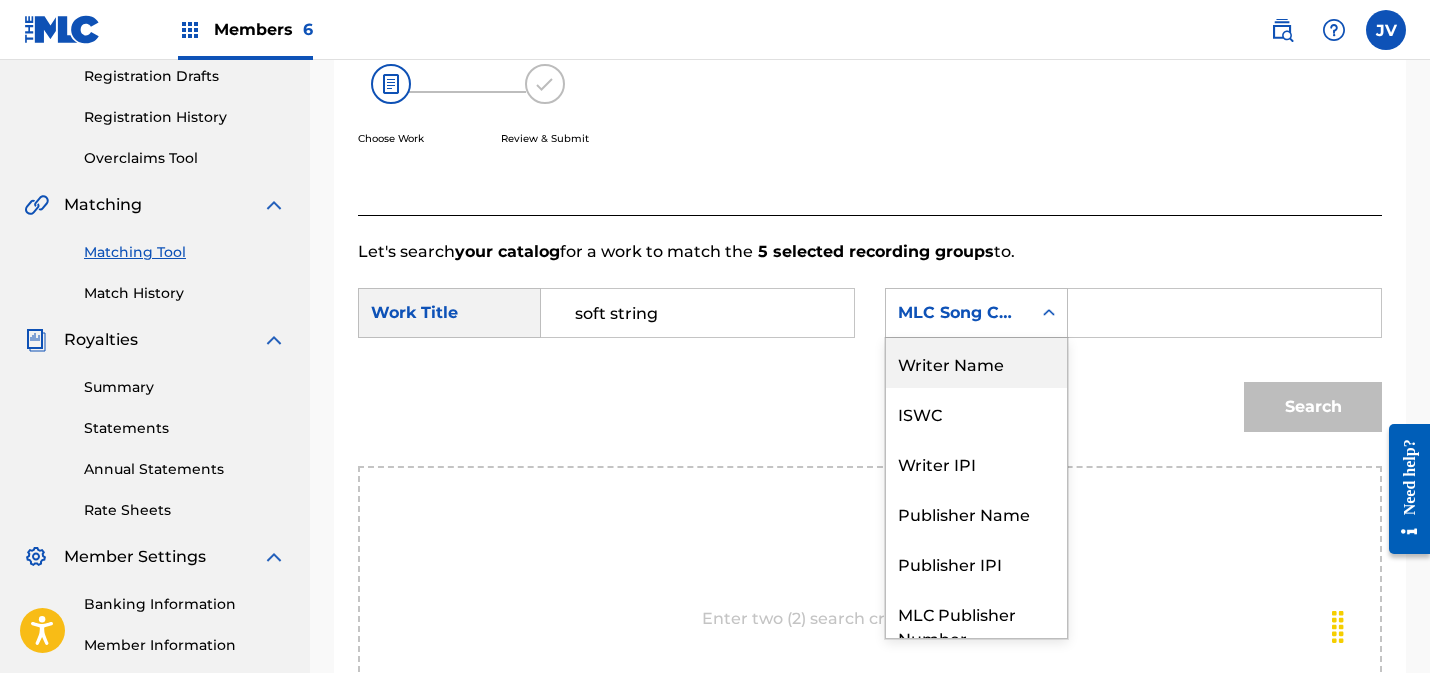 click on "Writer Name" at bounding box center [976, 363] 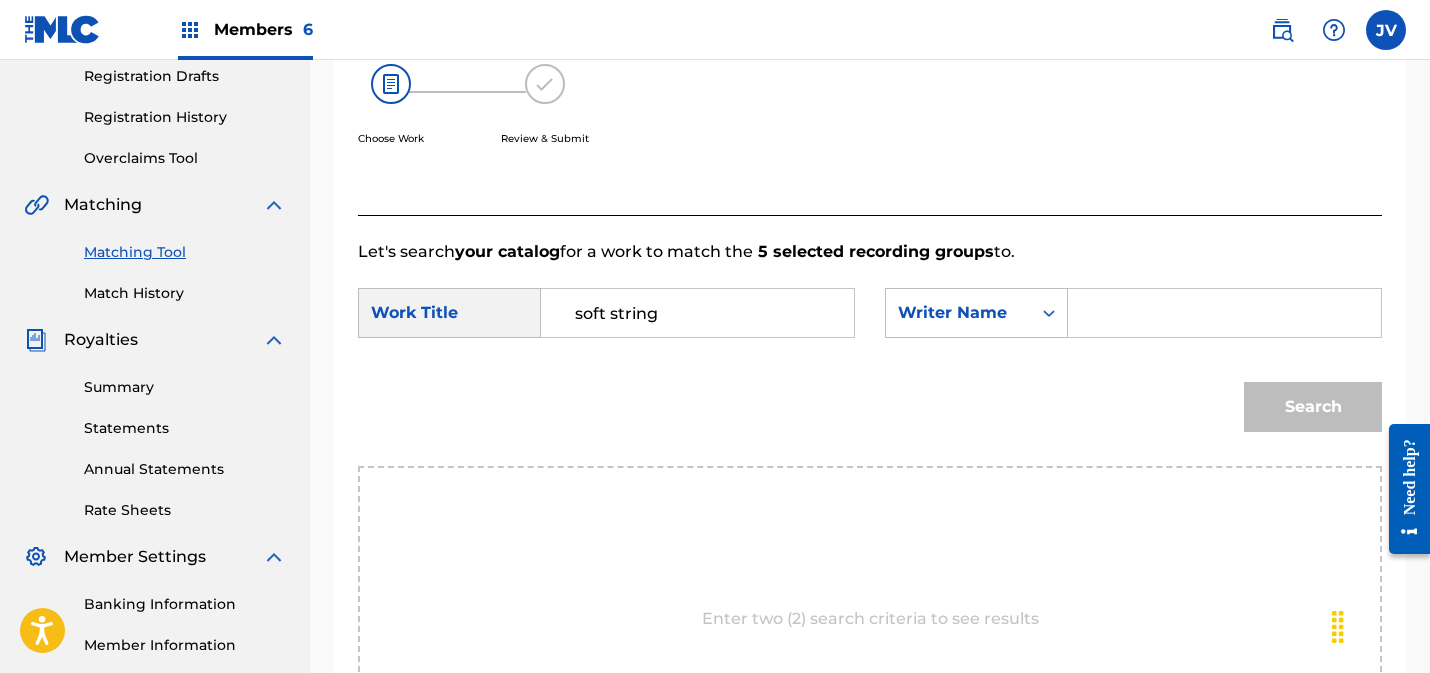 click at bounding box center (1224, 313) 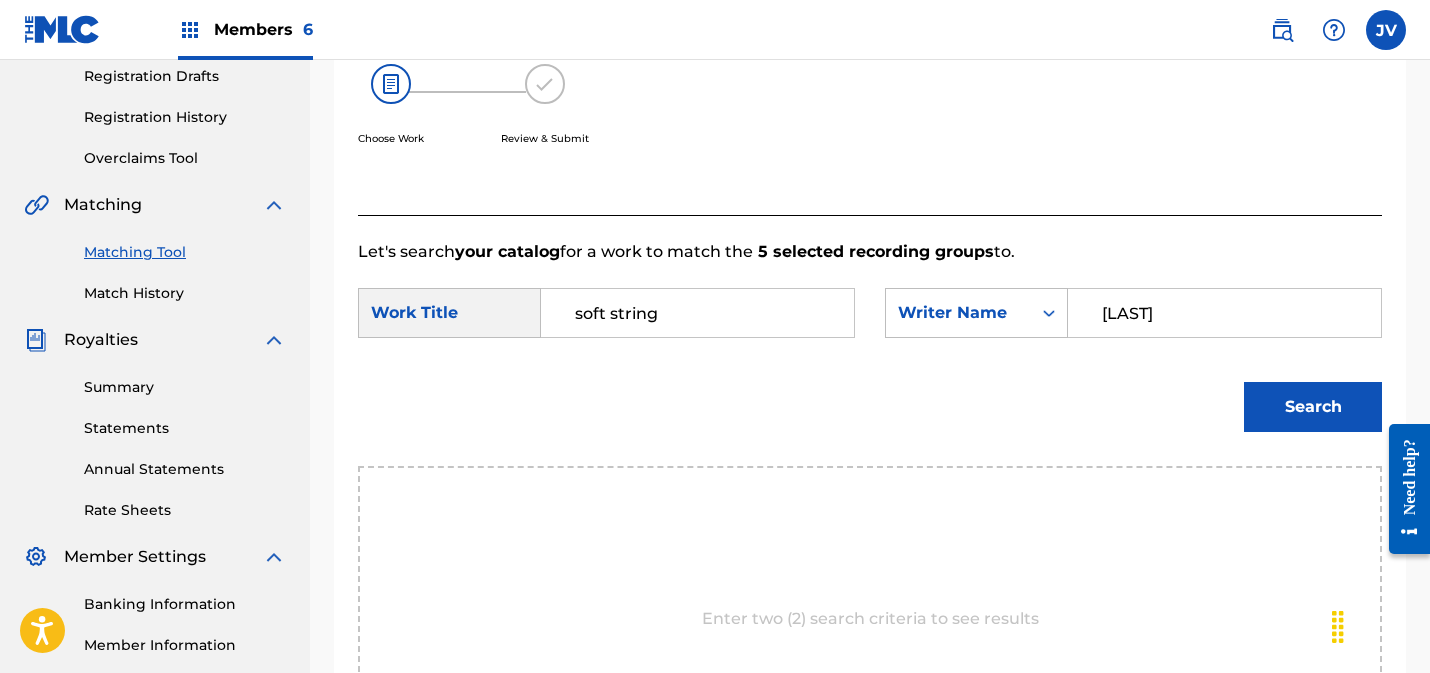 type on "[LAST]" 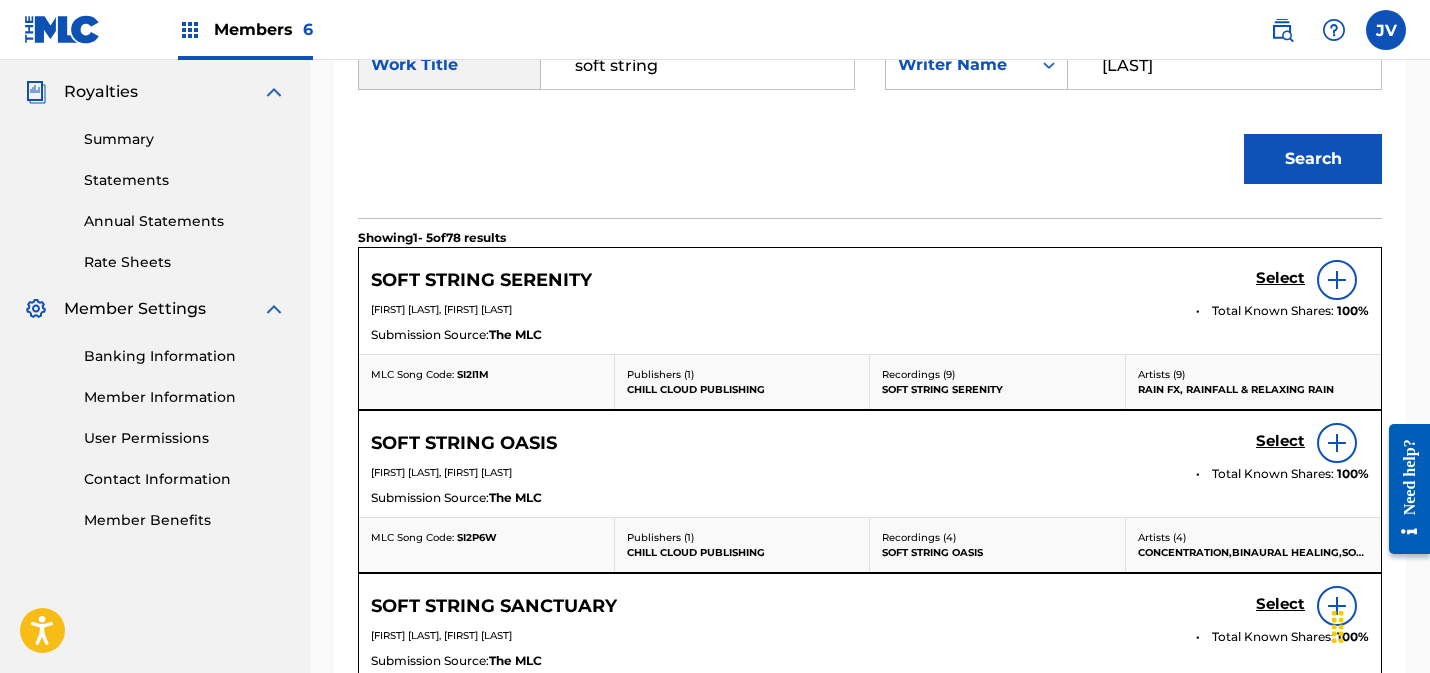 scroll, scrollTop: 467, scrollLeft: 0, axis: vertical 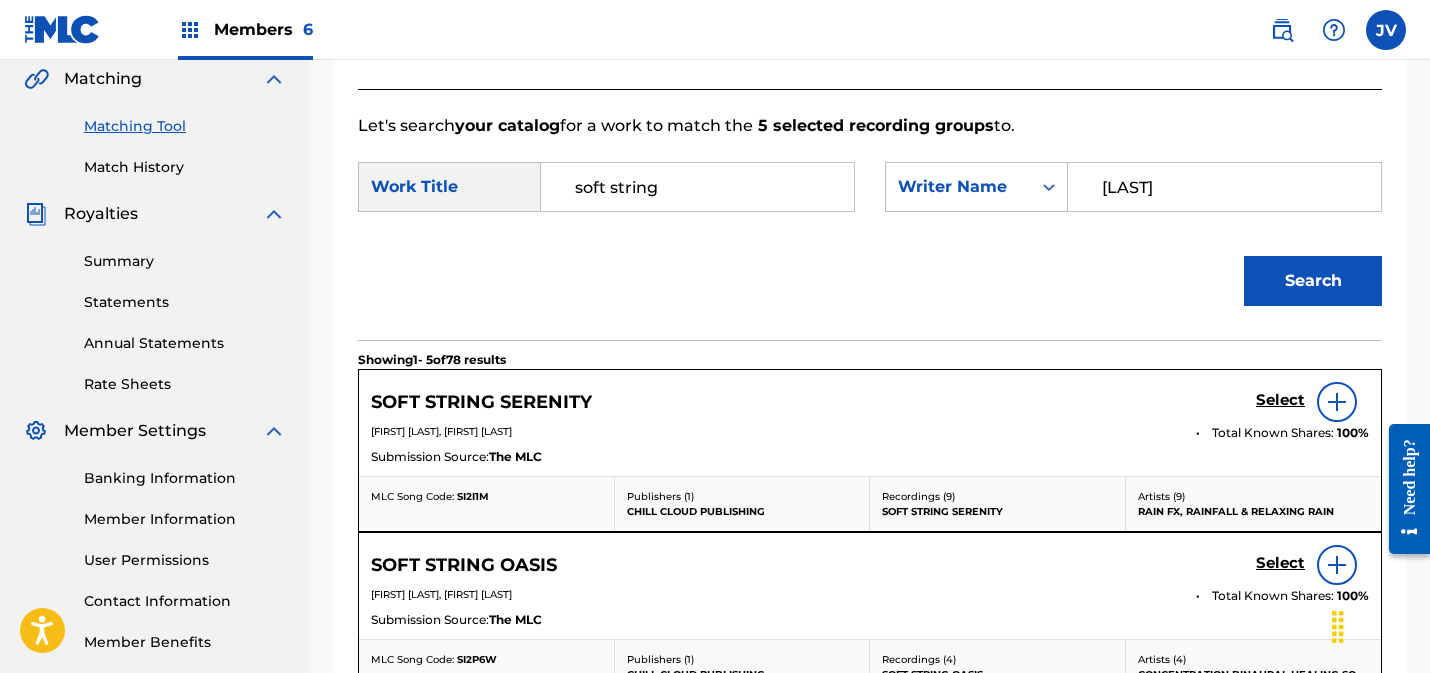 drag, startPoint x: 651, startPoint y: 182, endPoint x: 727, endPoint y: 191, distance: 76.53104 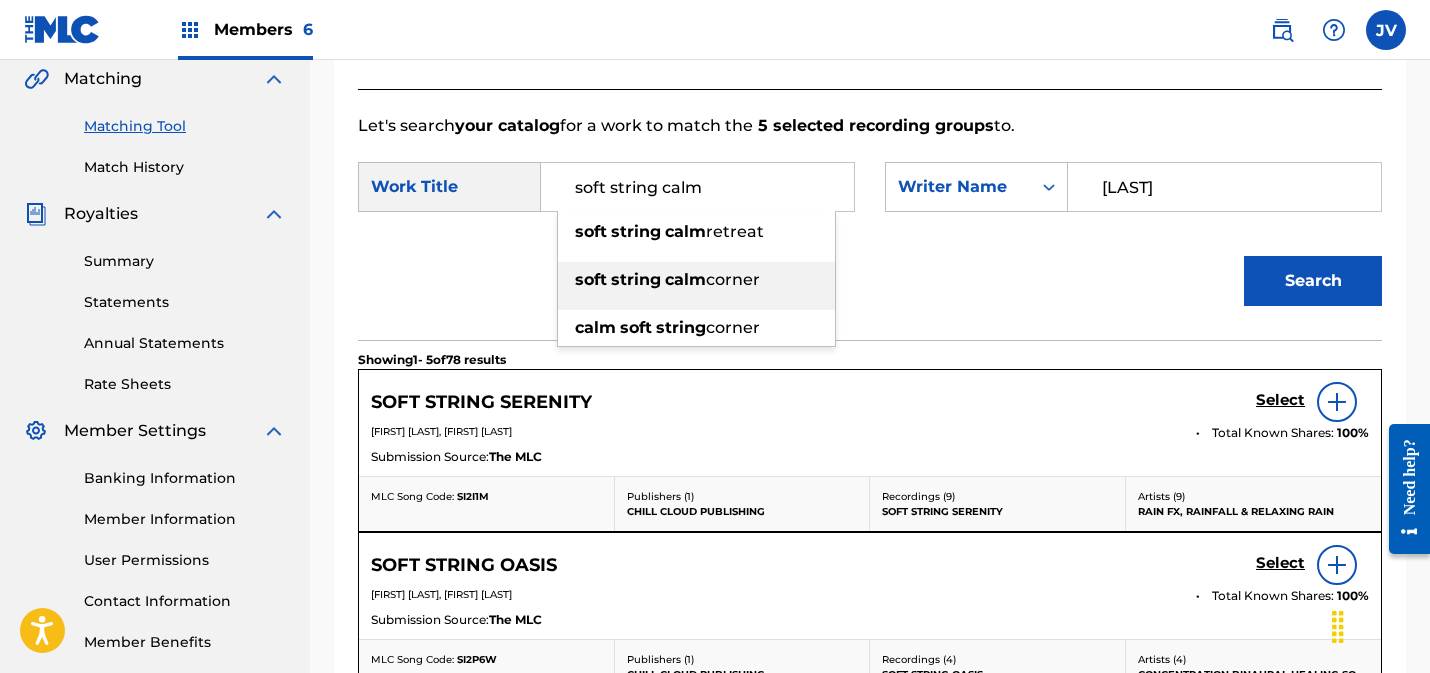 click on "corner" at bounding box center (733, 279) 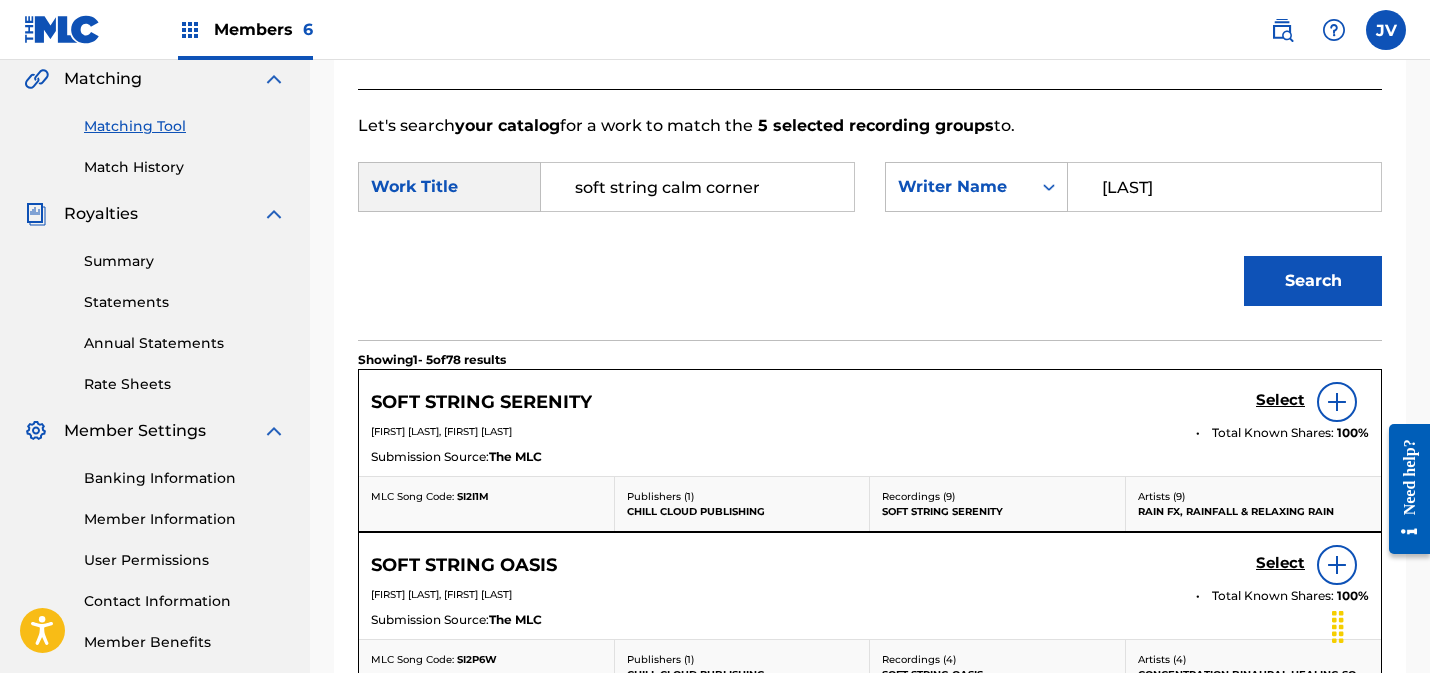 click on "Search" at bounding box center (1313, 281) 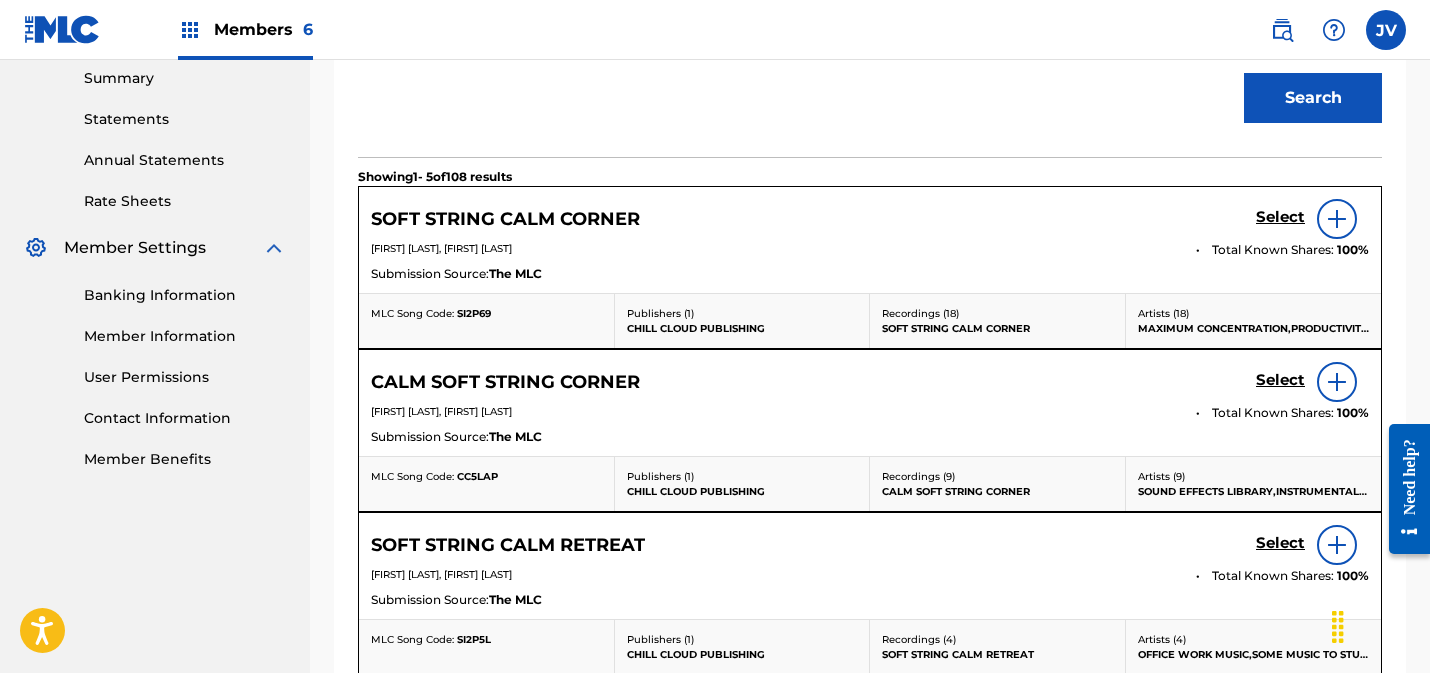 scroll, scrollTop: 684, scrollLeft: 0, axis: vertical 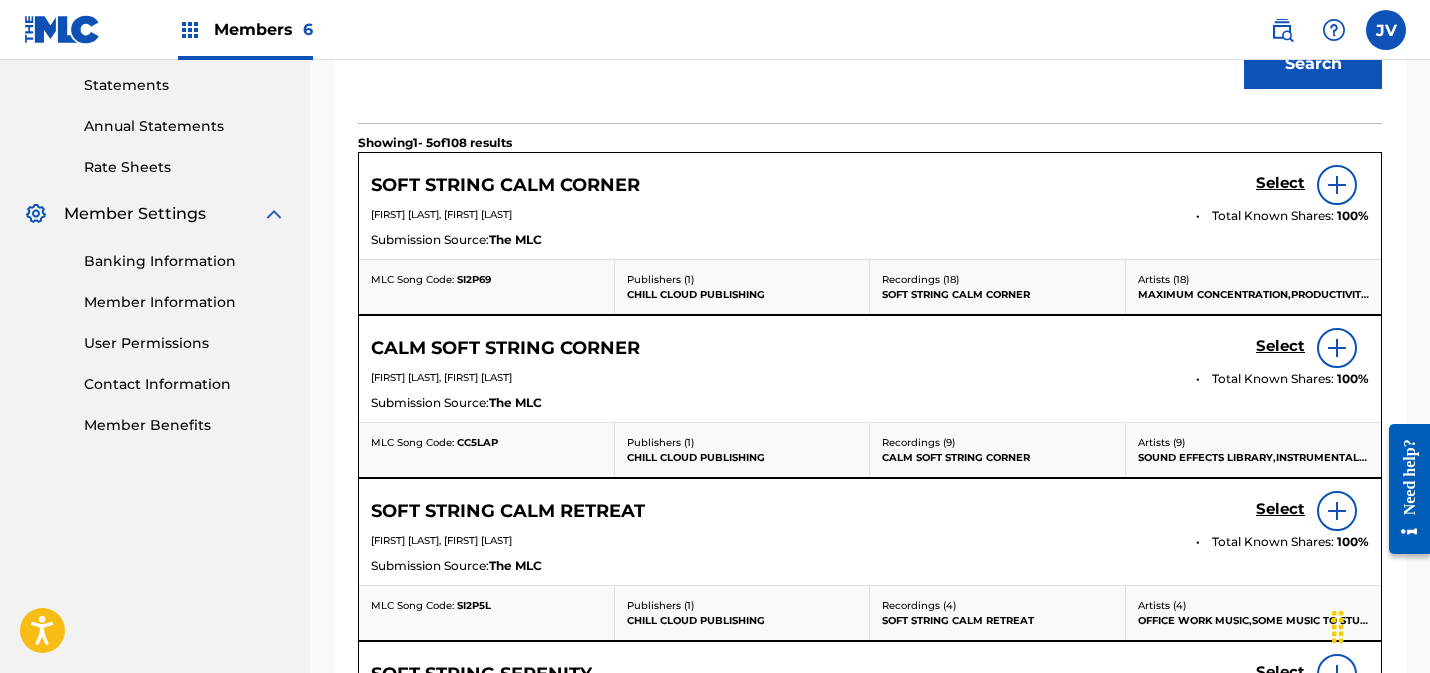 click on "Select" at bounding box center [1280, 183] 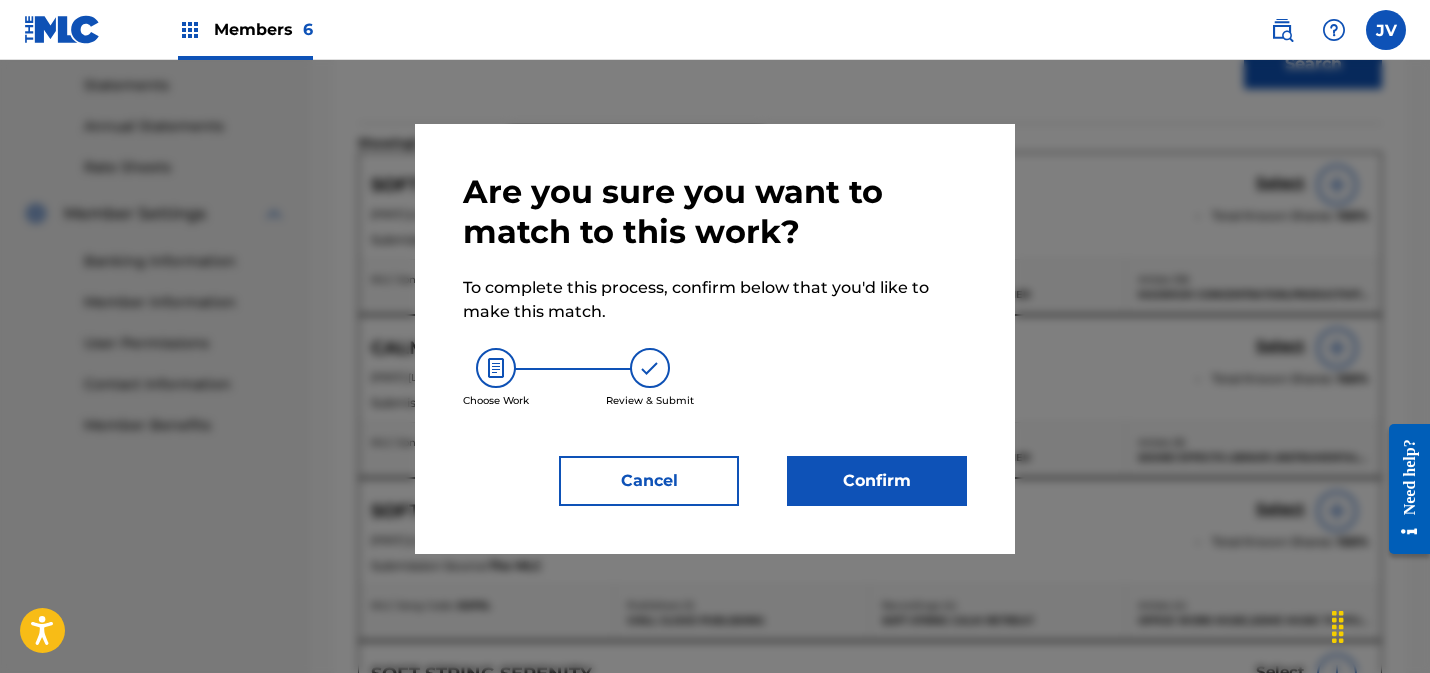 click on "Confirm" at bounding box center (877, 481) 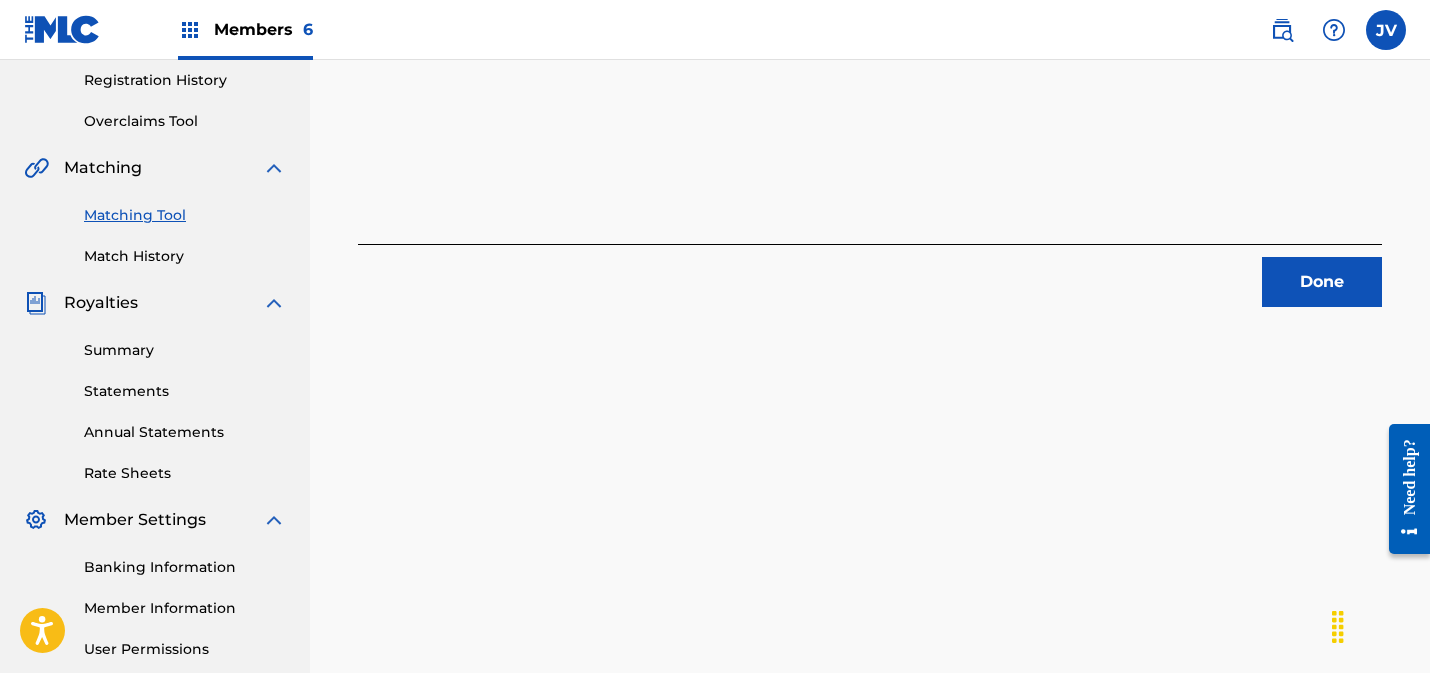 scroll, scrollTop: 257, scrollLeft: 0, axis: vertical 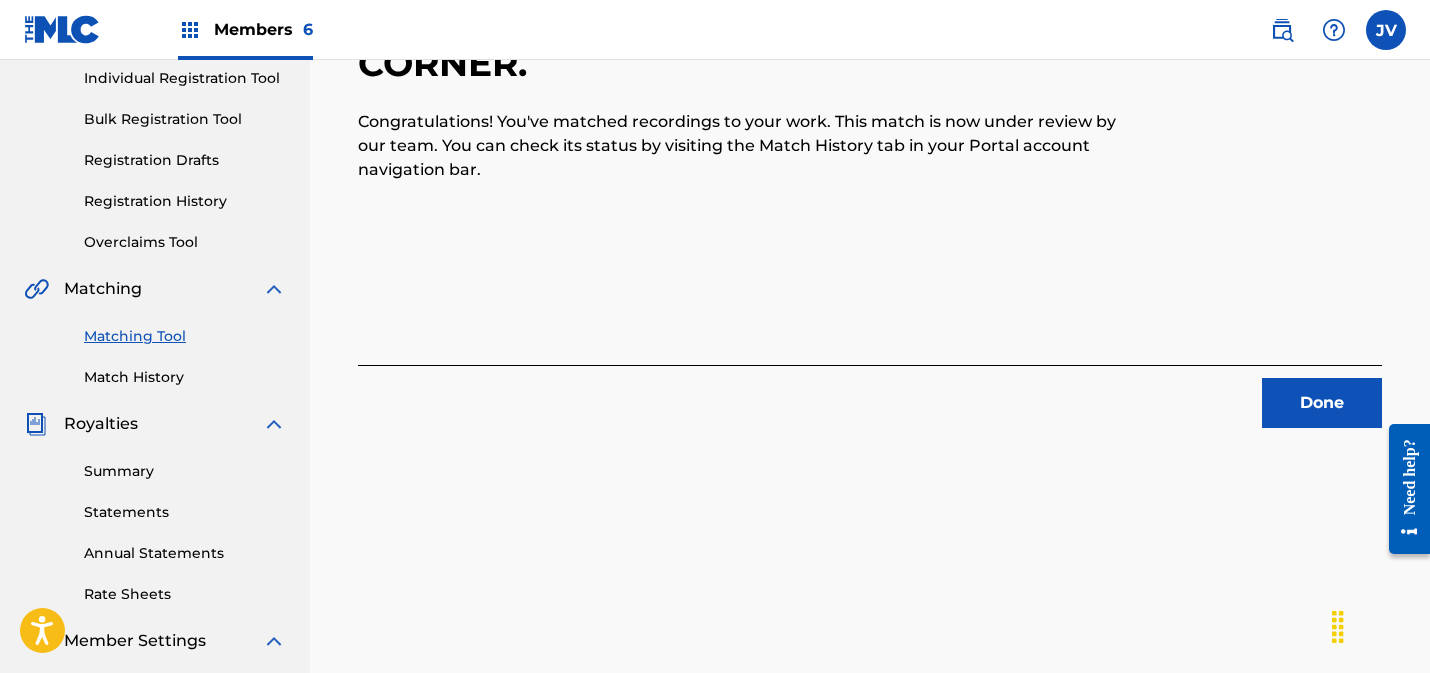 click on "Done" at bounding box center (1322, 403) 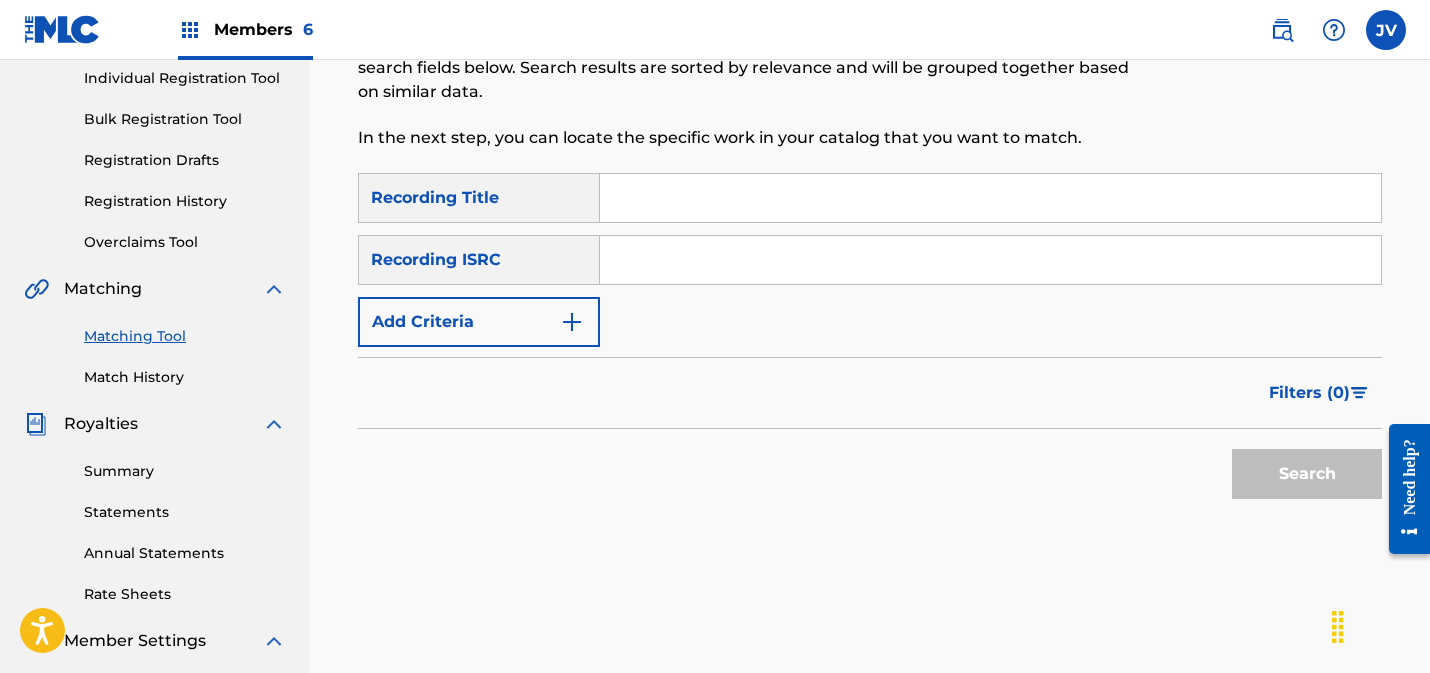 click at bounding box center (990, 260) 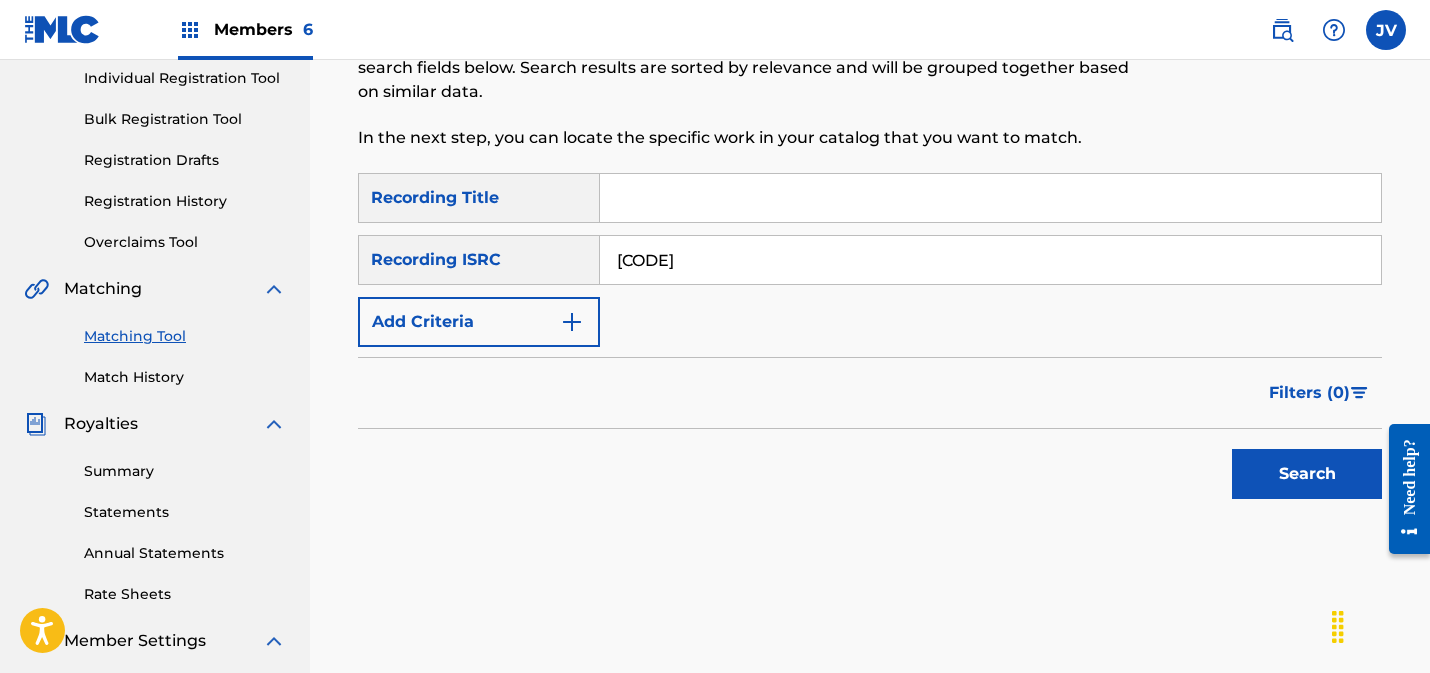 type on "[CODE]" 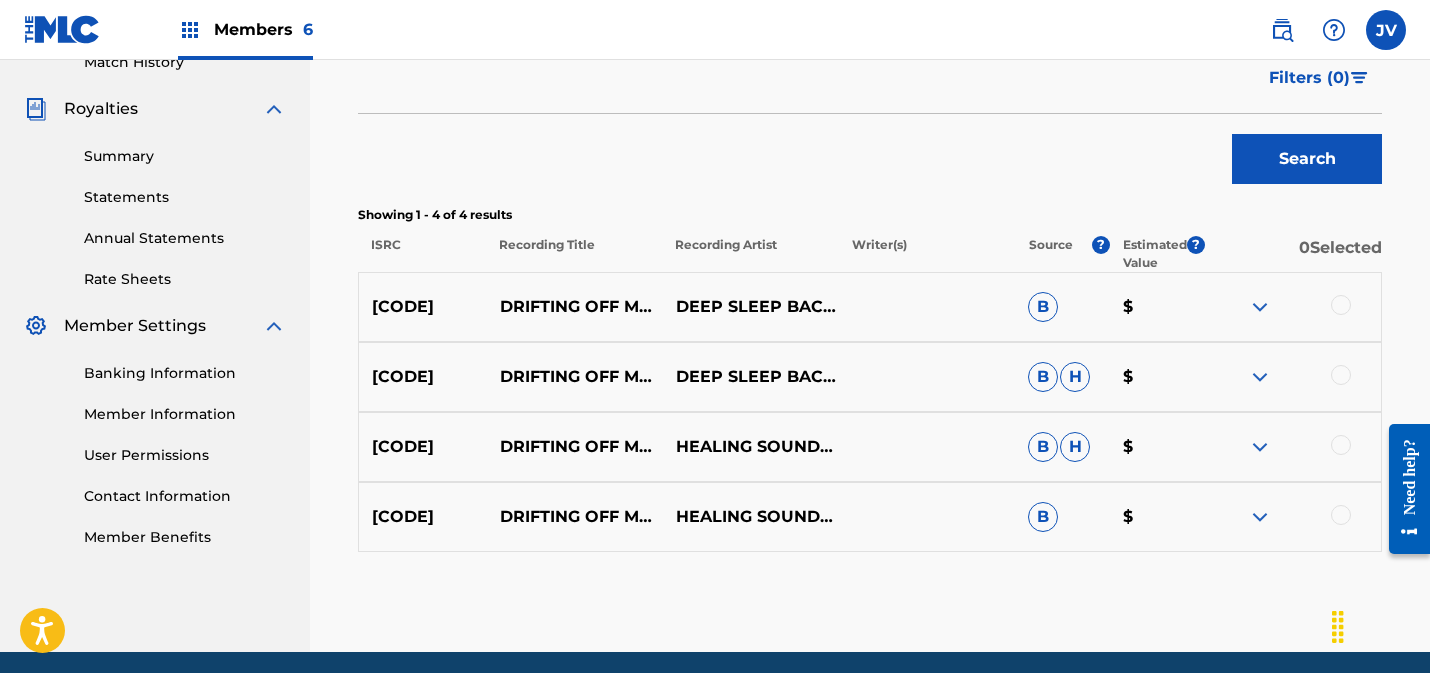 scroll, scrollTop: 647, scrollLeft: 0, axis: vertical 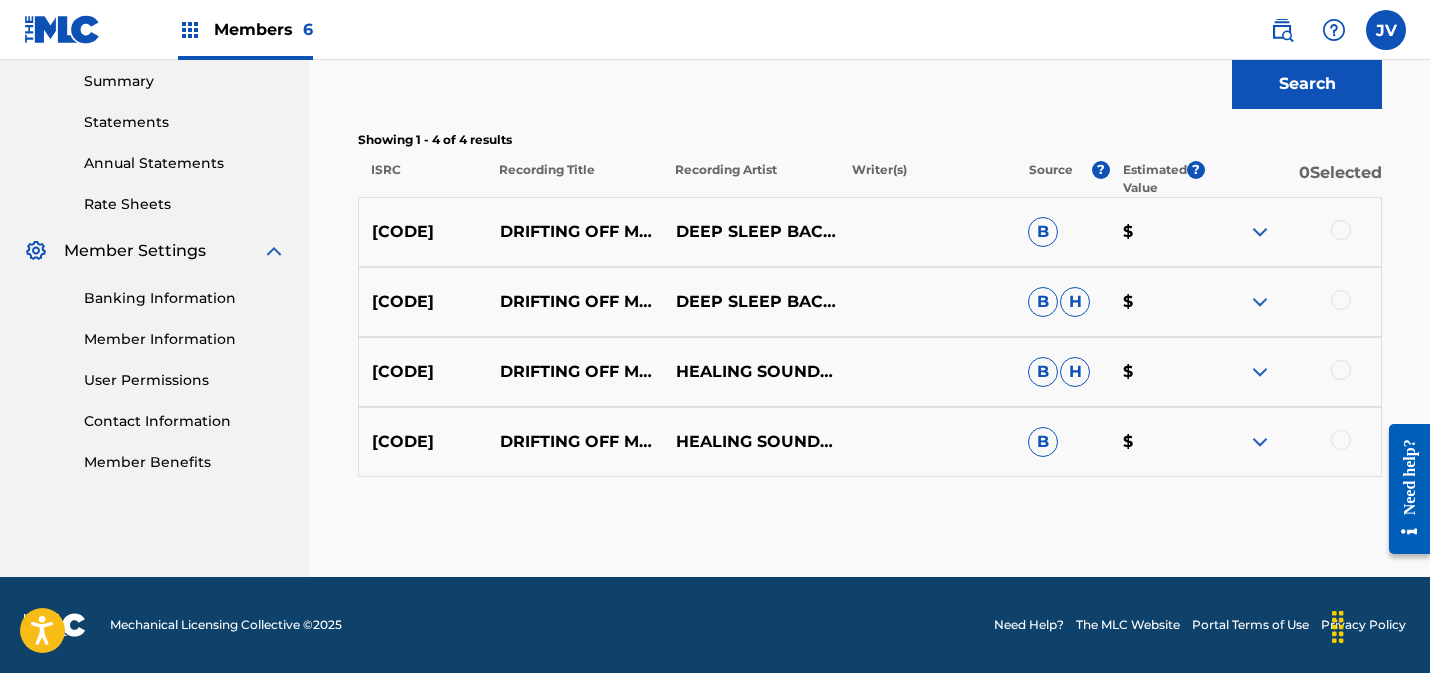 click at bounding box center [1341, 230] 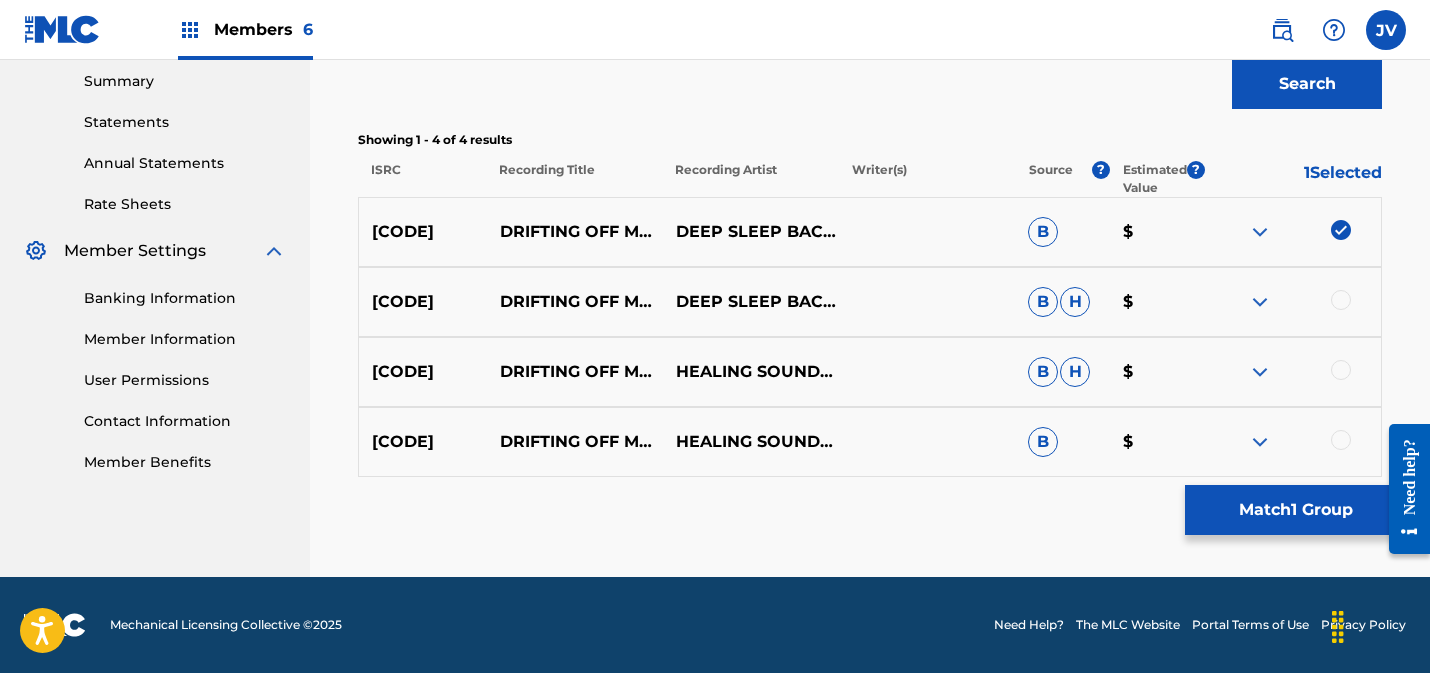 drag, startPoint x: 1339, startPoint y: 305, endPoint x: 1341, endPoint y: 324, distance: 19.104973 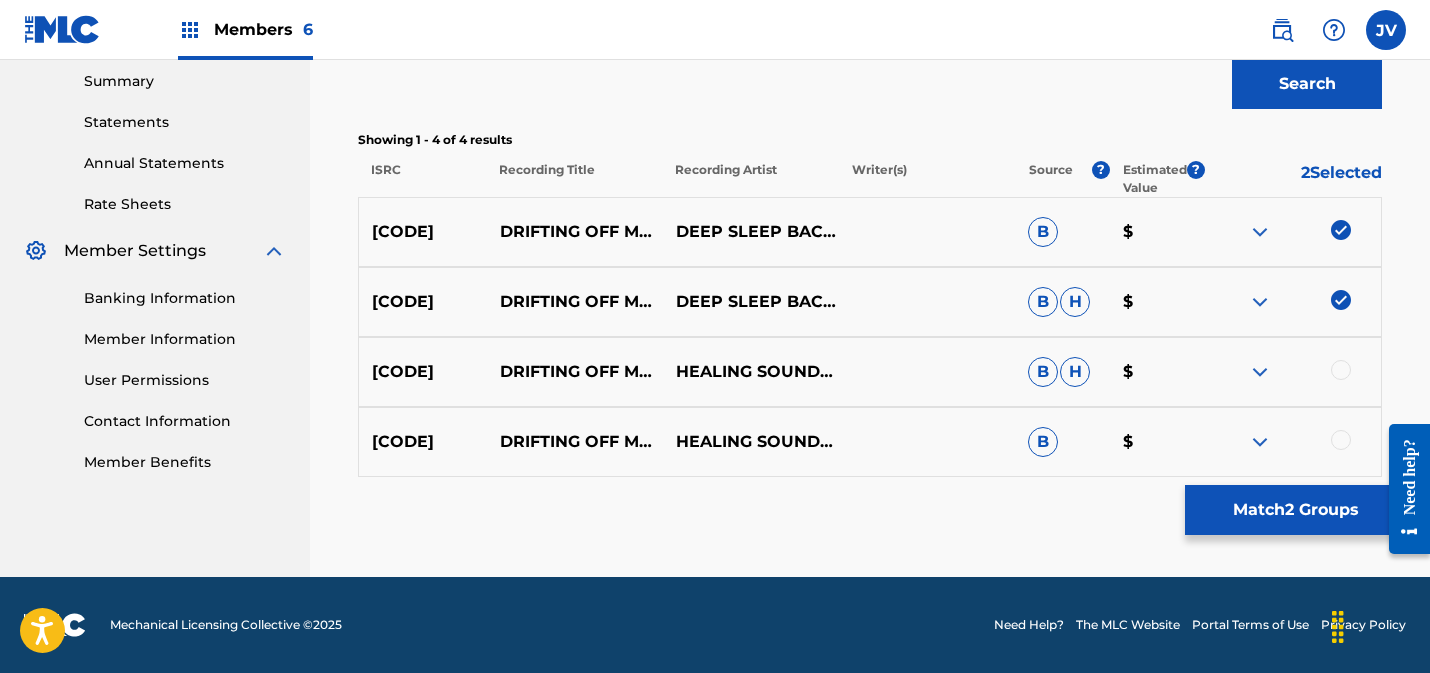 click at bounding box center (1341, 370) 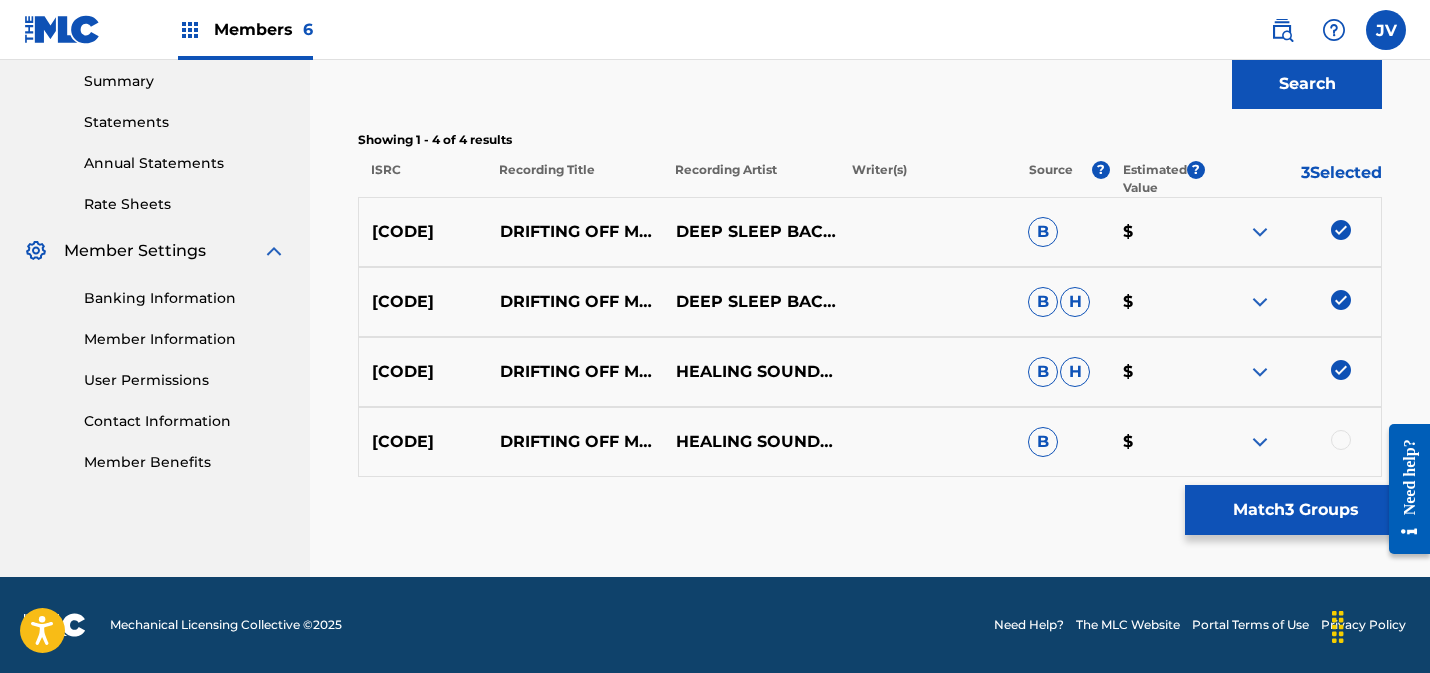 click at bounding box center [1341, 440] 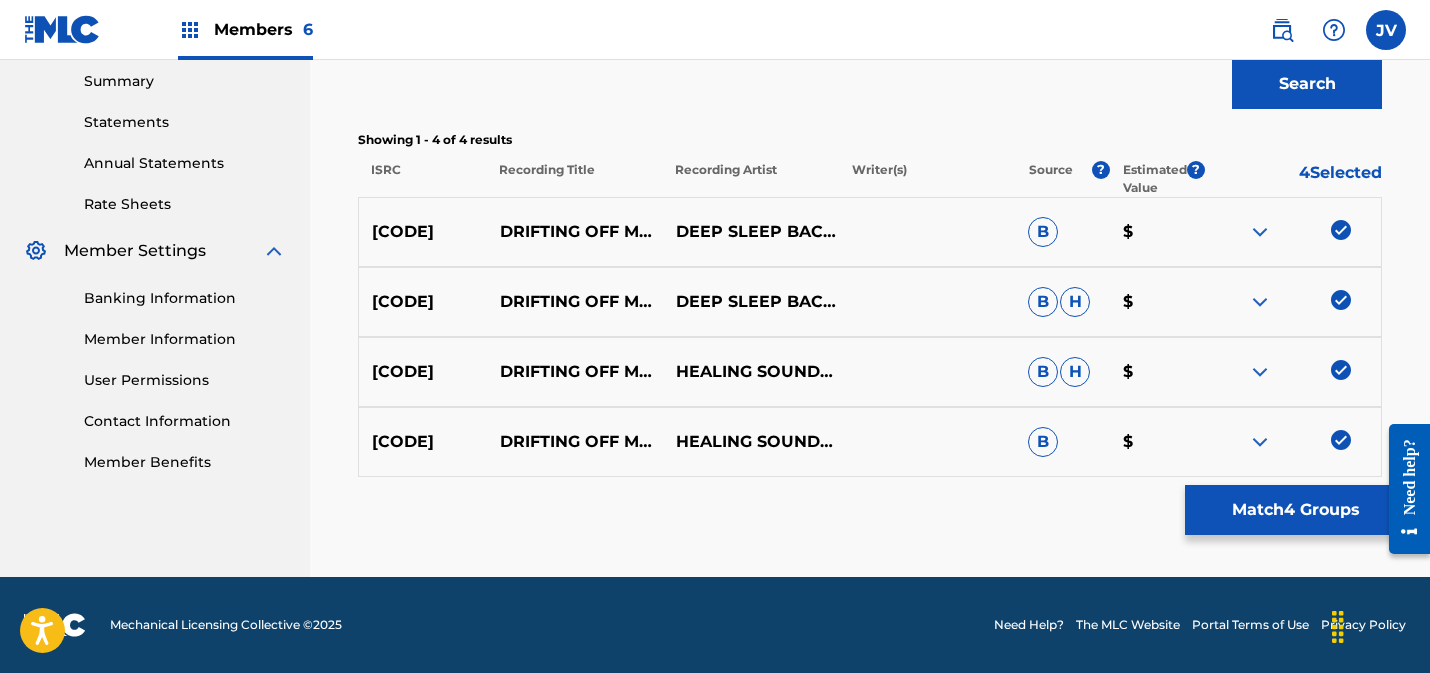 click on "Match  4 Groups" at bounding box center (1295, 510) 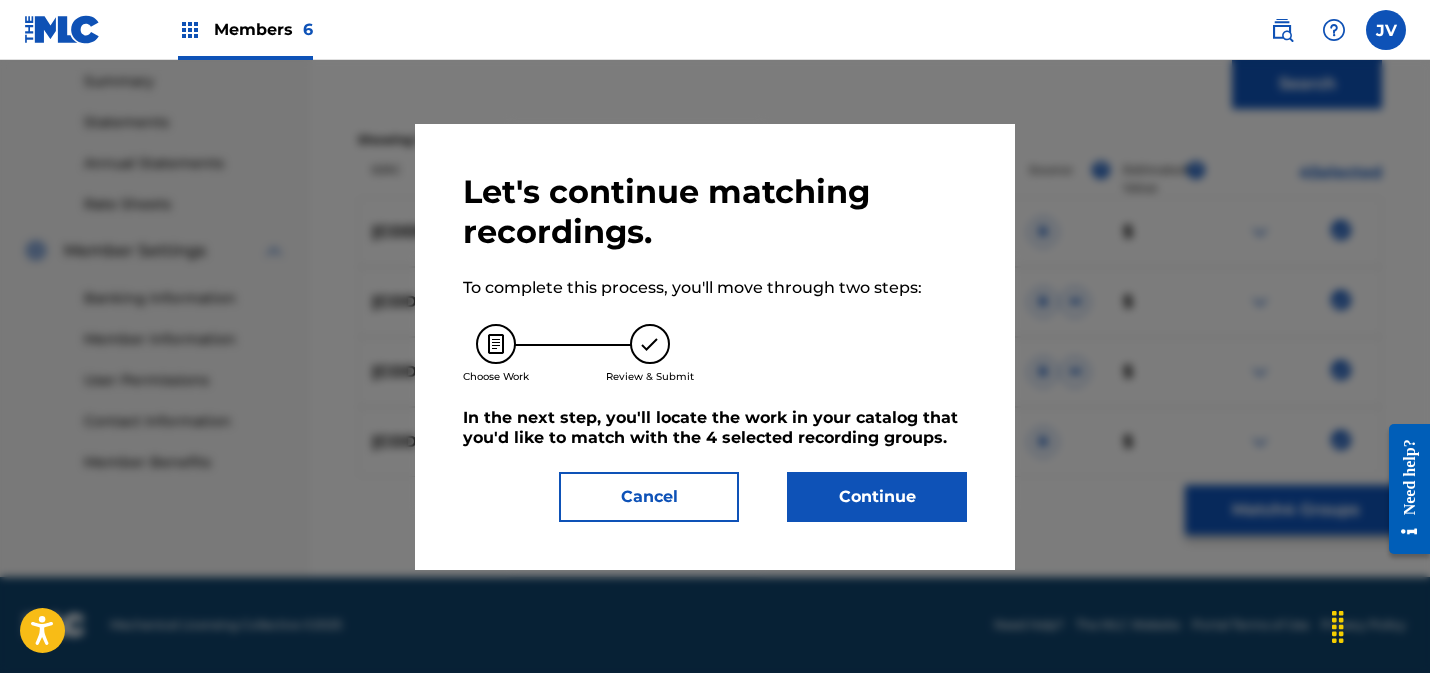 click on "Continue" at bounding box center (877, 497) 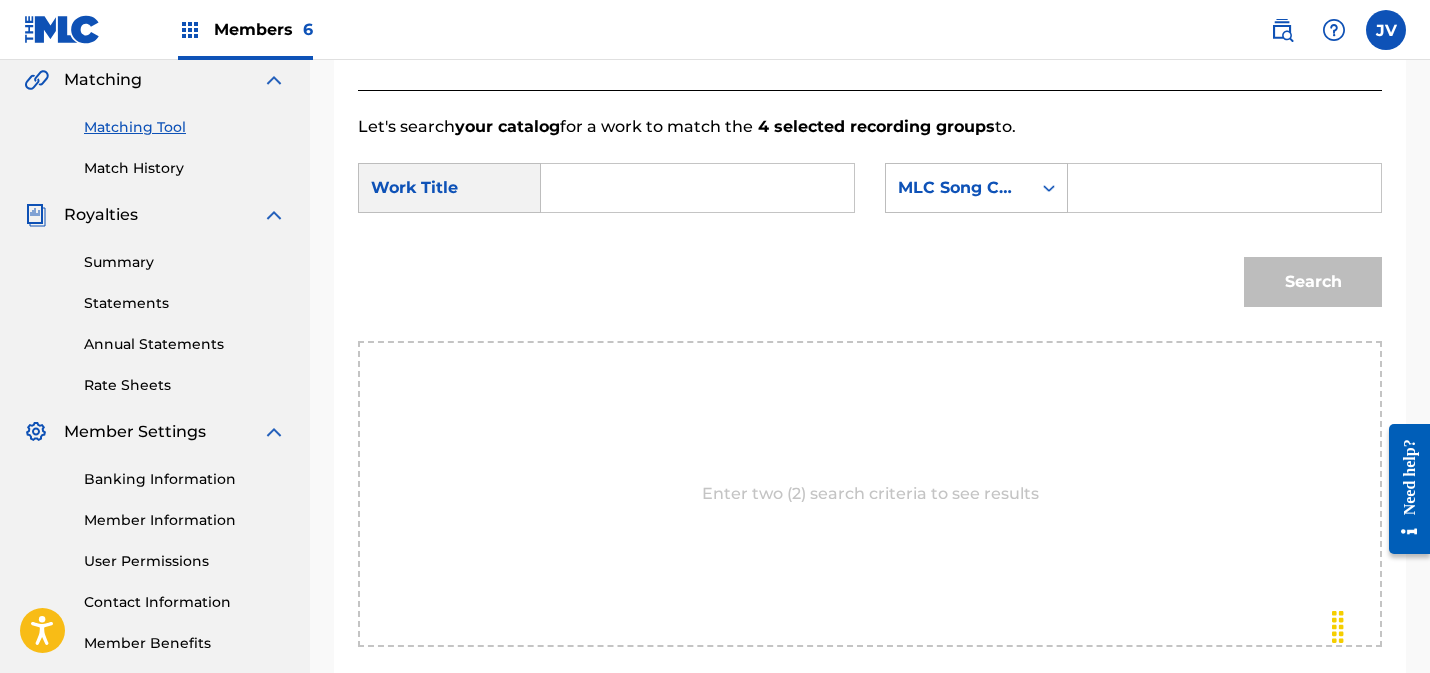 scroll, scrollTop: 154, scrollLeft: 0, axis: vertical 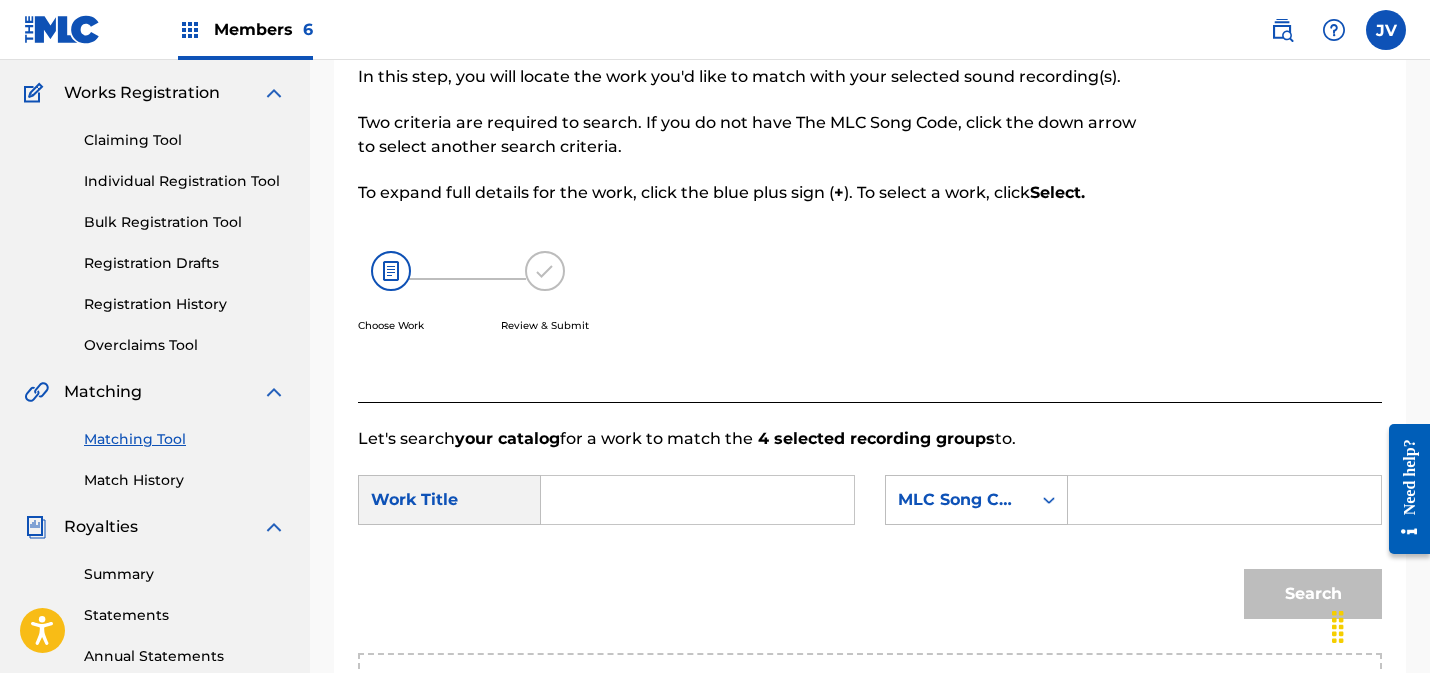 click at bounding box center (697, 500) 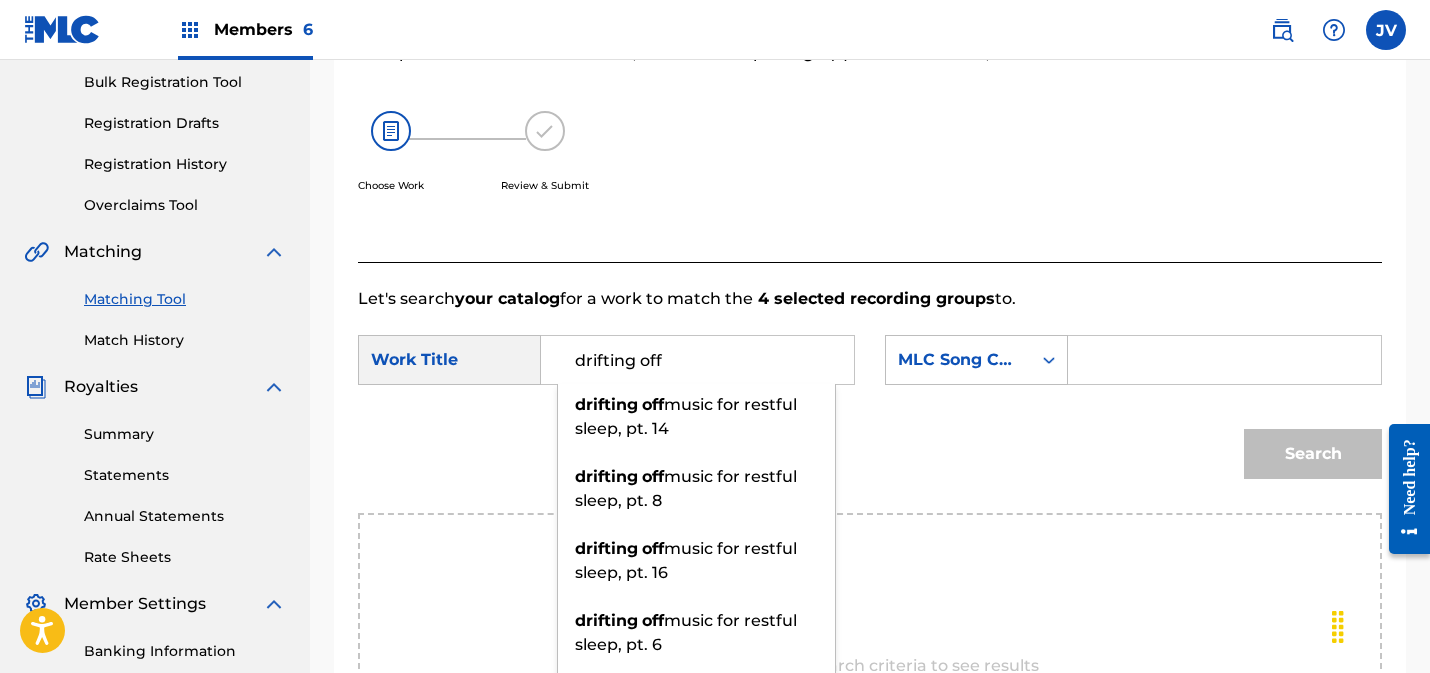 scroll, scrollTop: 278, scrollLeft: 0, axis: vertical 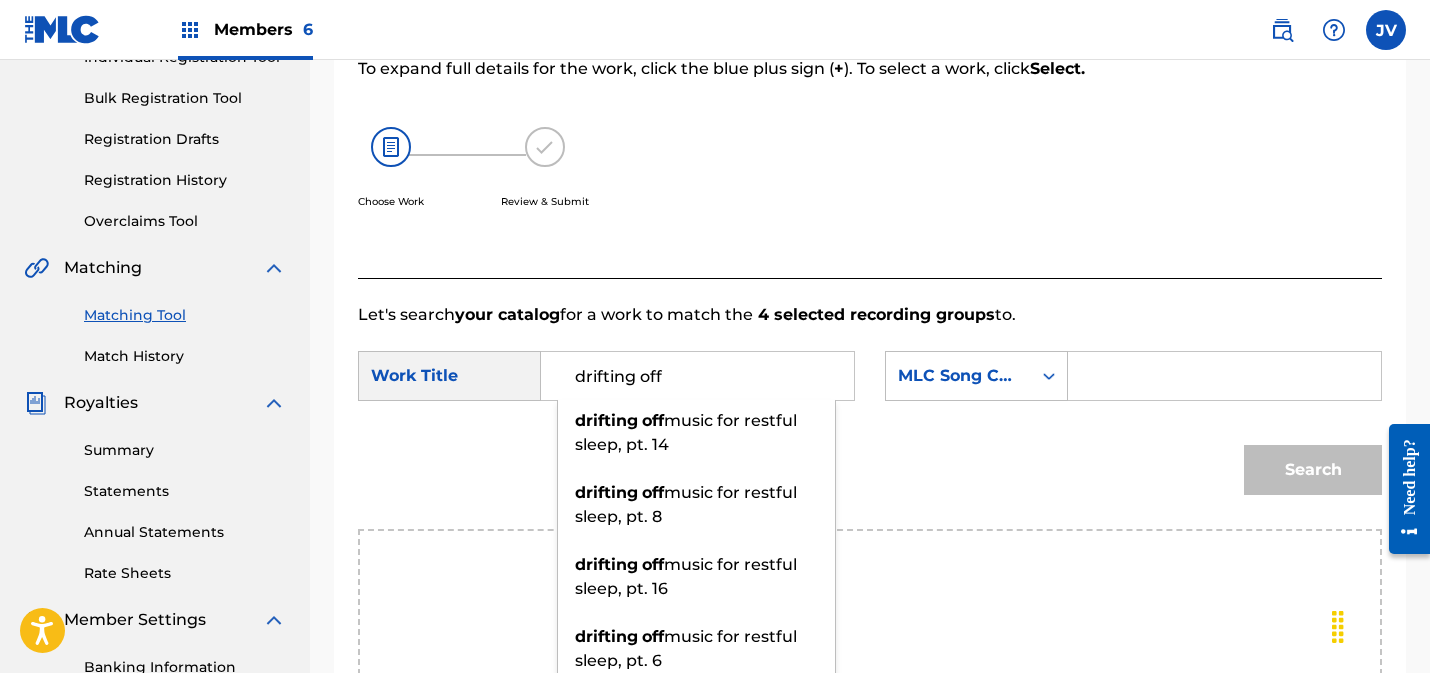drag, startPoint x: 683, startPoint y: 376, endPoint x: 540, endPoint y: 374, distance: 143.01399 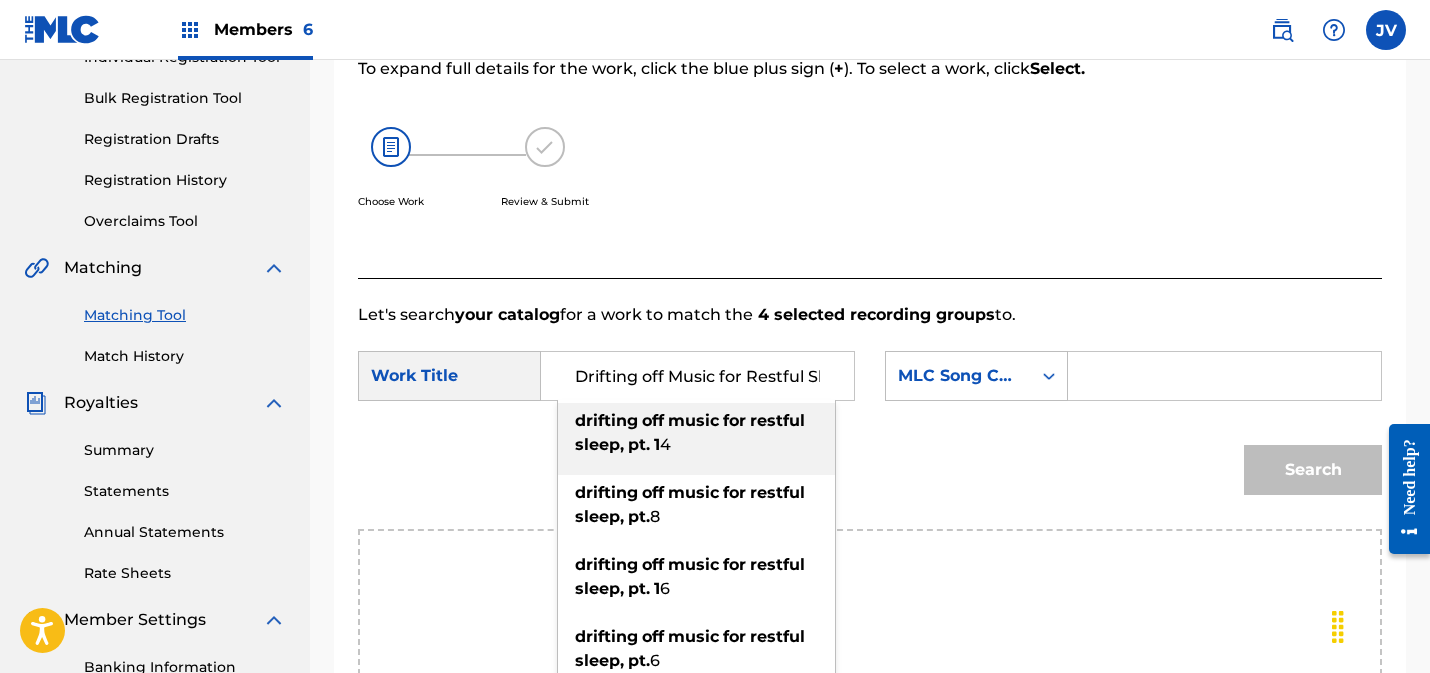 scroll, scrollTop: 0, scrollLeft: 73, axis: horizontal 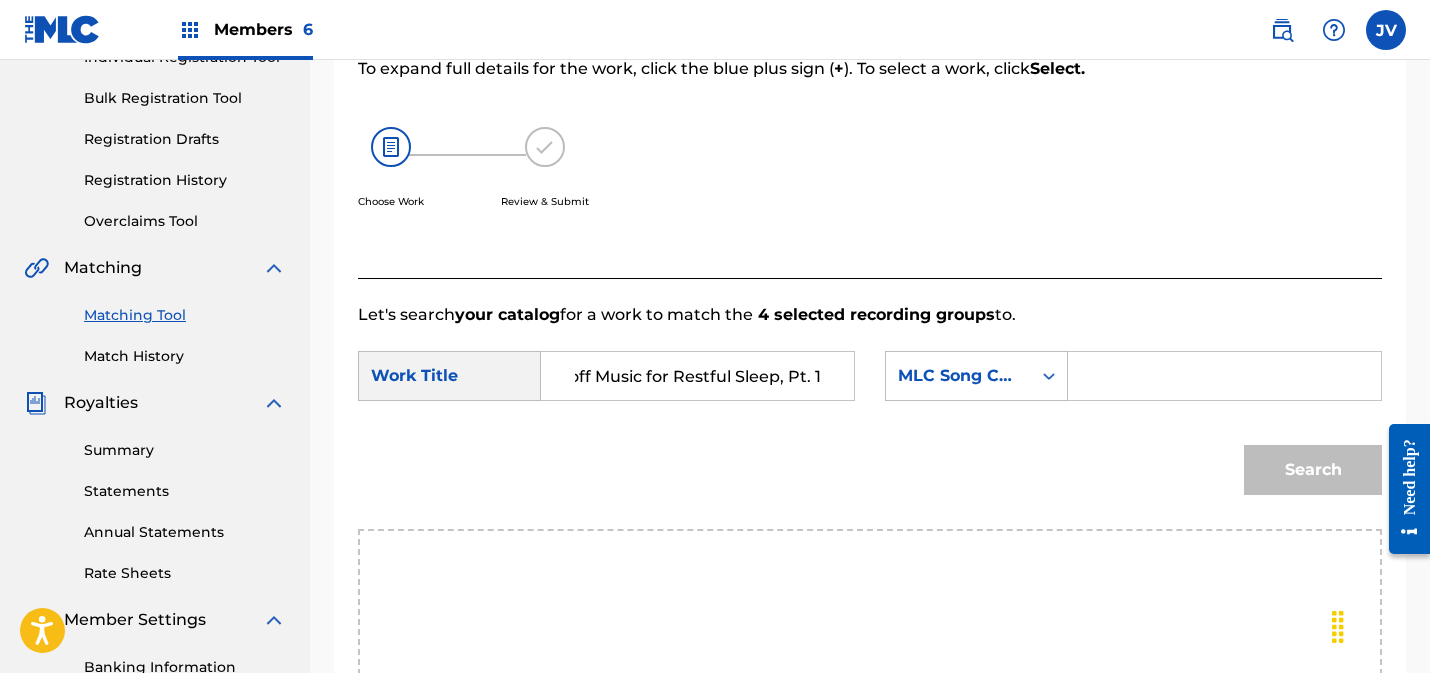 type on "Drifting off Music for Restful Sleep, Pt. 1" 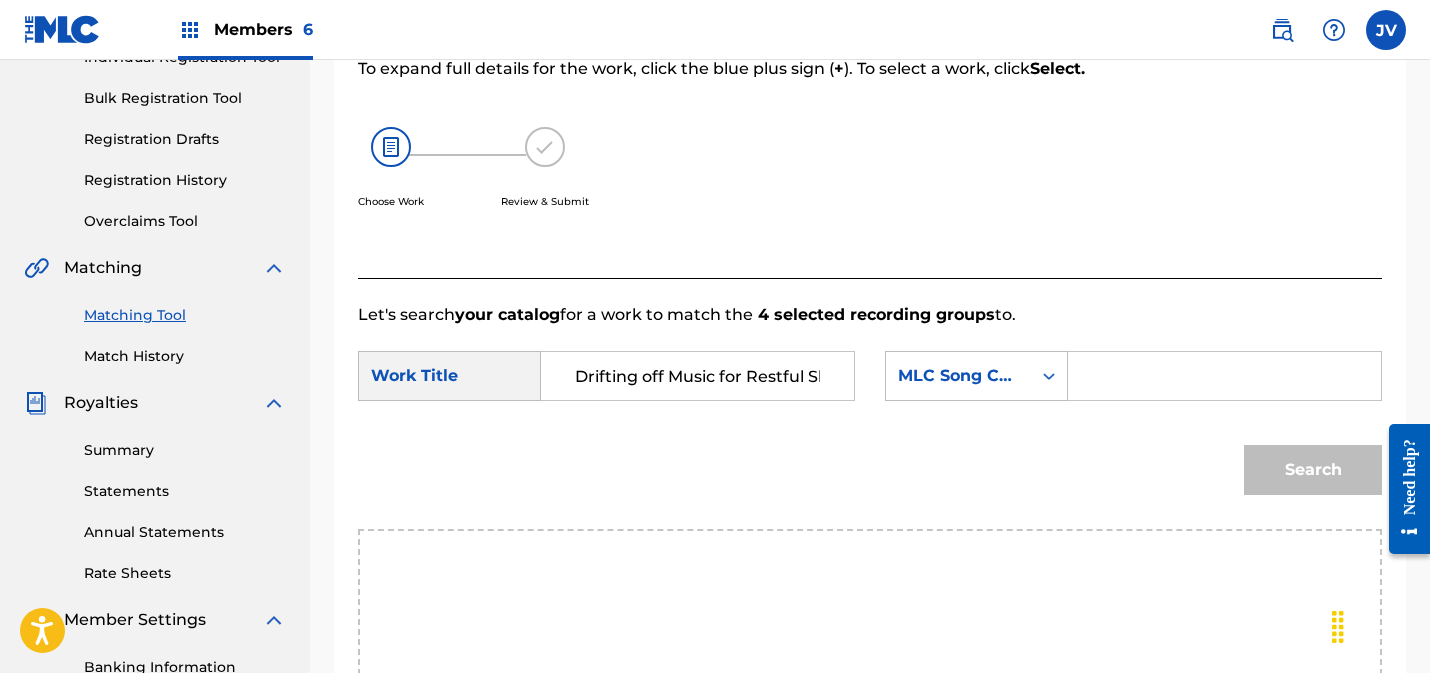 click on "Search" at bounding box center [870, 477] 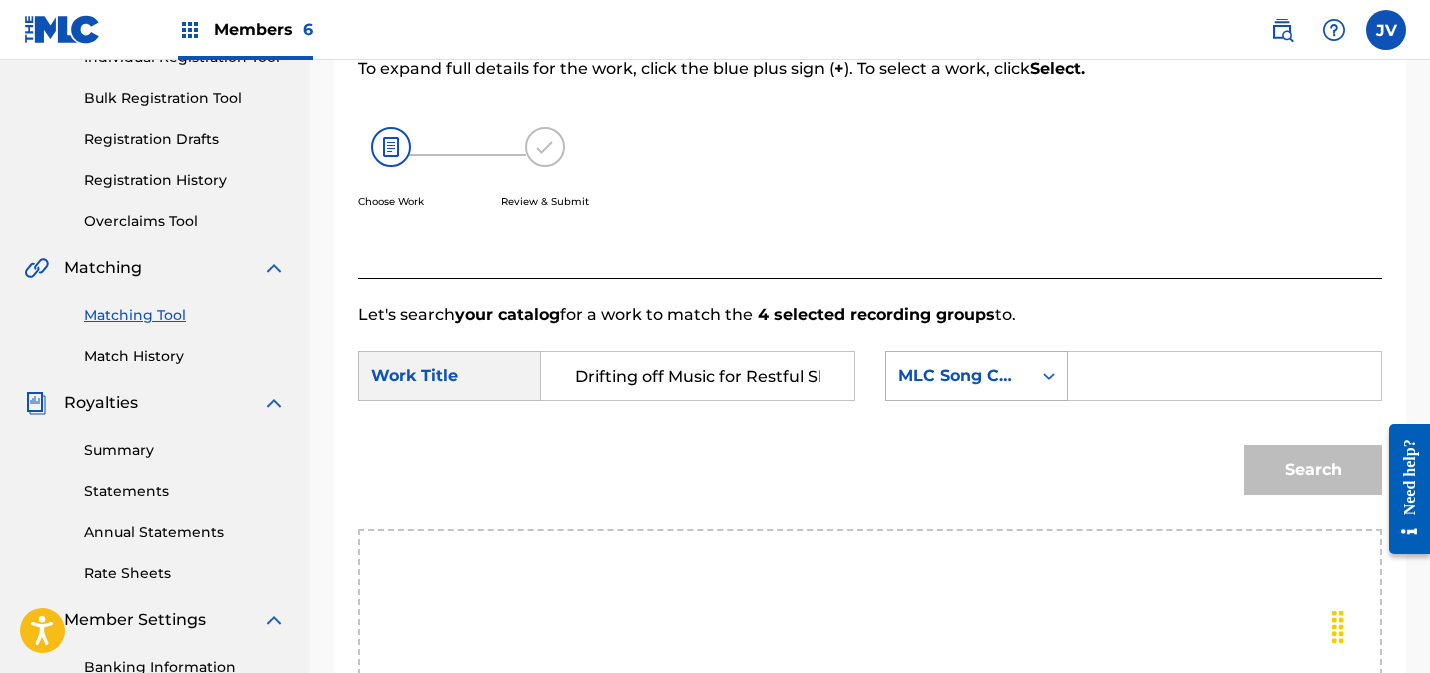click on "MLC Song Code" at bounding box center [958, 376] 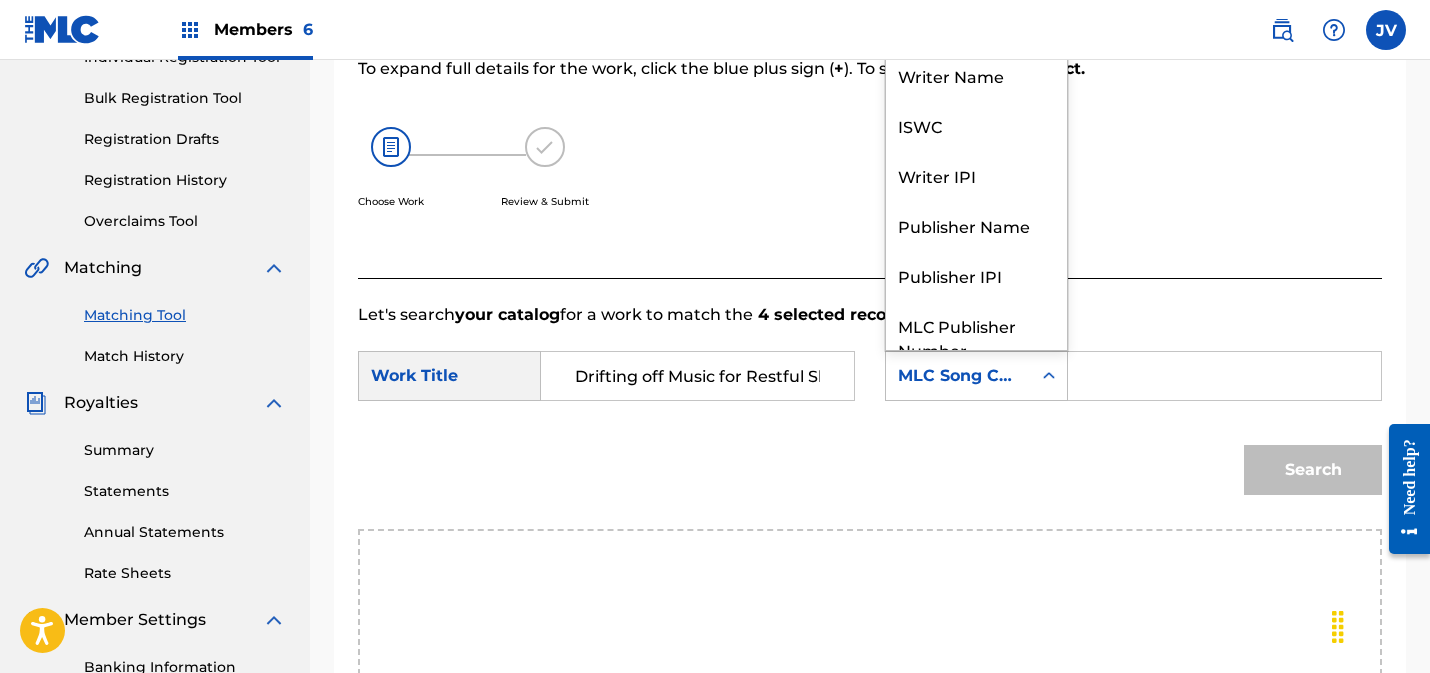 scroll, scrollTop: 74, scrollLeft: 0, axis: vertical 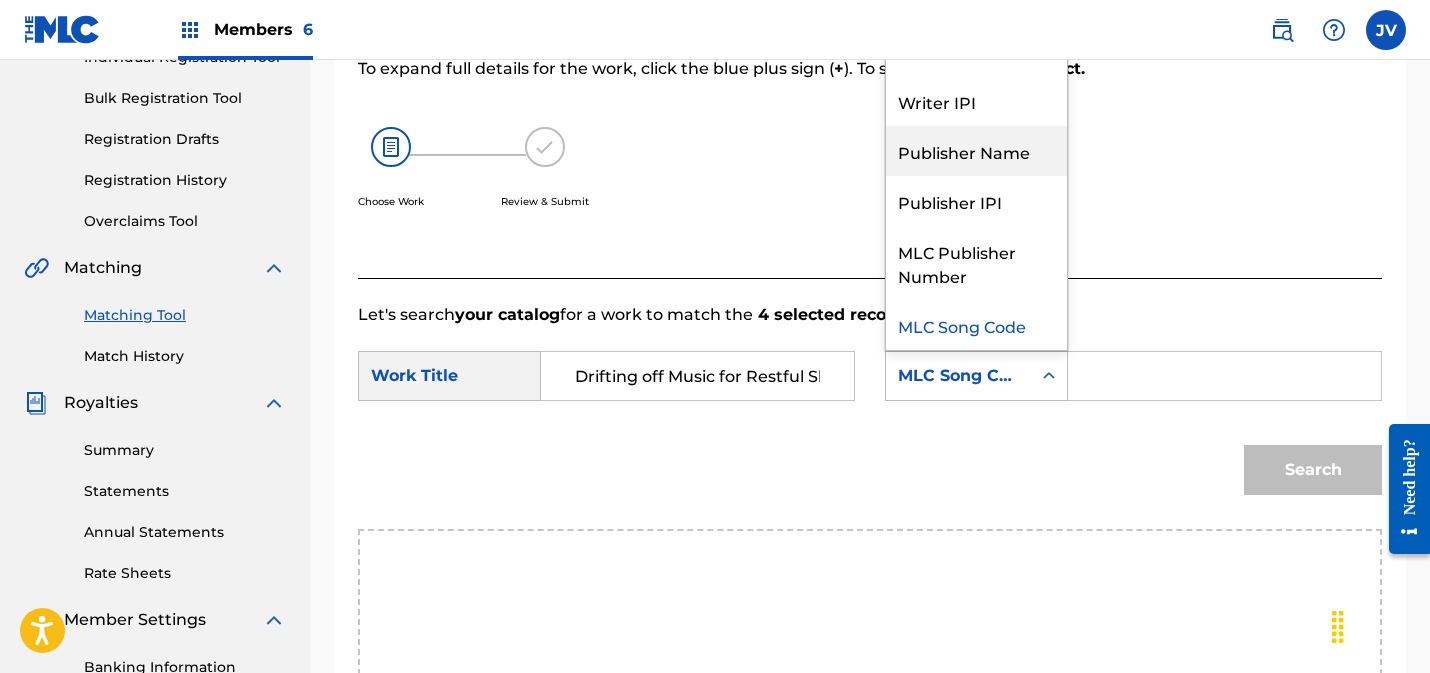 drag, startPoint x: 955, startPoint y: 163, endPoint x: 1125, endPoint y: 311, distance: 225.39743 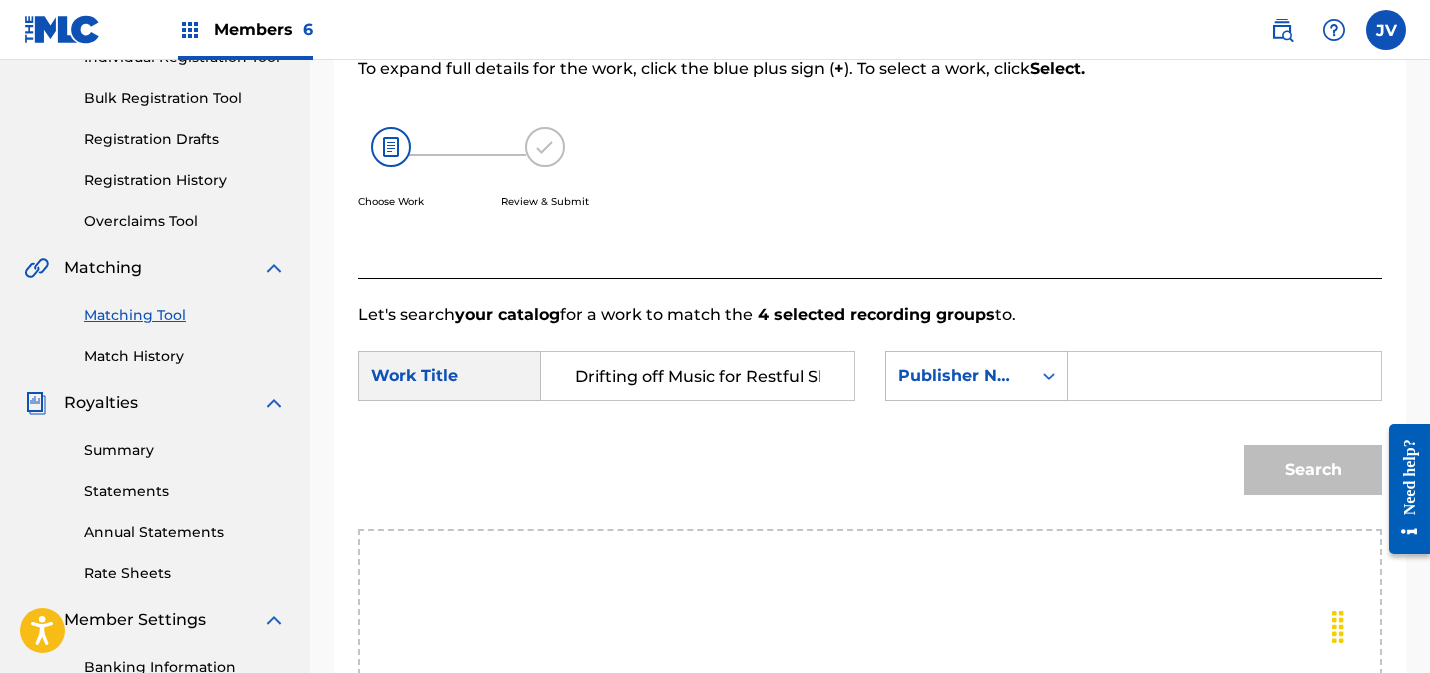 click at bounding box center (1224, 376) 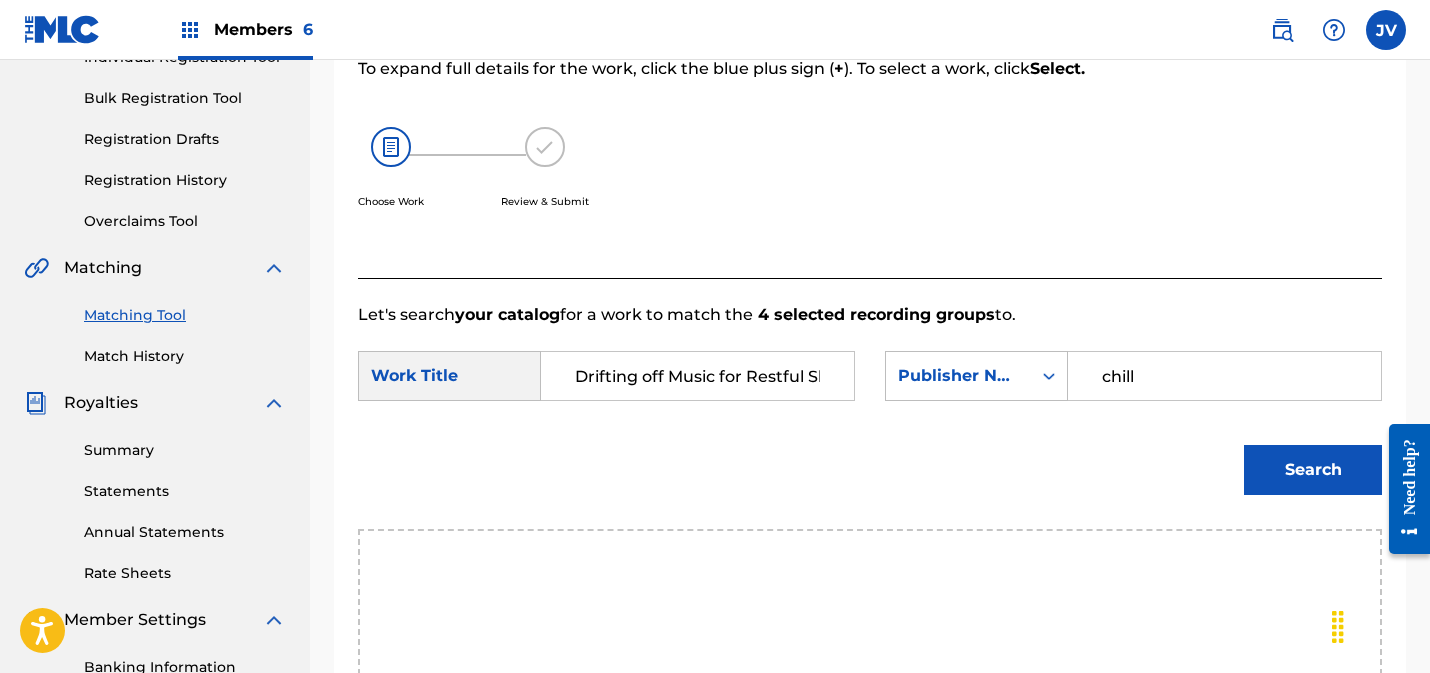 type on "chill" 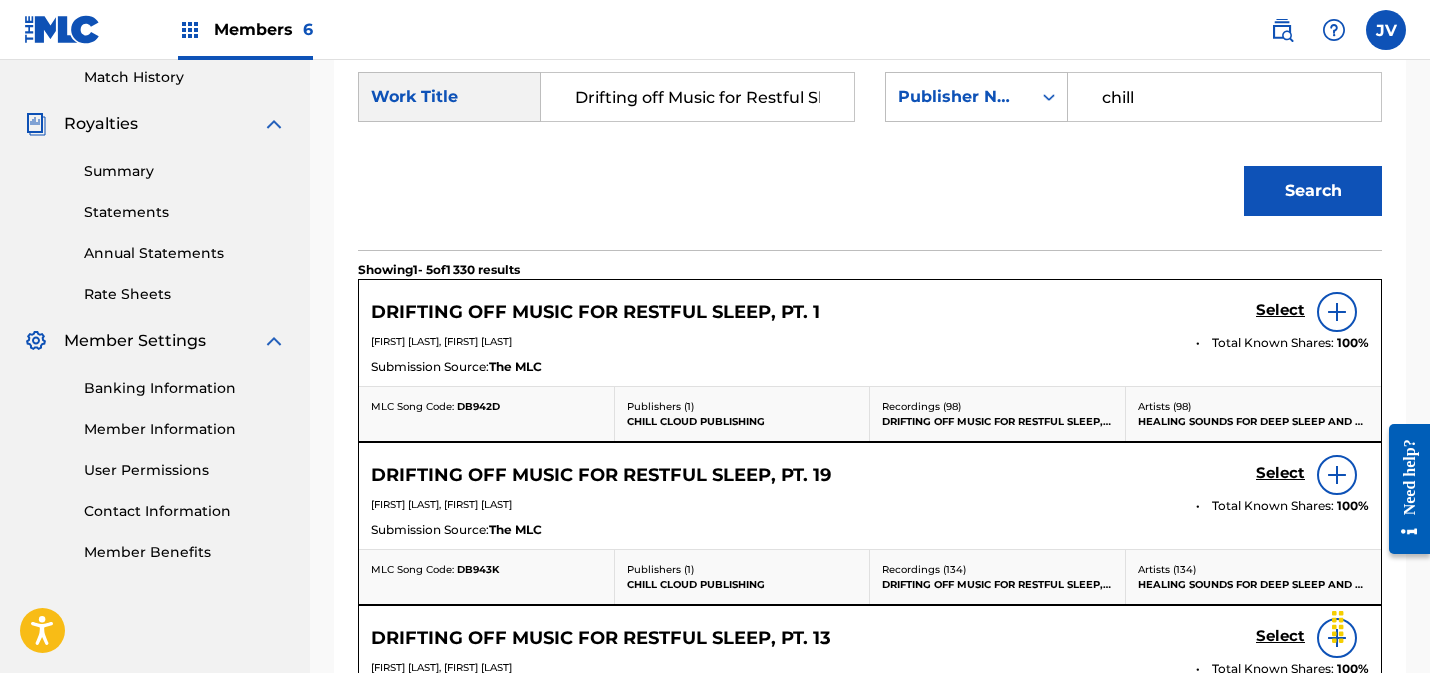 scroll, scrollTop: 630, scrollLeft: 0, axis: vertical 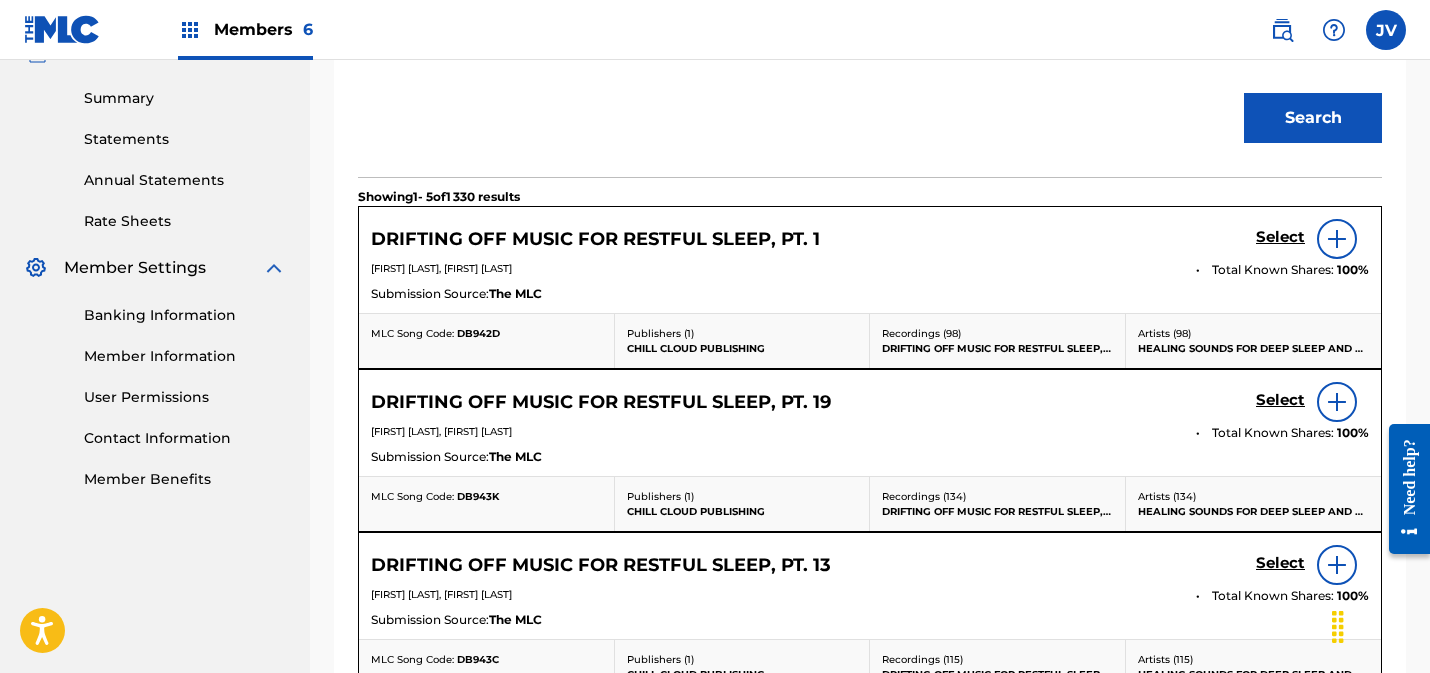 click on "Select" at bounding box center [1280, 237] 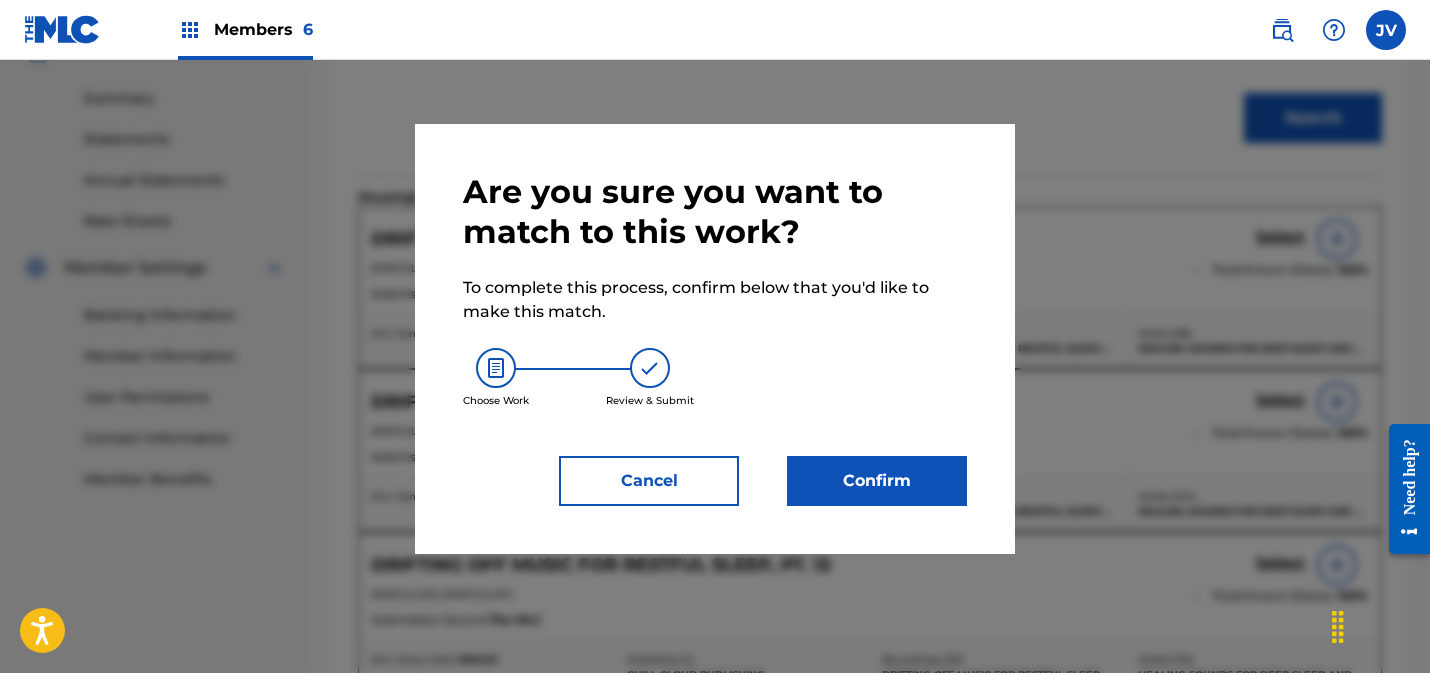 click on "Confirm" at bounding box center (877, 481) 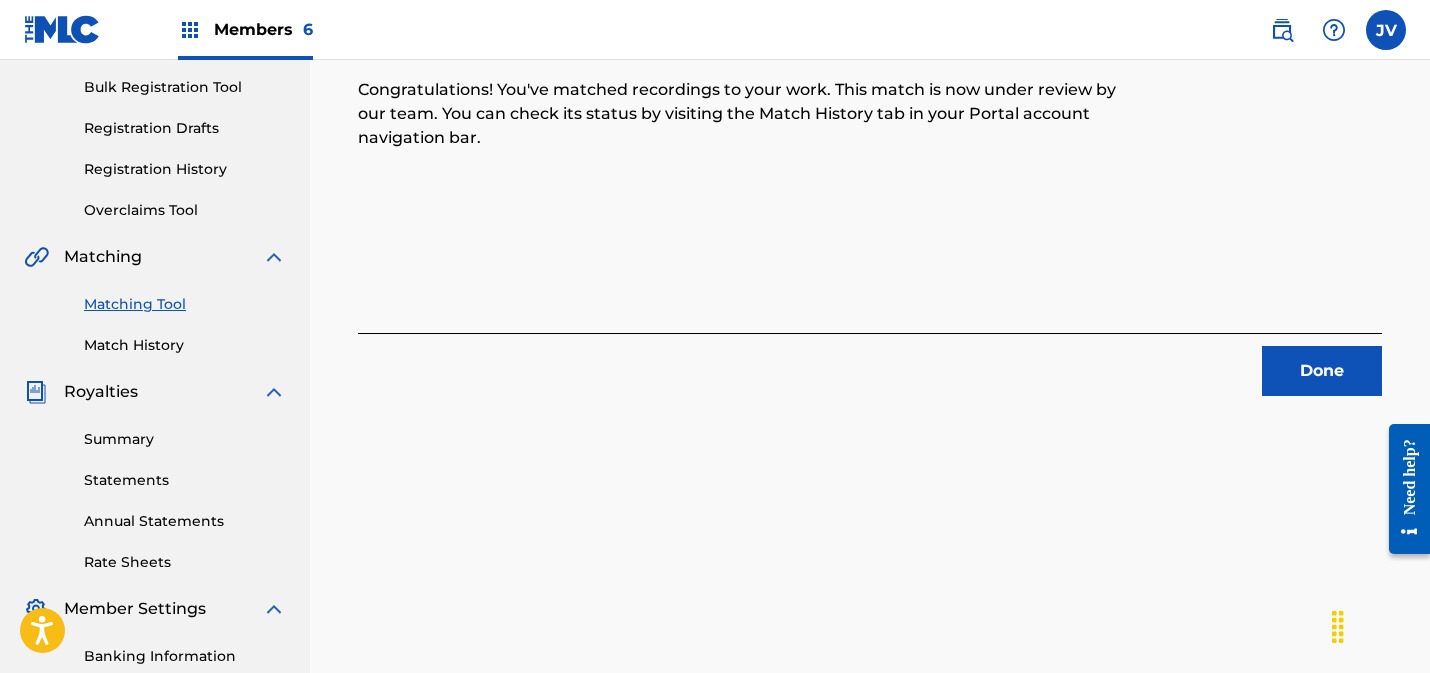 scroll, scrollTop: 215, scrollLeft: 0, axis: vertical 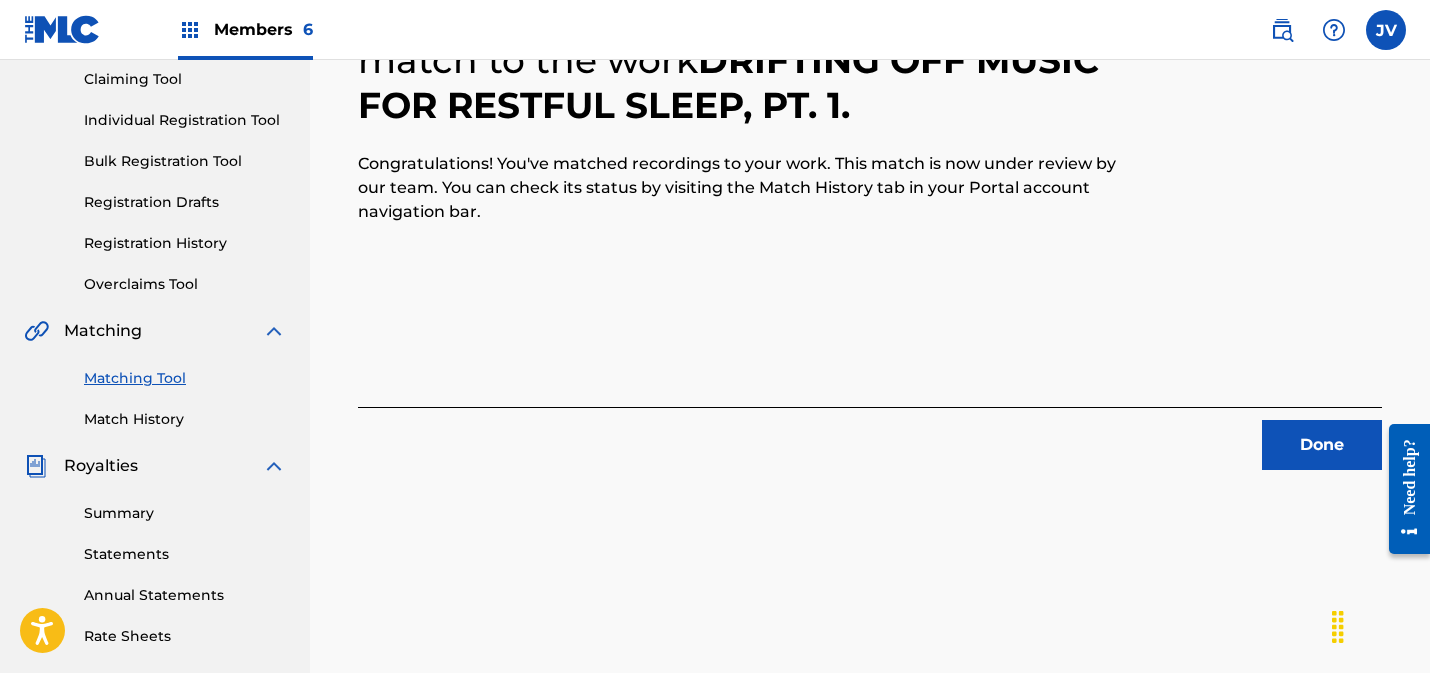 click on "Done" at bounding box center [1322, 445] 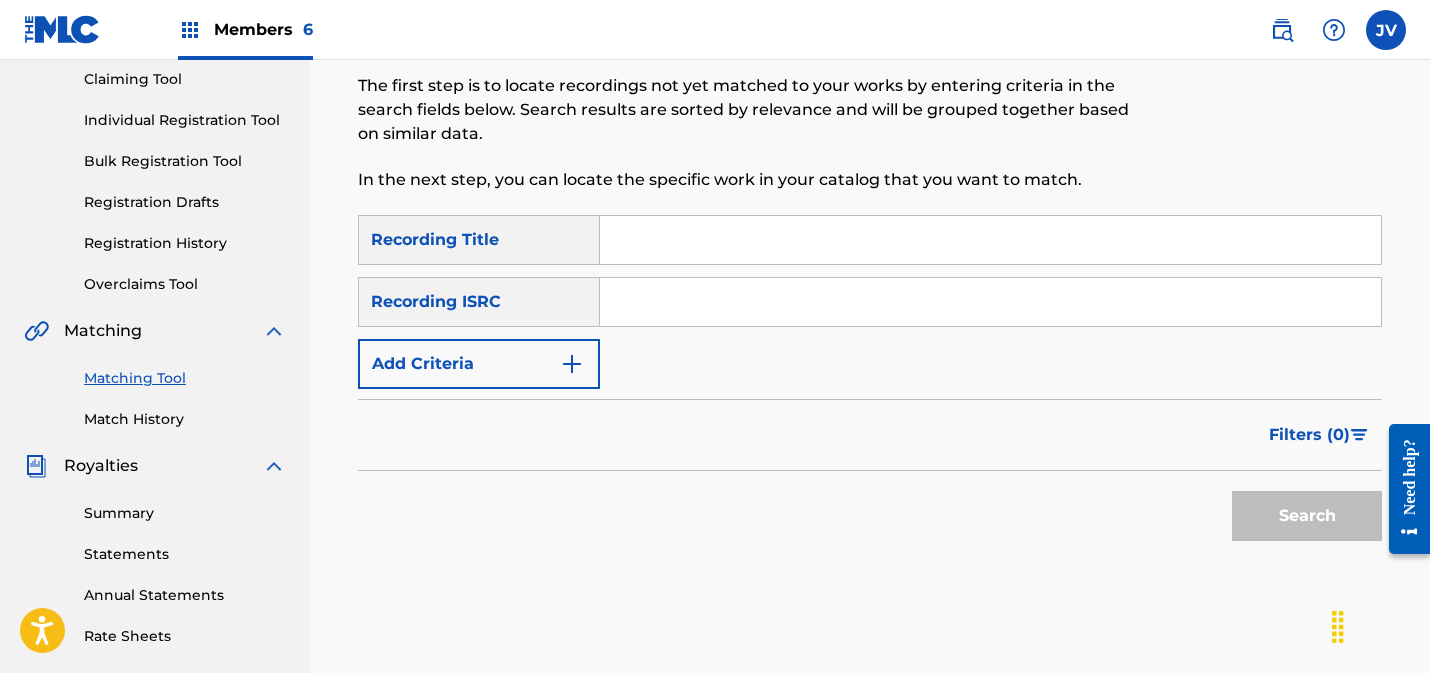 click at bounding box center (990, 302) 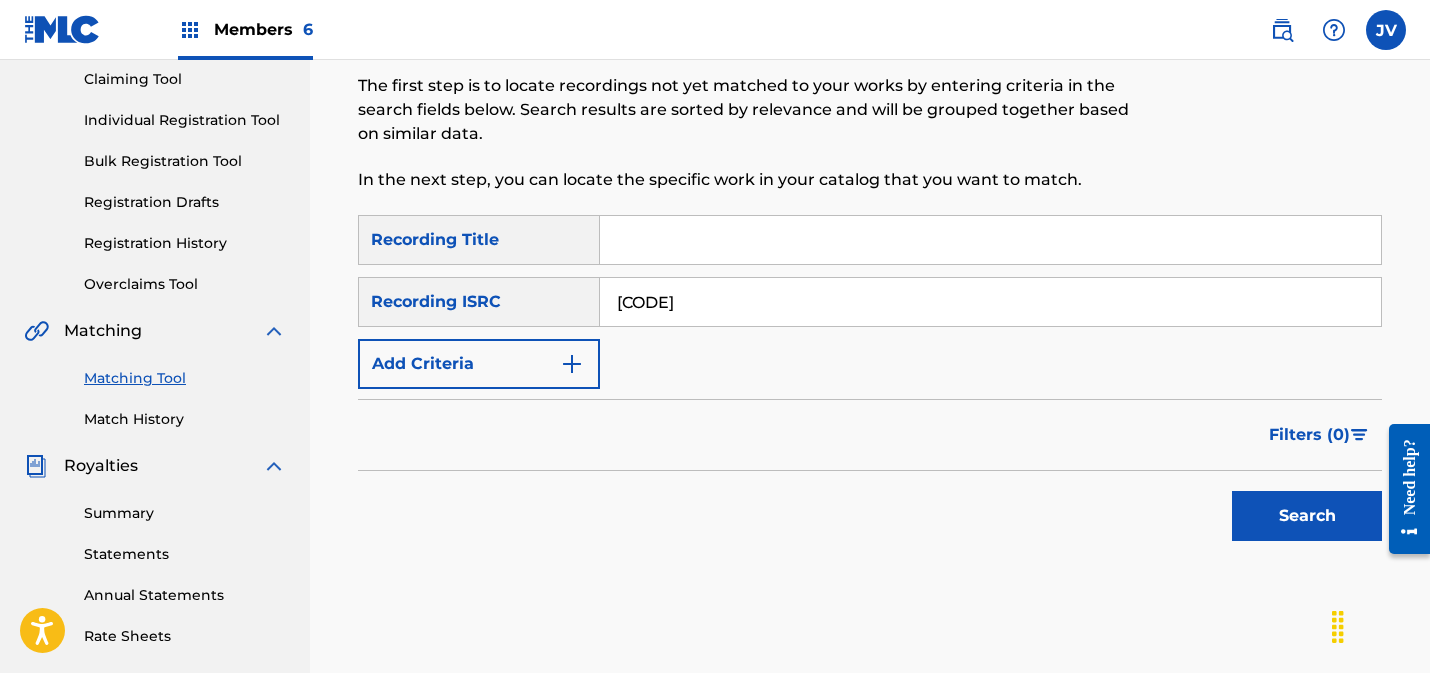 type on "[CODE]" 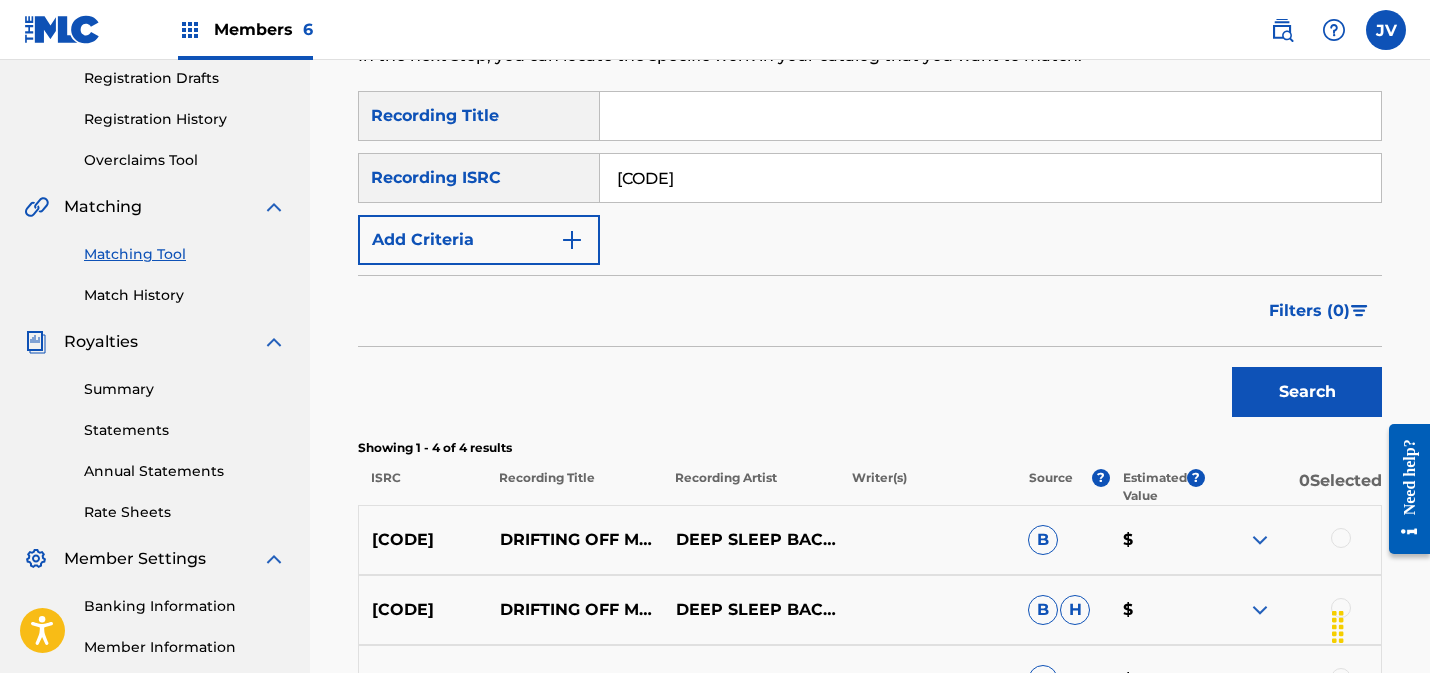 scroll, scrollTop: 566, scrollLeft: 0, axis: vertical 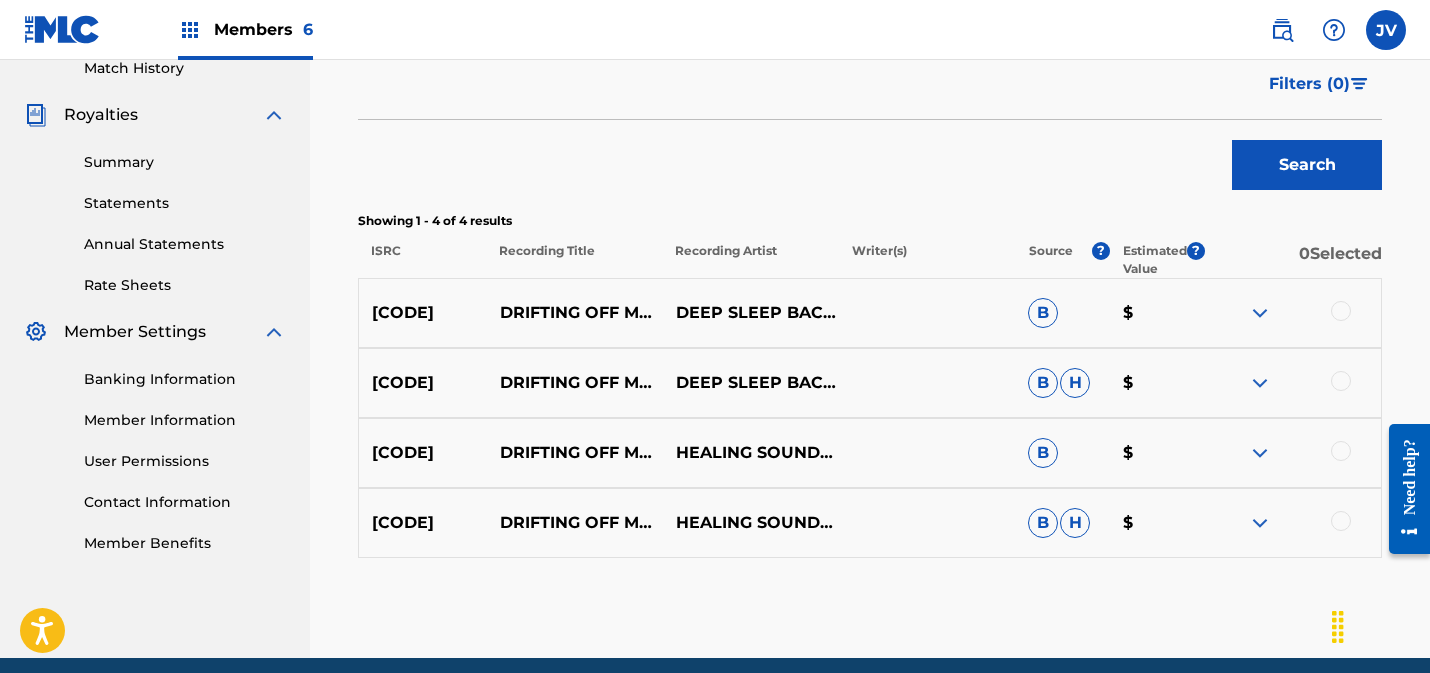 click at bounding box center (1341, 311) 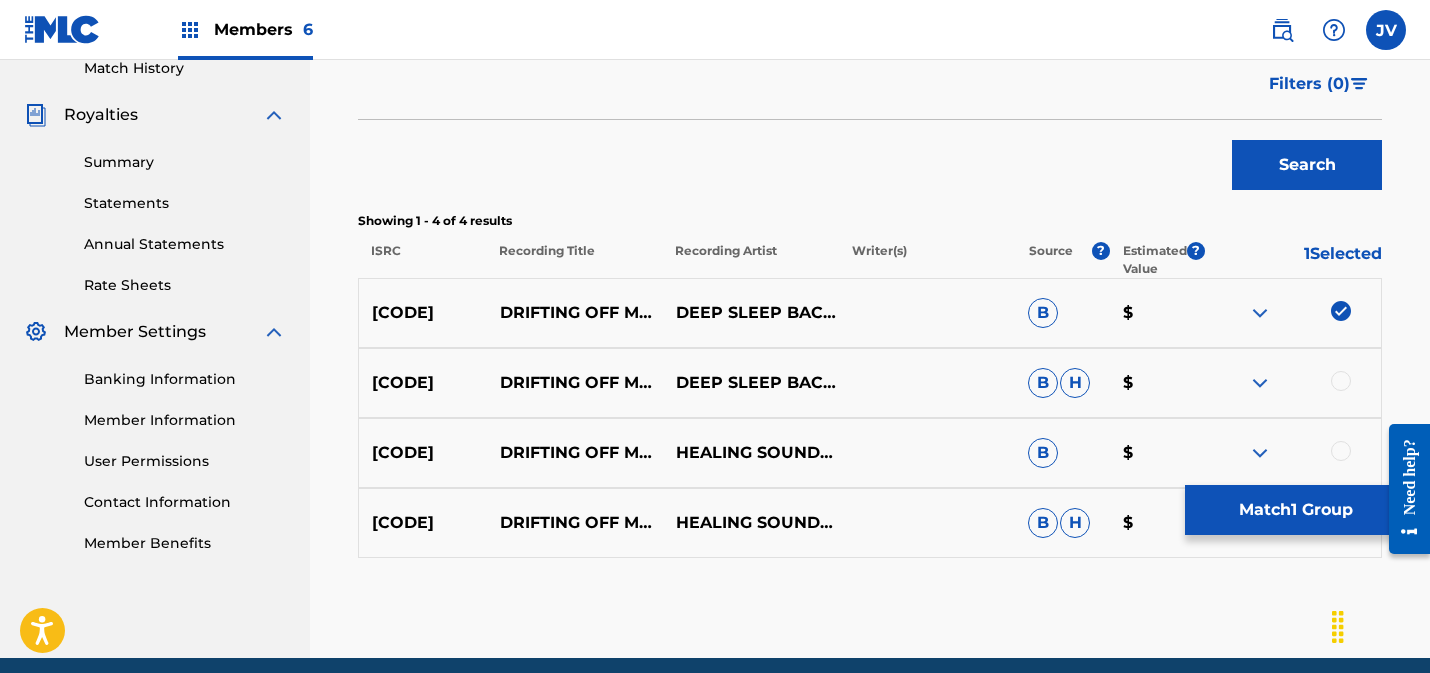 click at bounding box center (1341, 381) 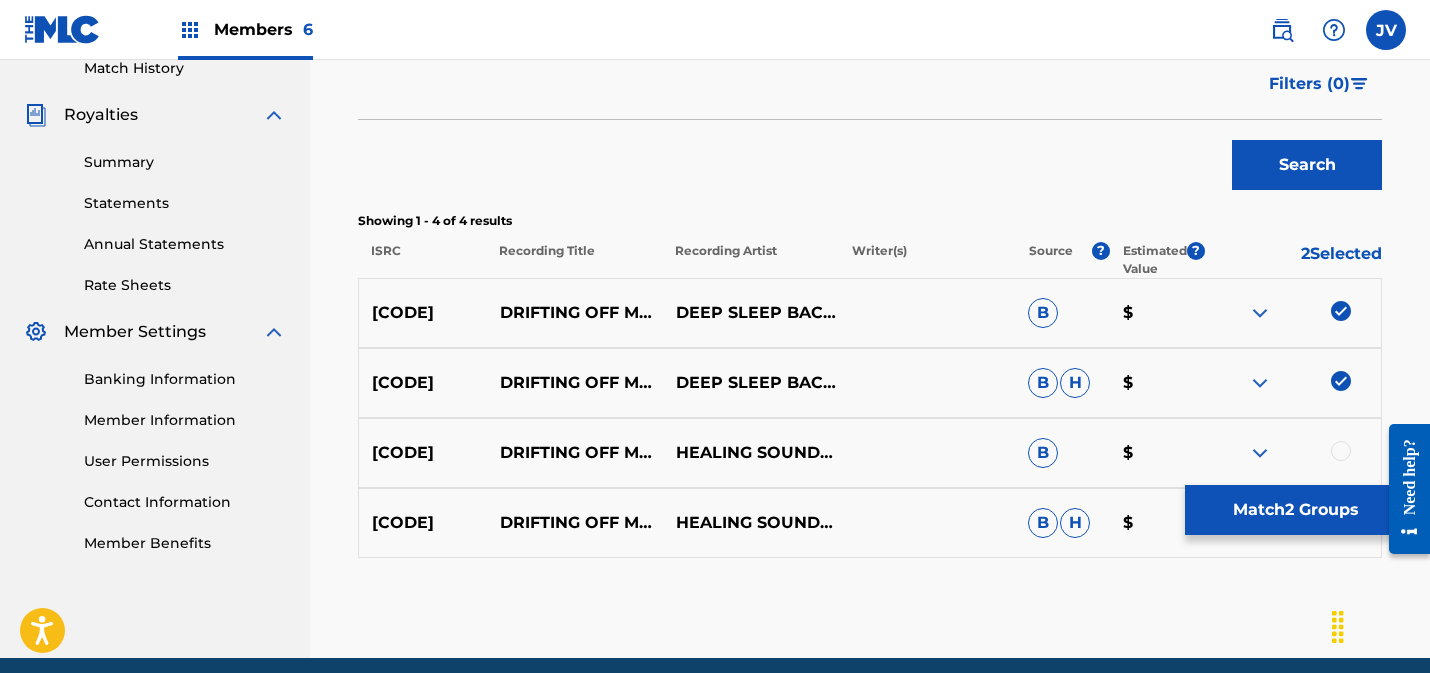 scroll, scrollTop: 647, scrollLeft: 0, axis: vertical 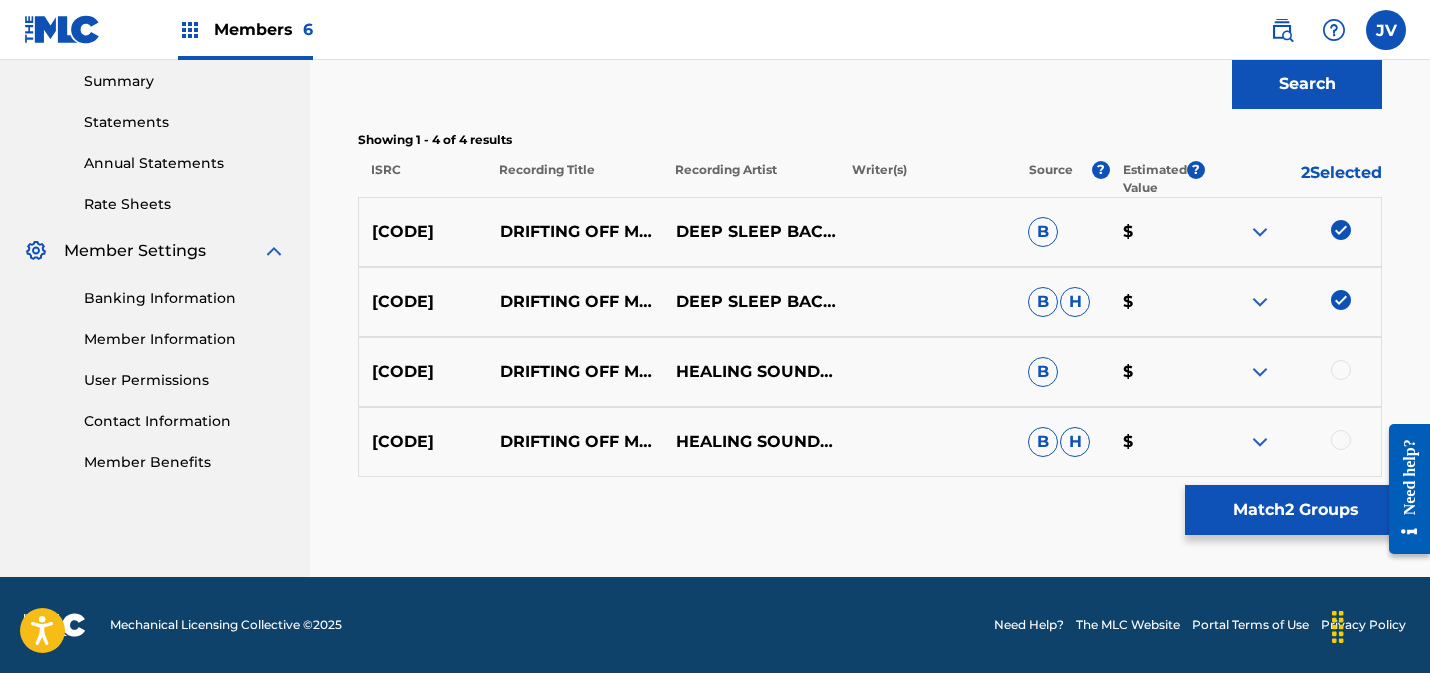 click at bounding box center [1341, 370] 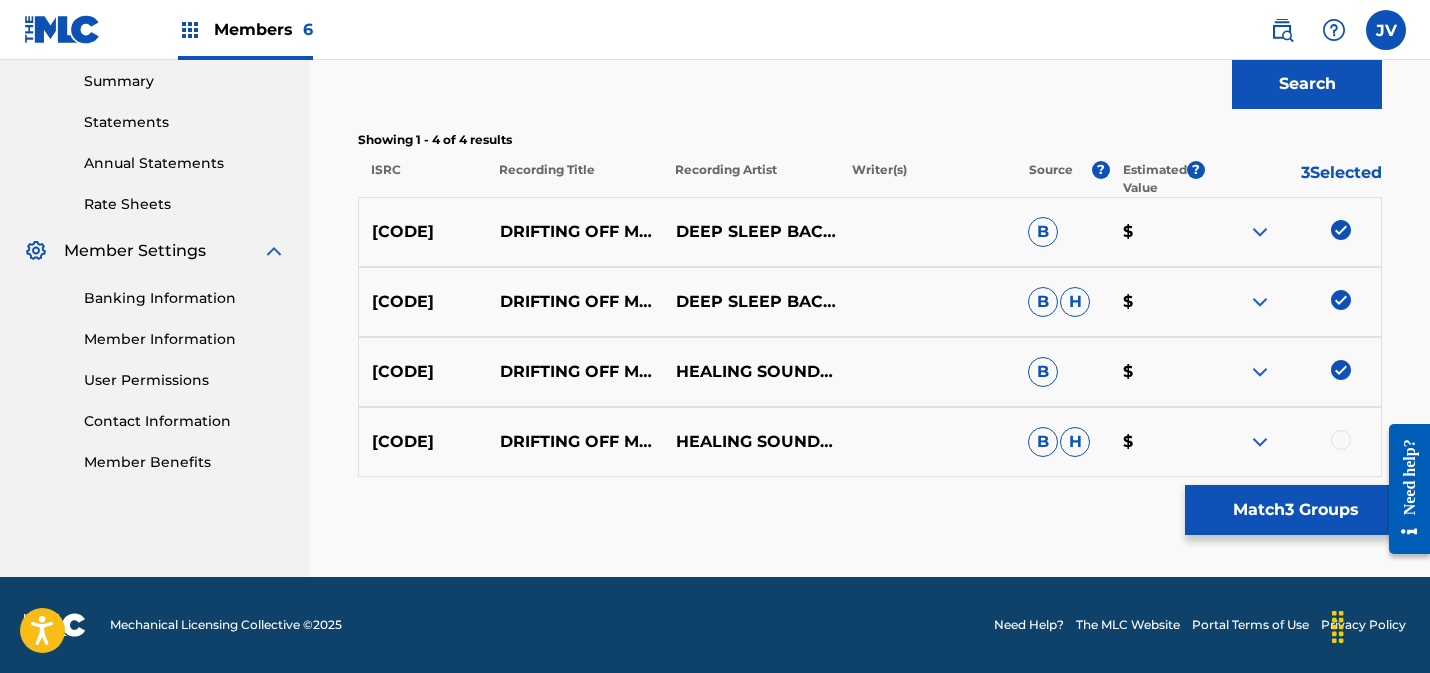 click at bounding box center (1341, 440) 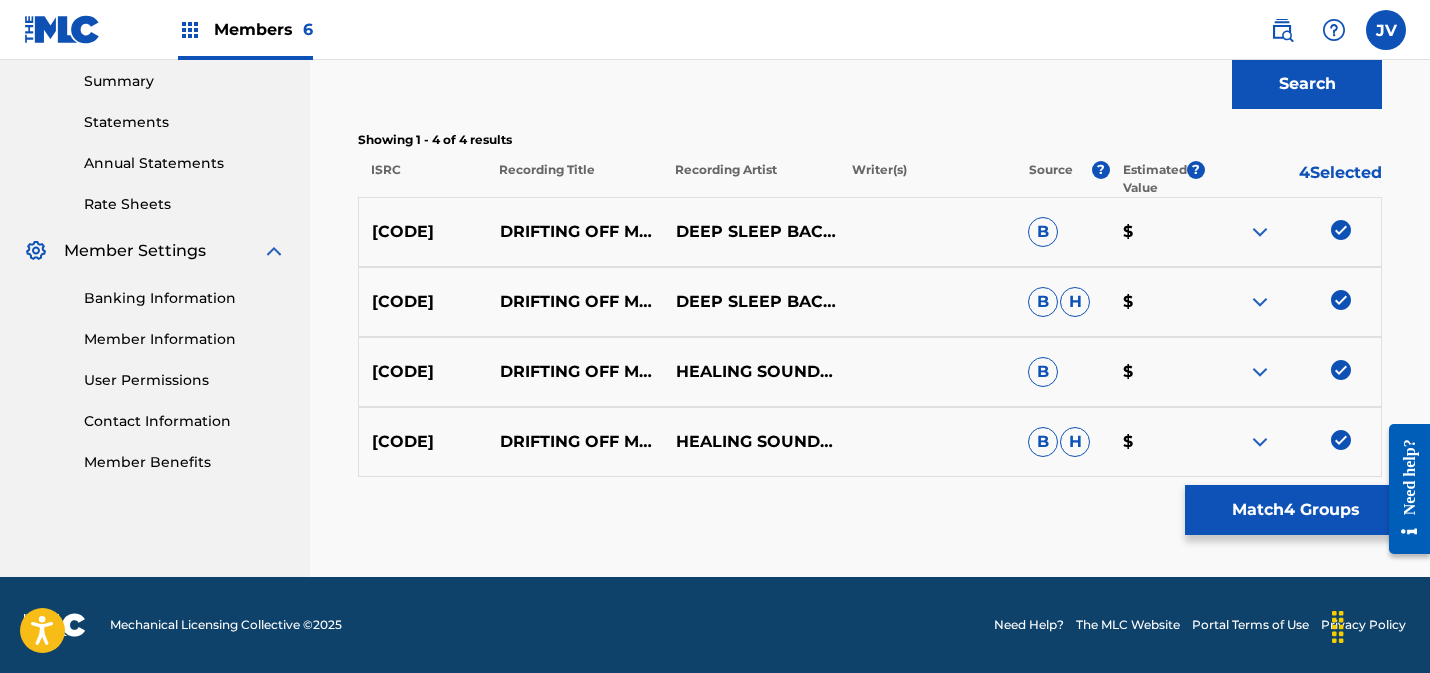 click on "Match  4 Groups" at bounding box center (1295, 510) 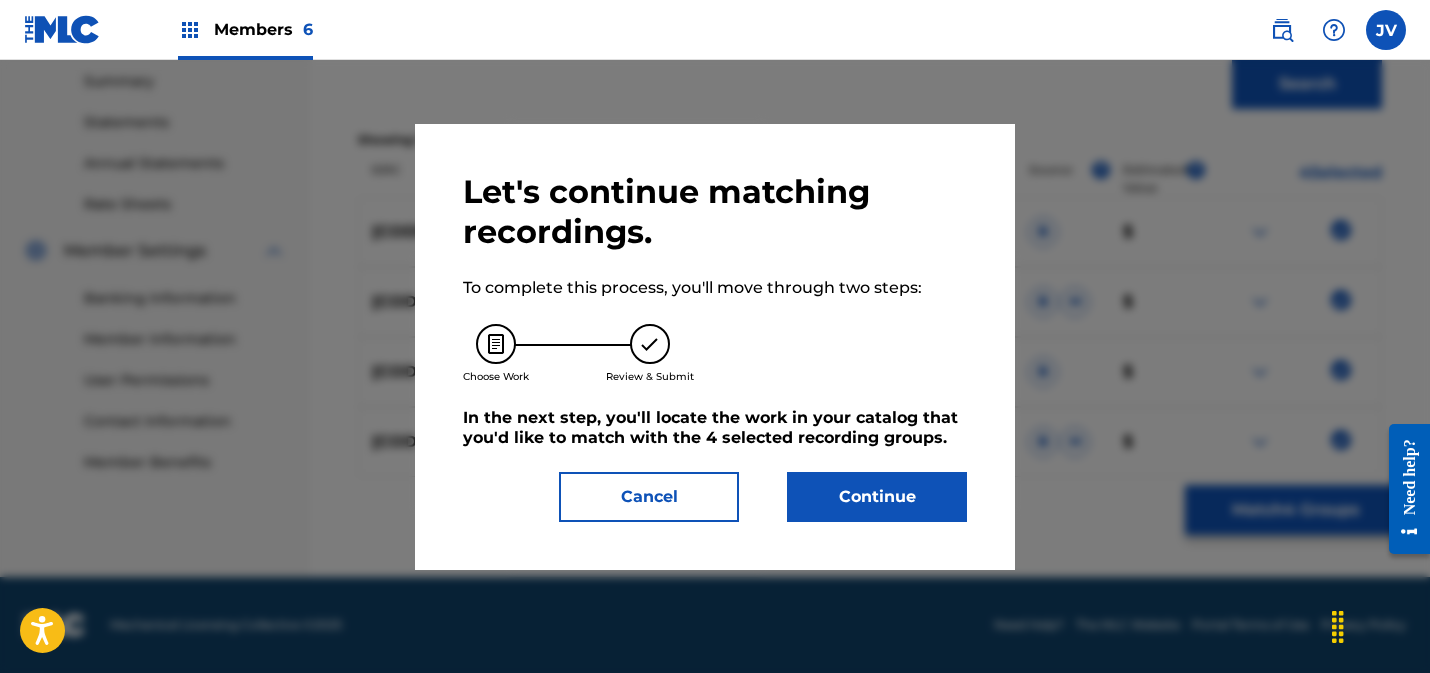 click on "Continue" at bounding box center [877, 497] 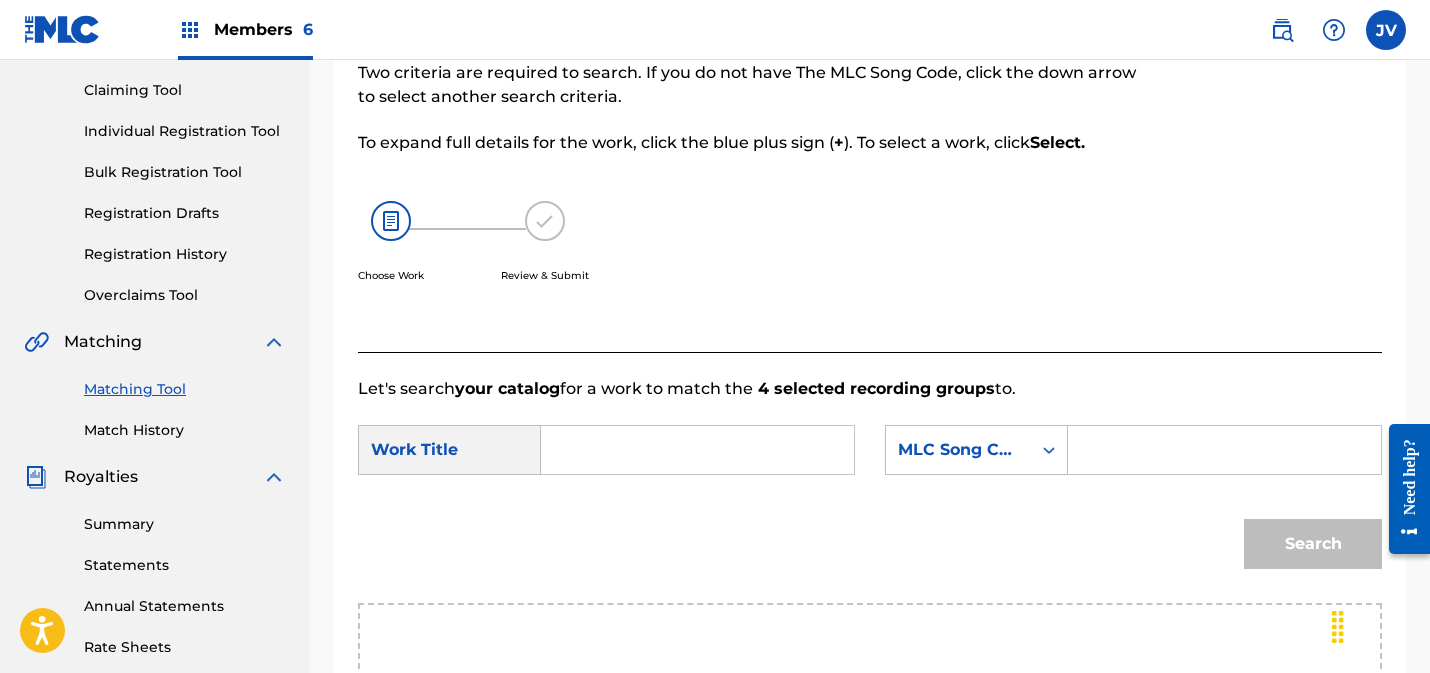 scroll, scrollTop: 177, scrollLeft: 0, axis: vertical 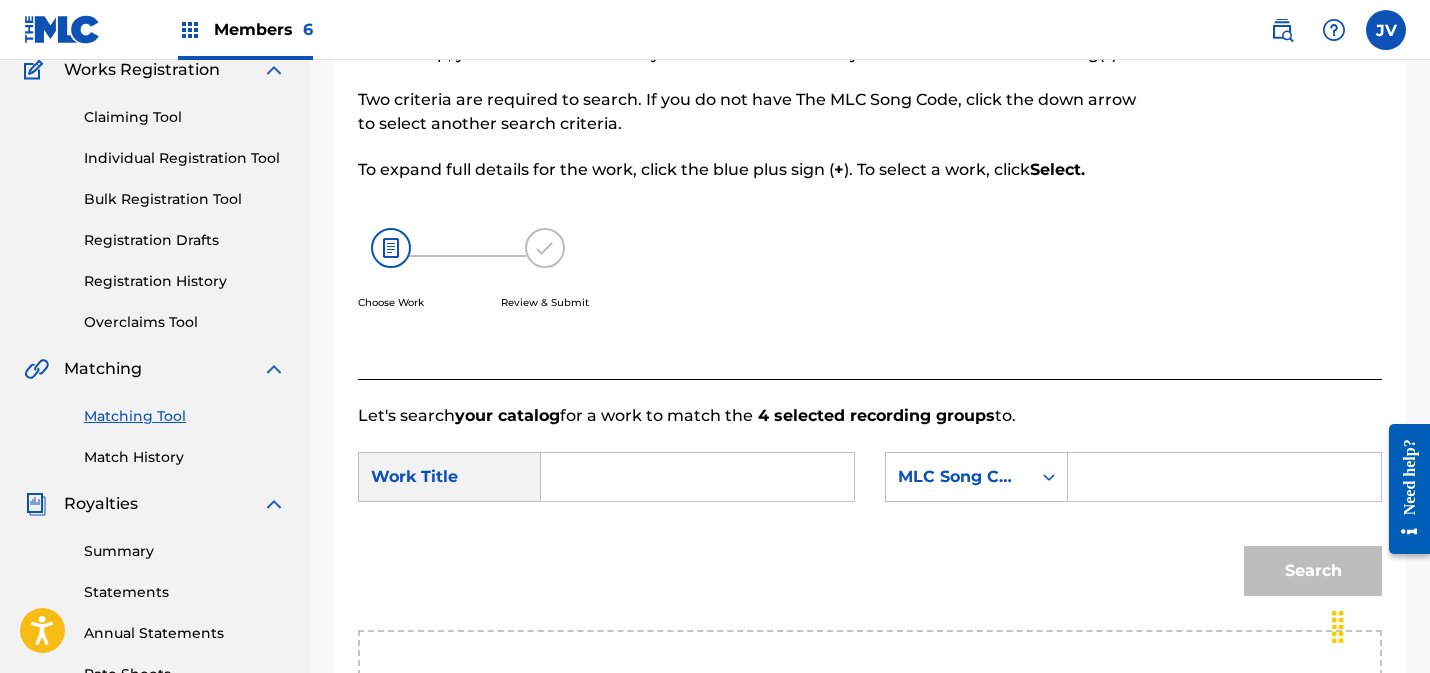 click at bounding box center (697, 477) 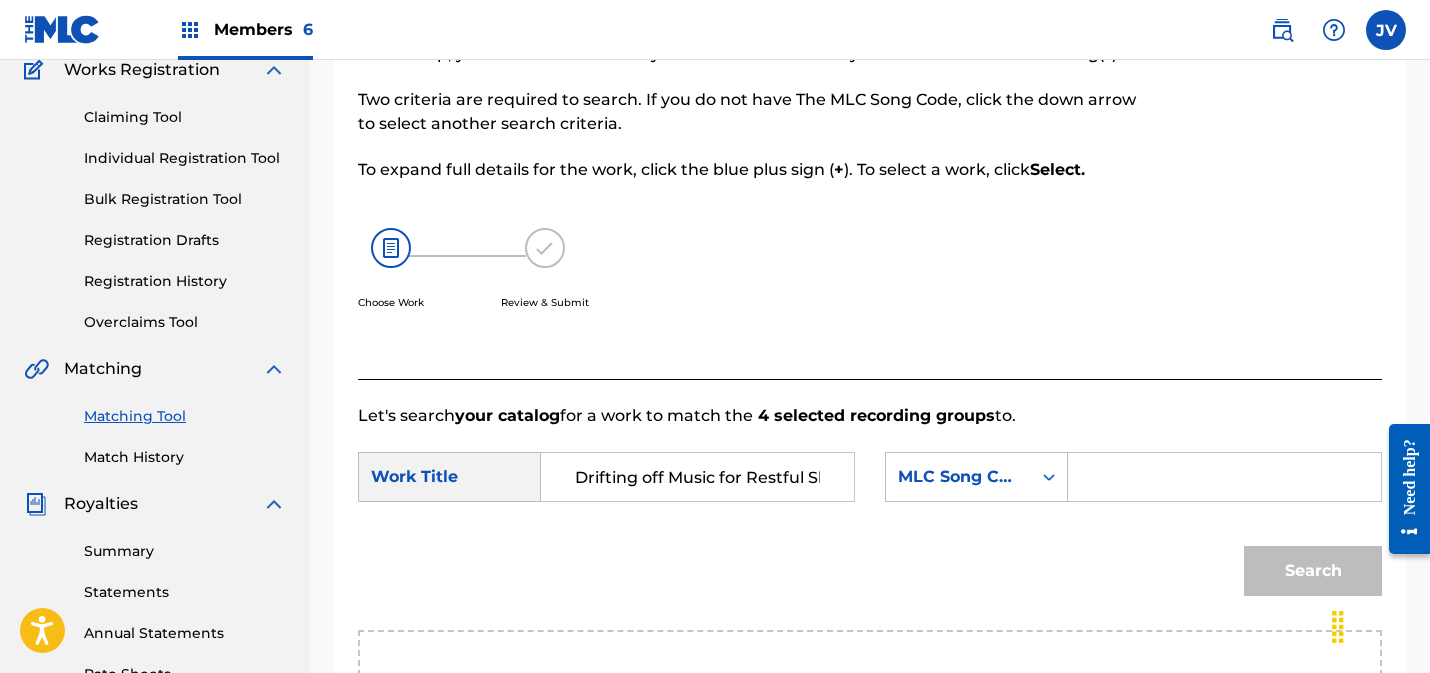 scroll, scrollTop: 0, scrollLeft: 82, axis: horizontal 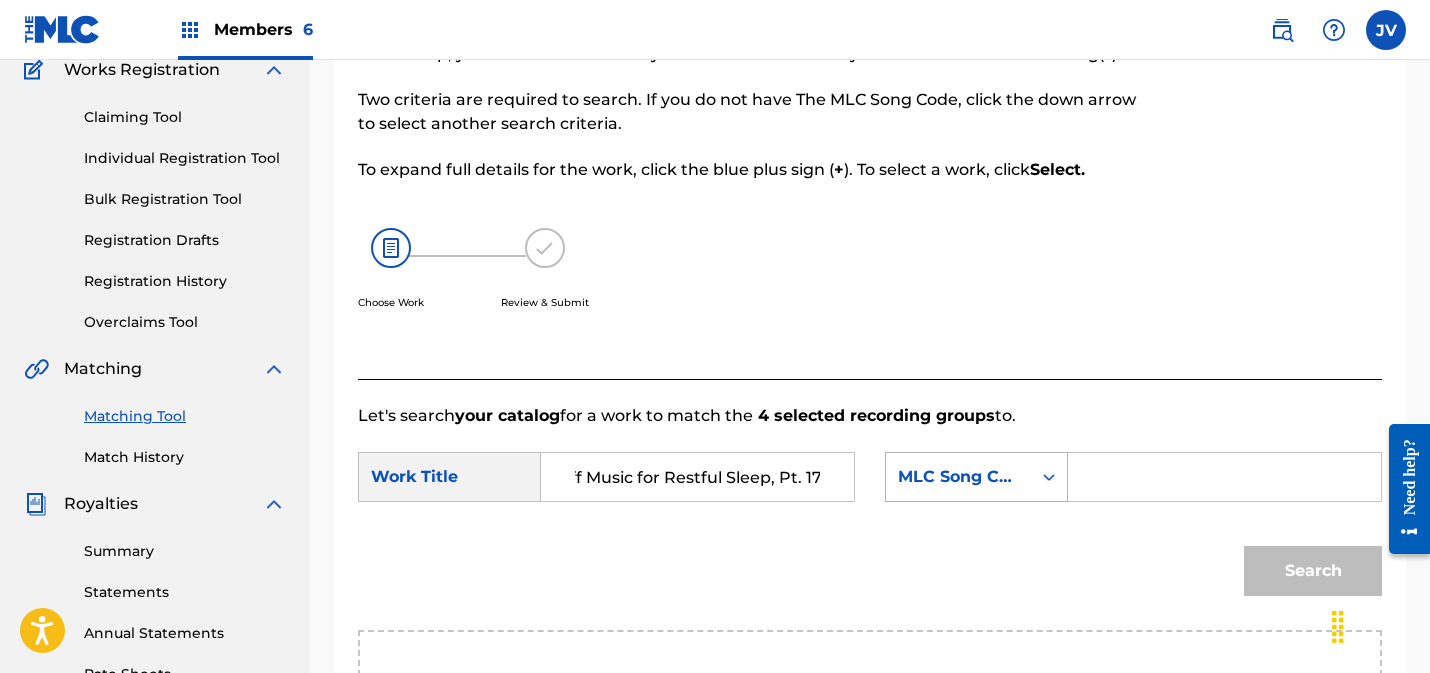 type on "Drifting off Music for Restful Sleep, Pt. 17" 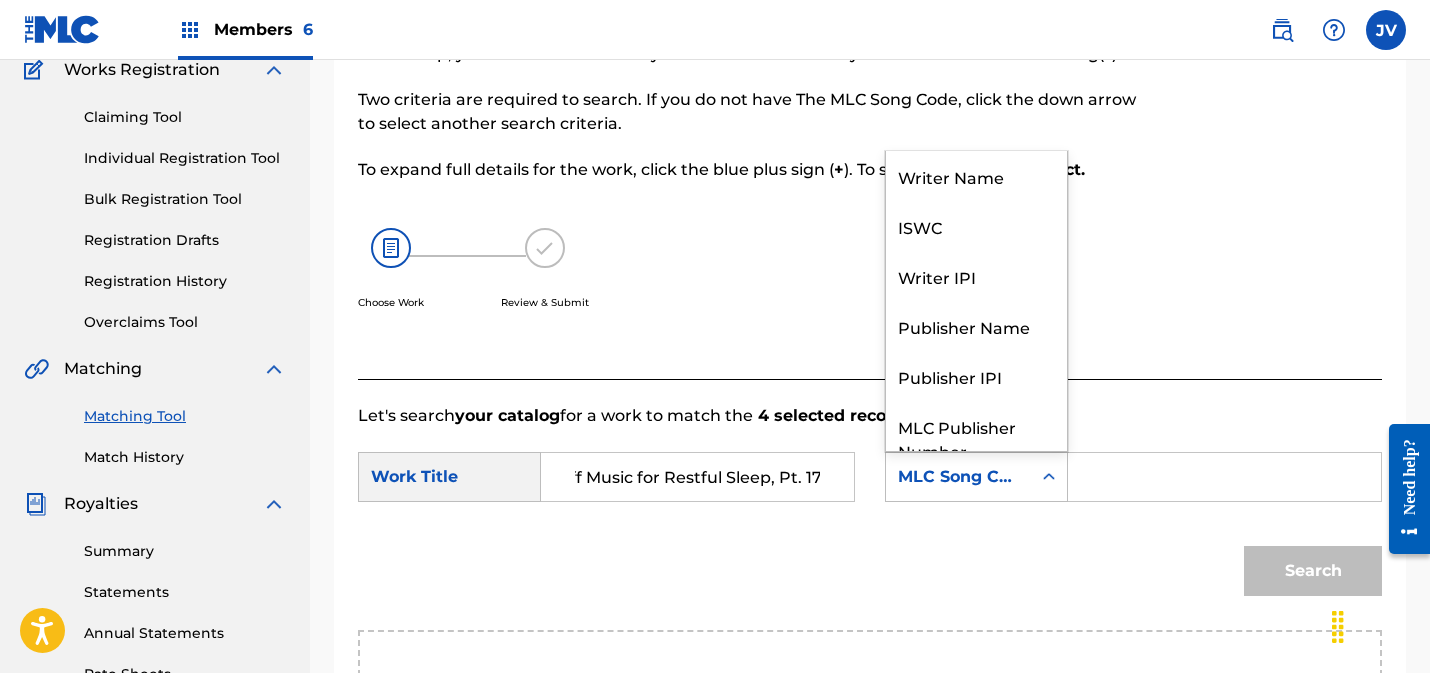 click on "MLC Song Code" at bounding box center (958, 477) 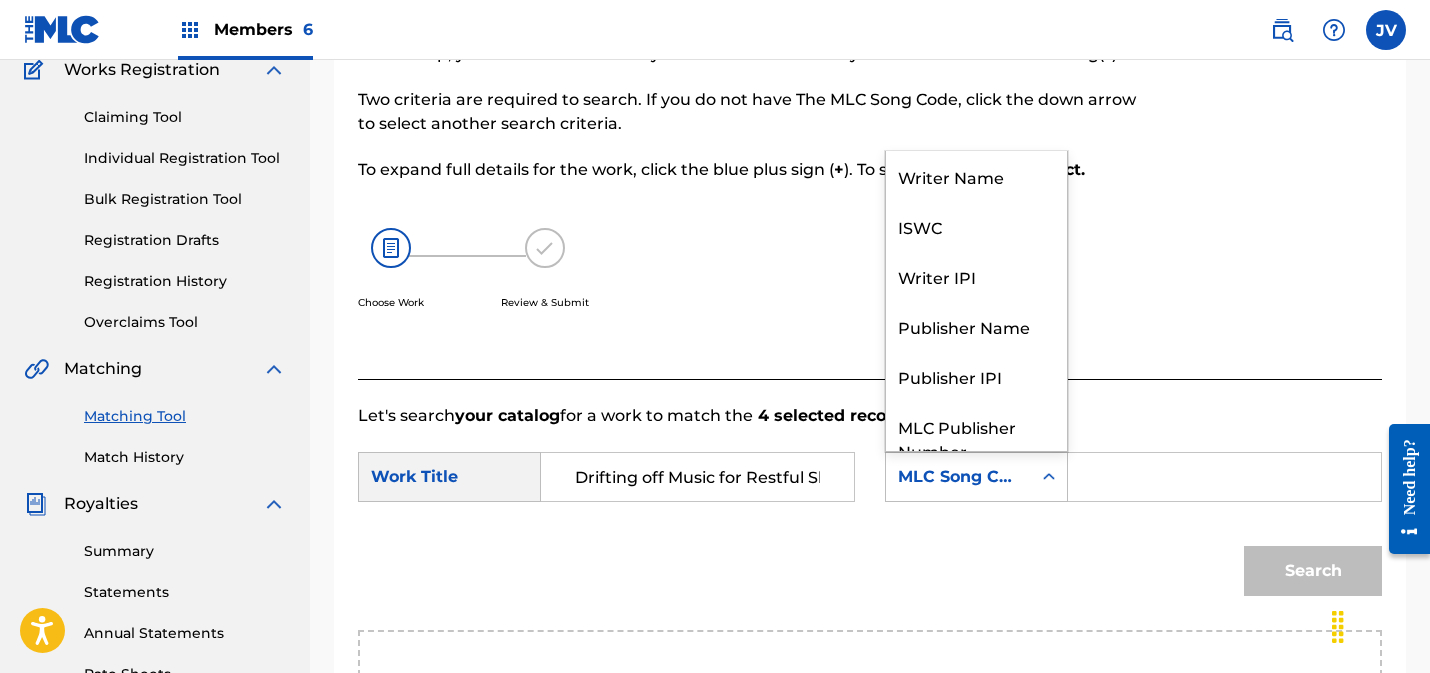 scroll, scrollTop: 74, scrollLeft: 0, axis: vertical 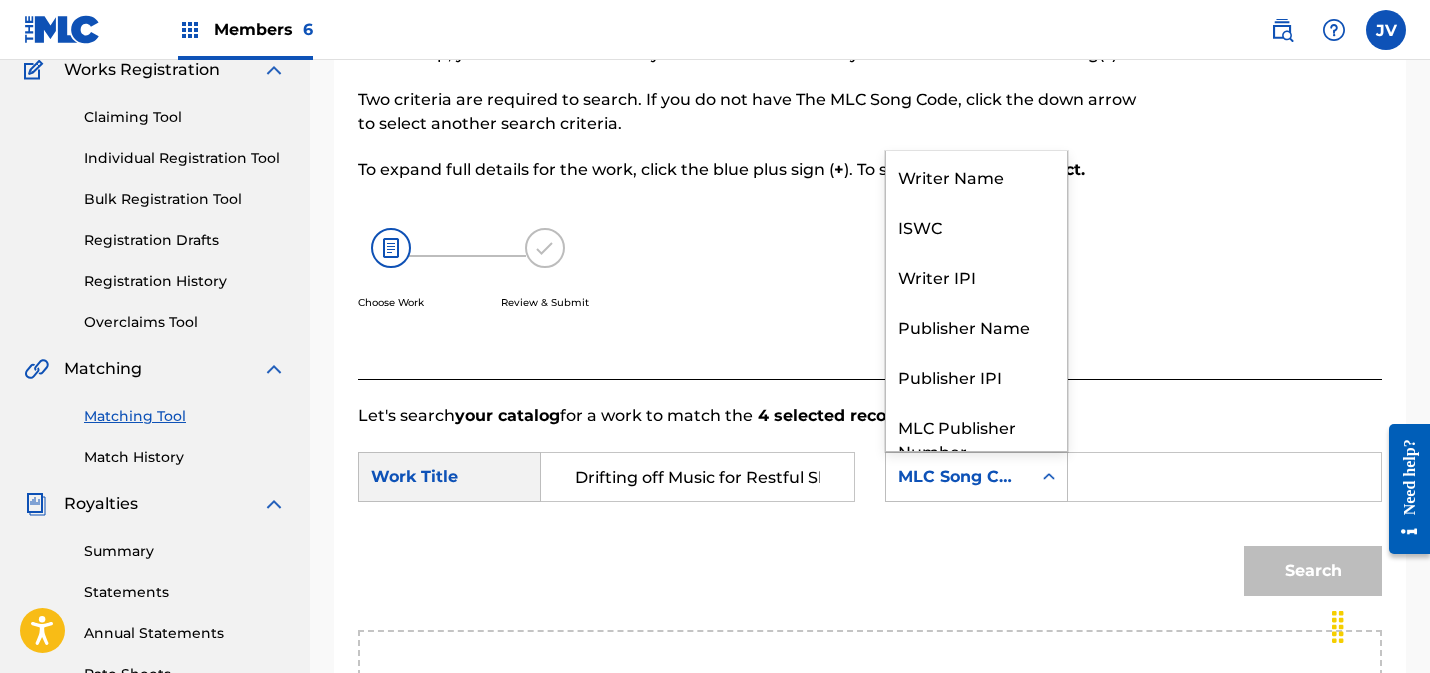 click on "MLC Song Code" at bounding box center [958, 477] 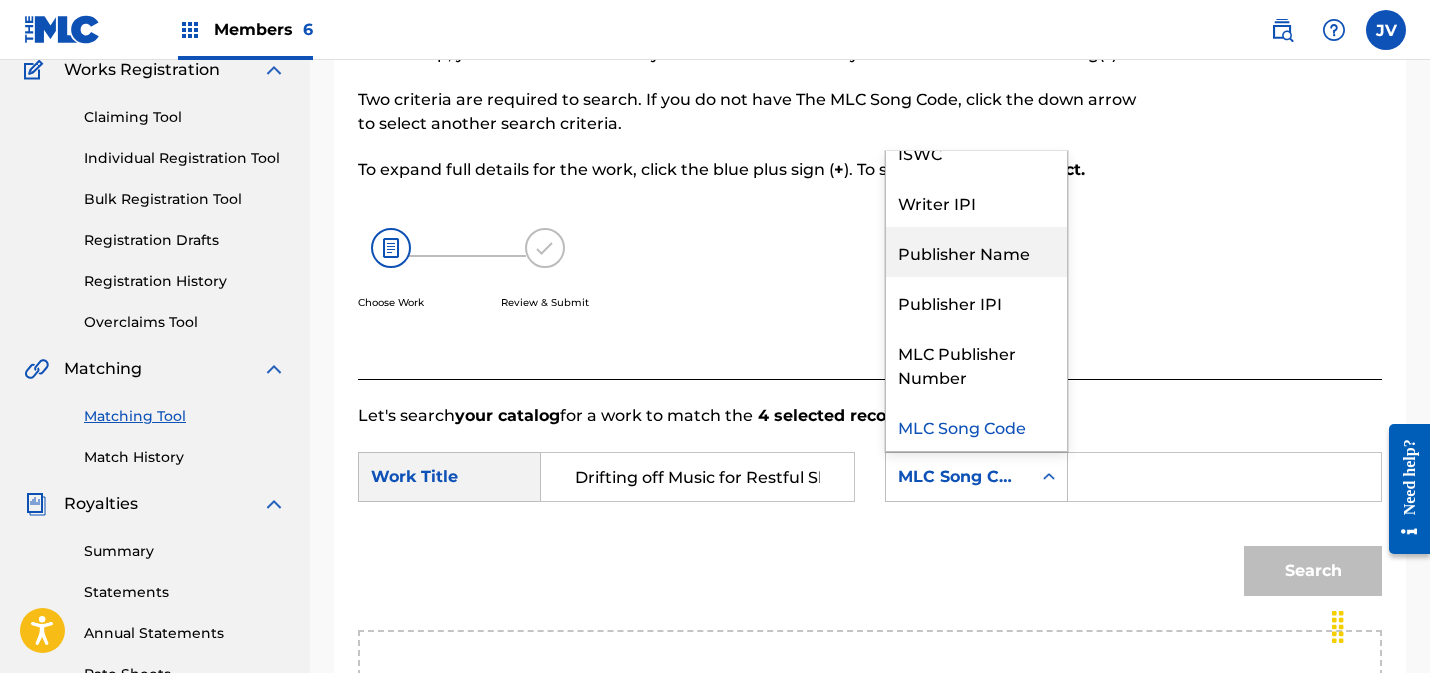 click on "Publisher Name" at bounding box center (976, 252) 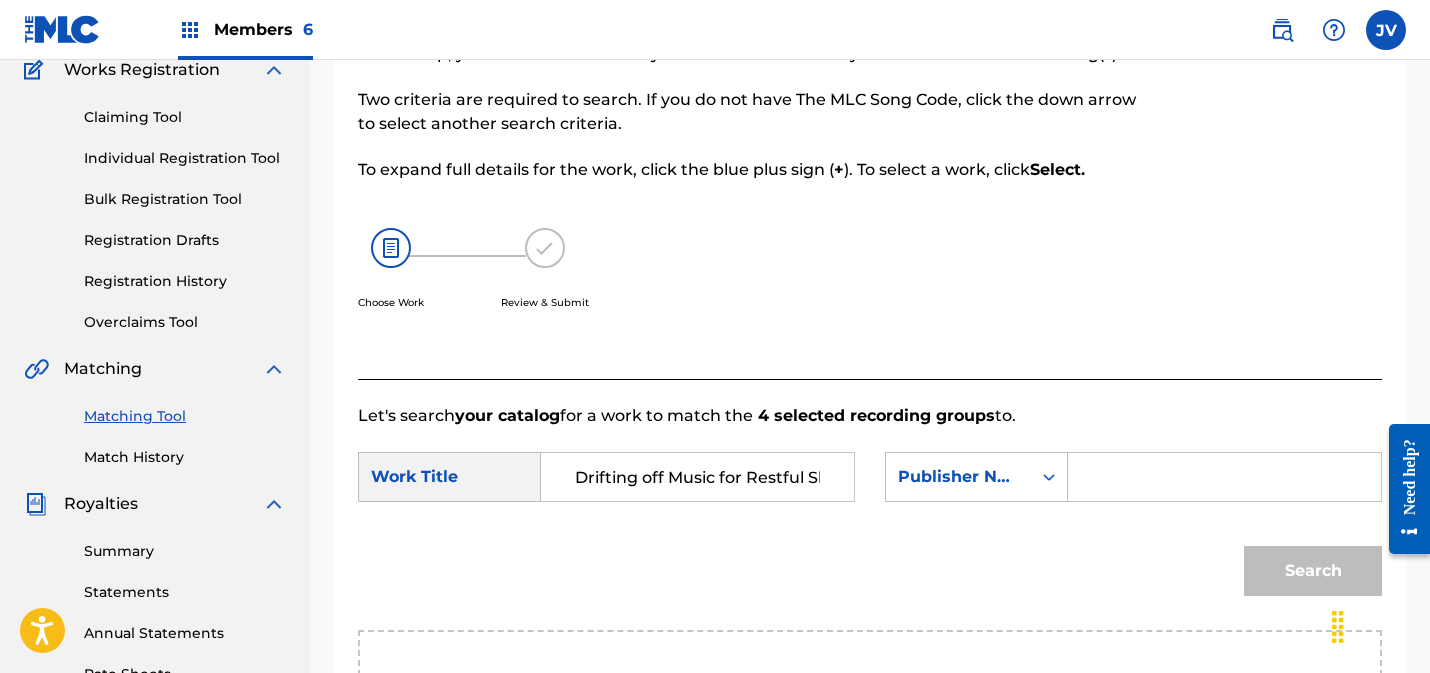 click at bounding box center (1224, 477) 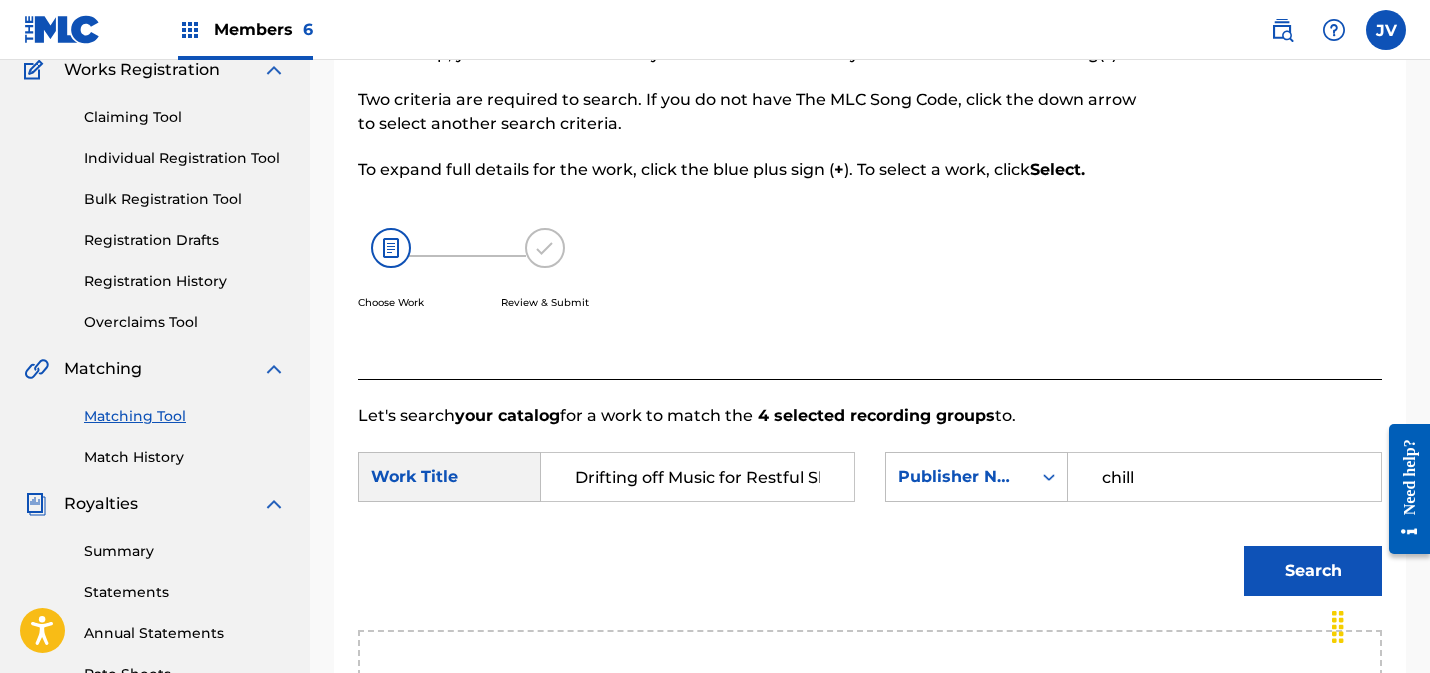 type on "chill" 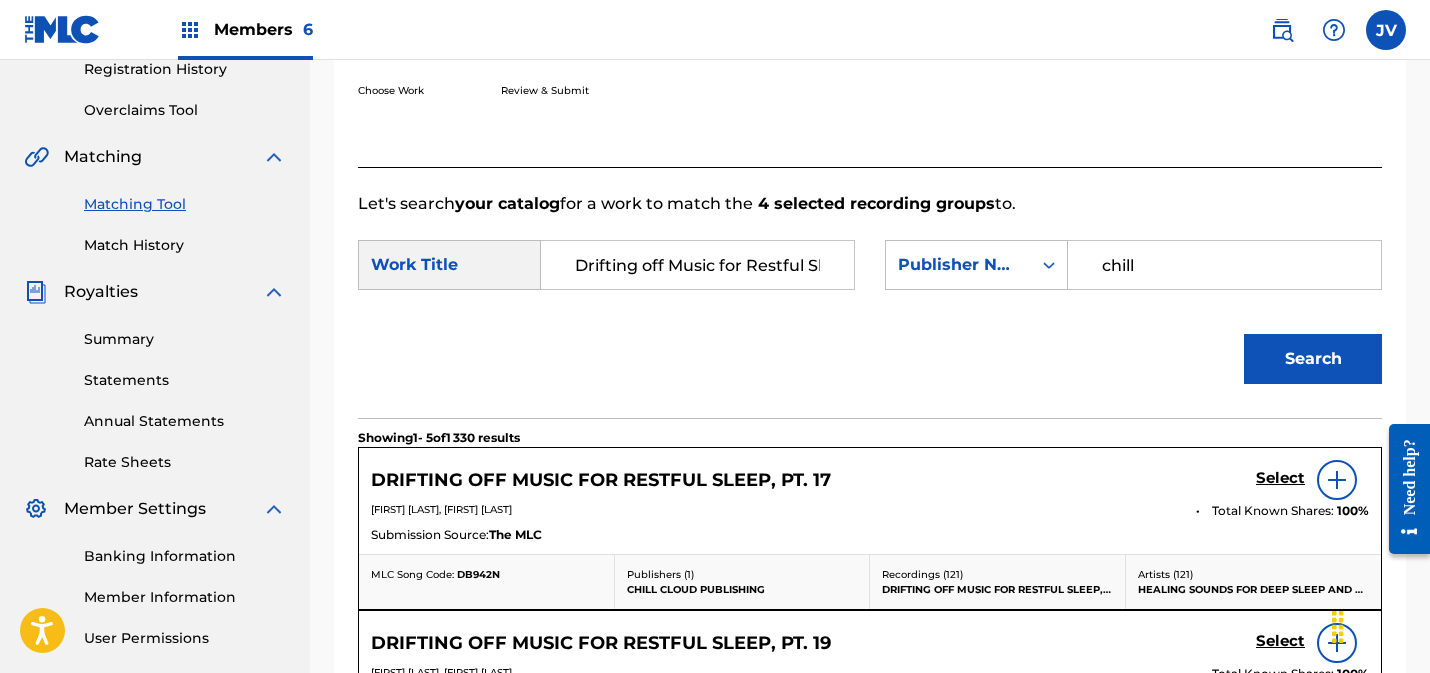 scroll, scrollTop: 381, scrollLeft: 0, axis: vertical 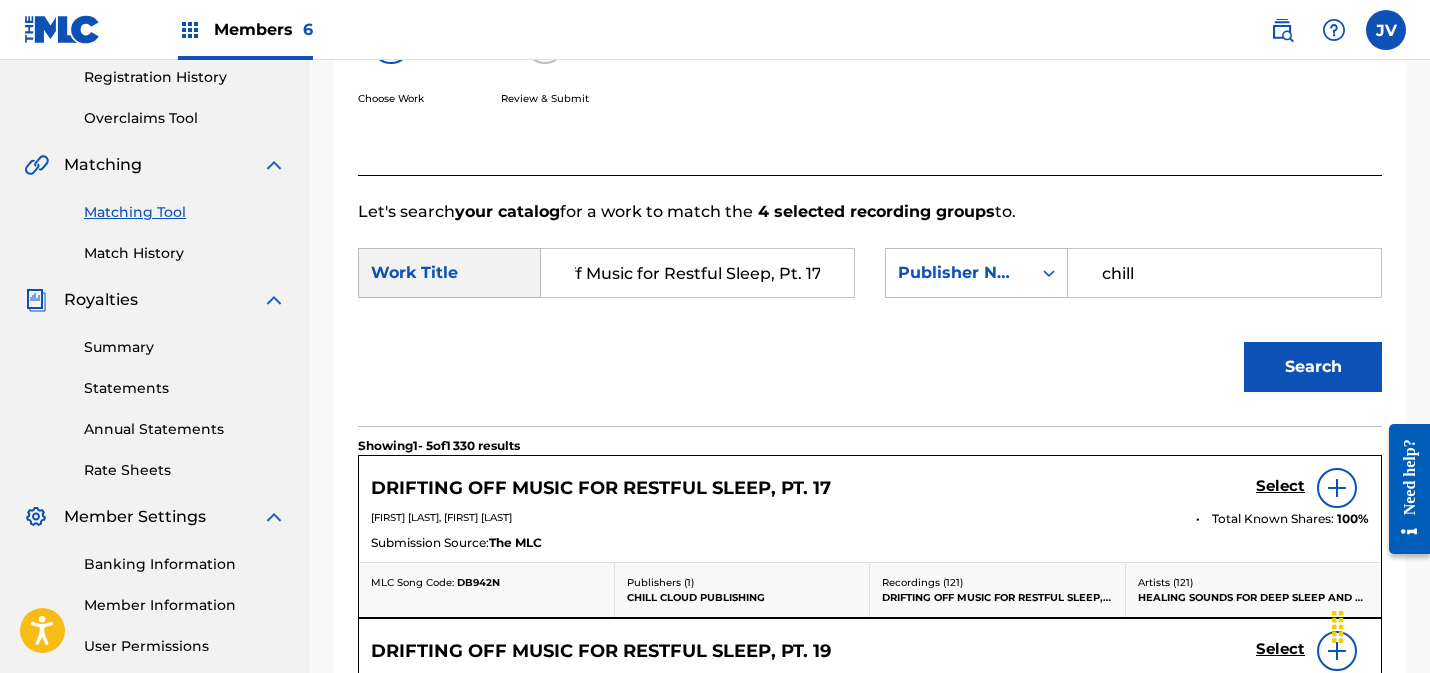 drag, startPoint x: 778, startPoint y: 272, endPoint x: 882, endPoint y: 289, distance: 105.380264 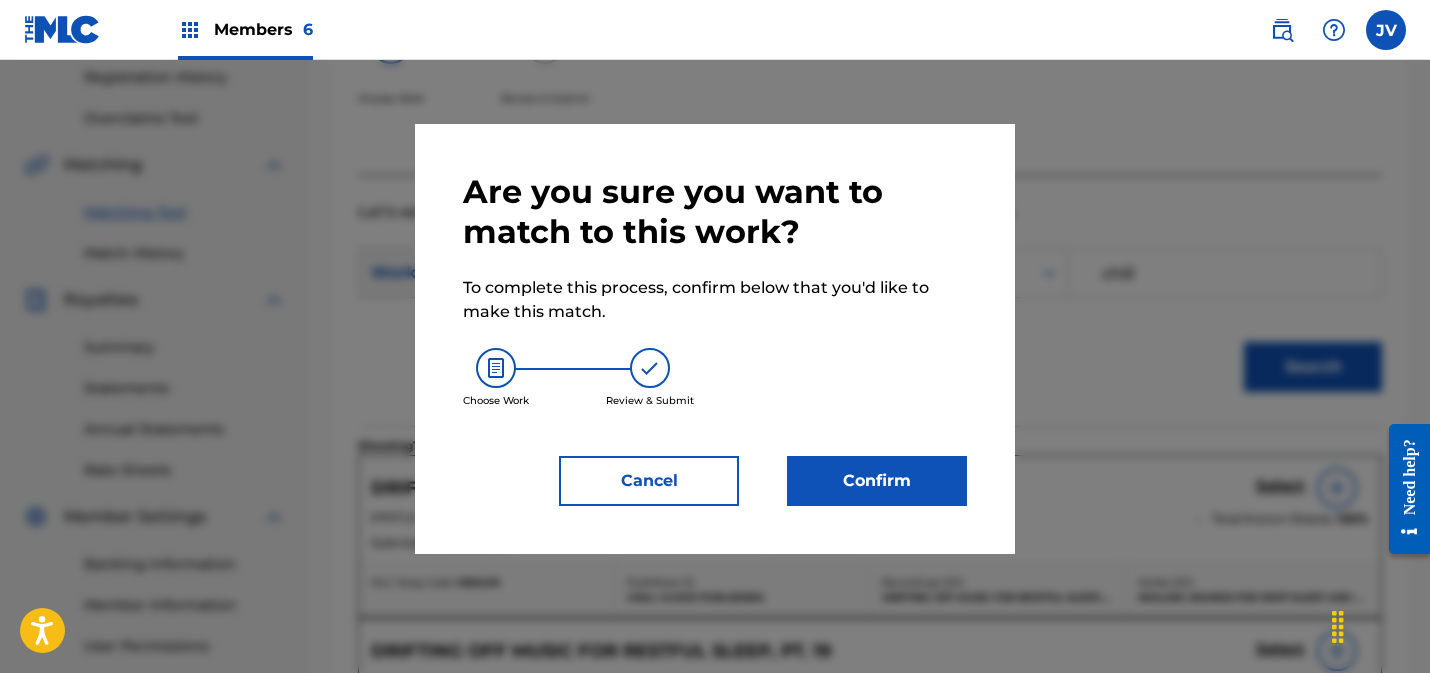 click on "Confirm" at bounding box center [877, 481] 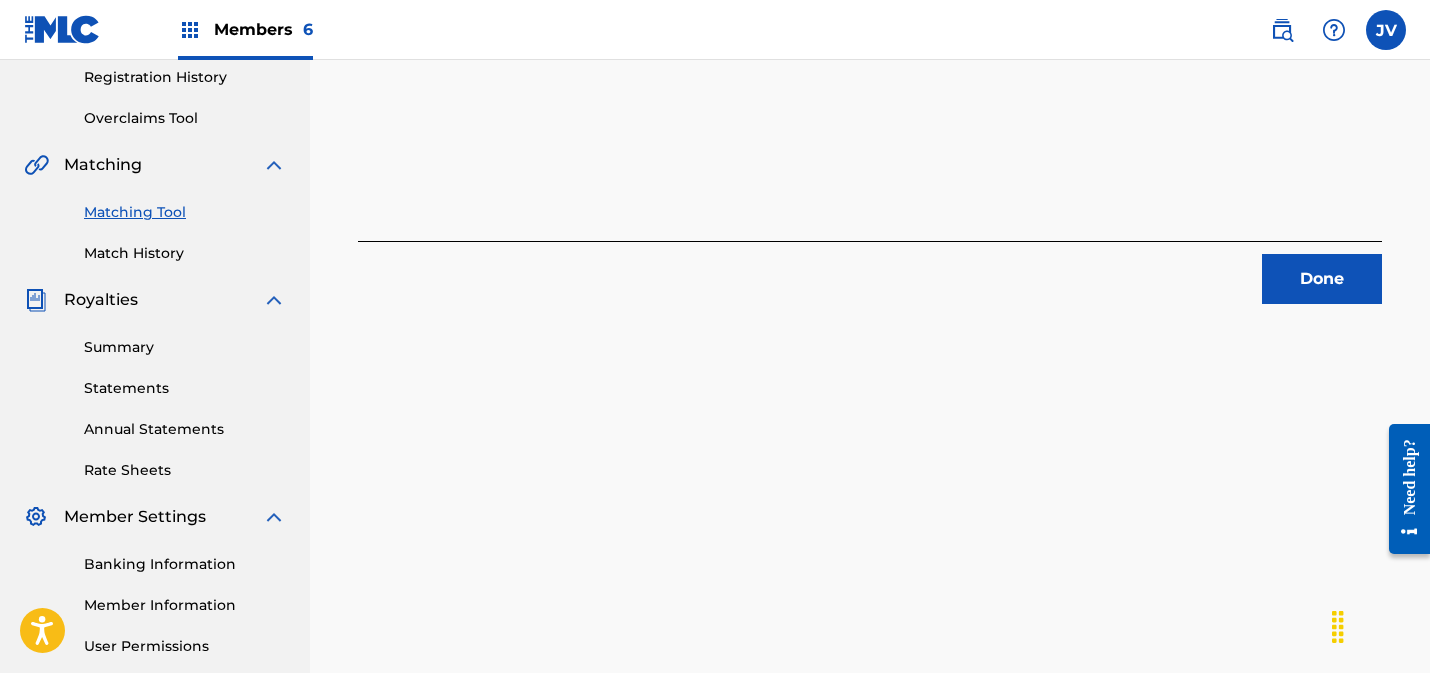 click on "Done" at bounding box center (1322, 279) 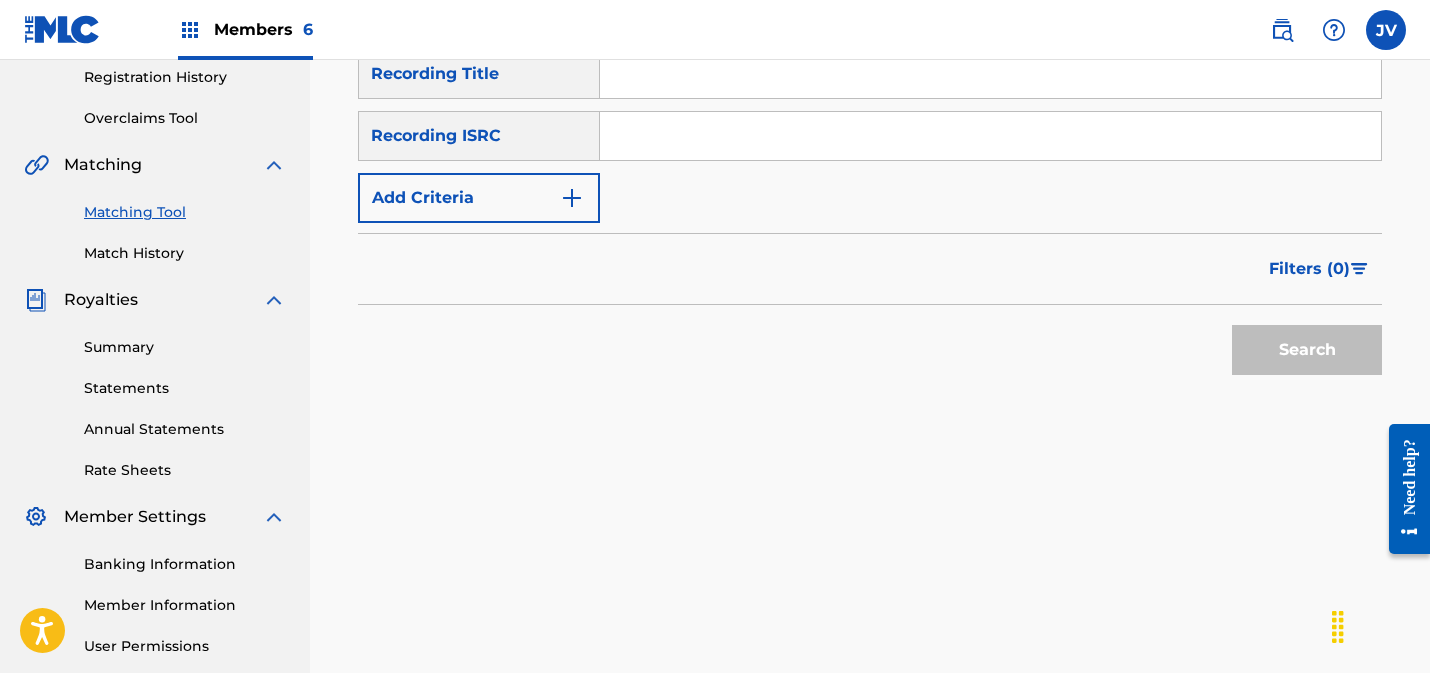 click on "SearchWithCriteriabdde4f05-84ad-4255-a6c5-c9050b570e3e Recording Title SearchWithCriteria889bba1b-ea60-4f9d-b793-c27c45355a5a Recording ISRC Add Criteria" at bounding box center [870, 136] 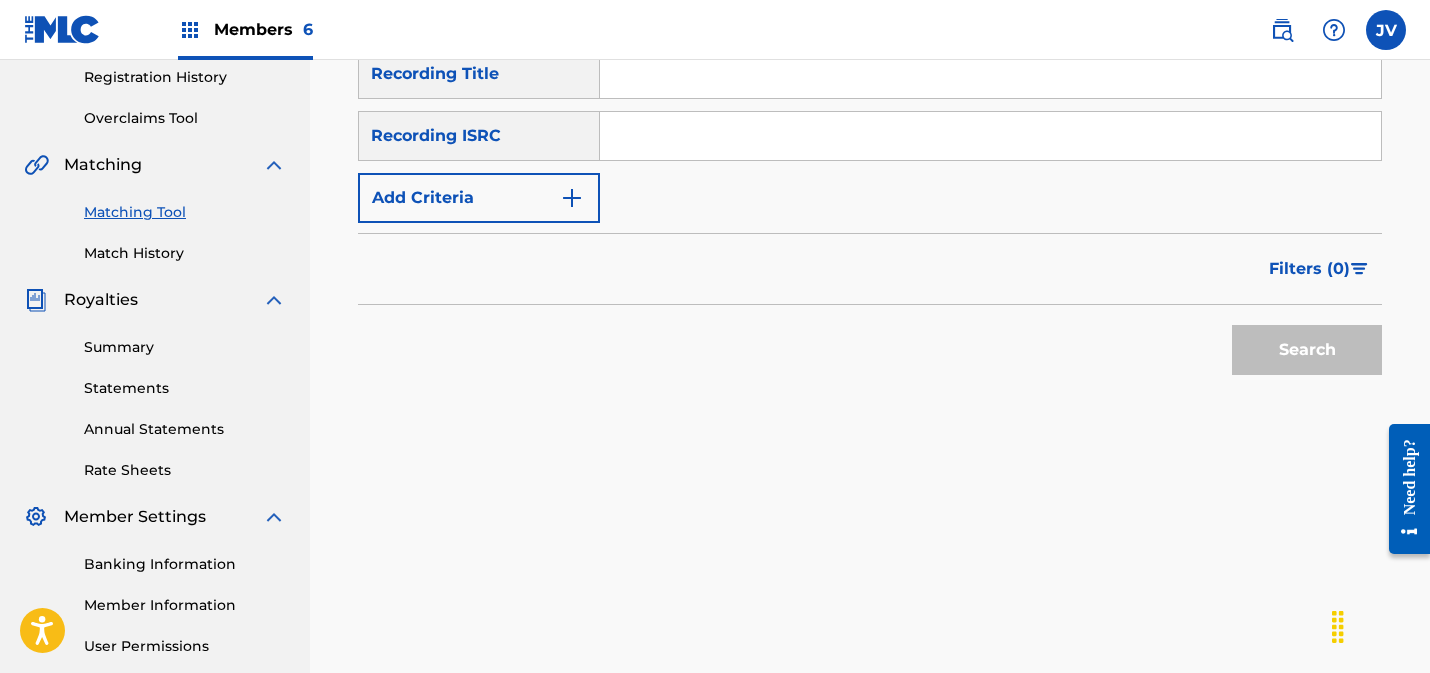 paste on "FRX762137180" 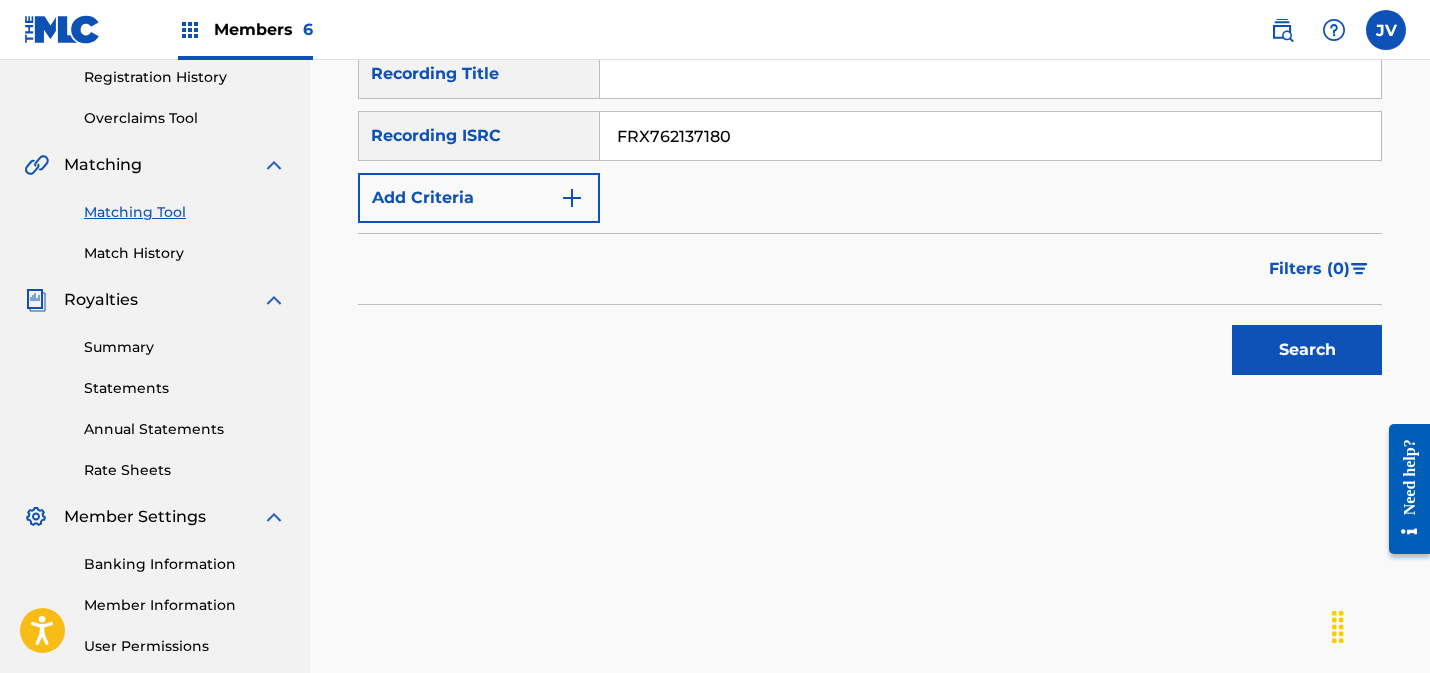 type on "FRX762137180" 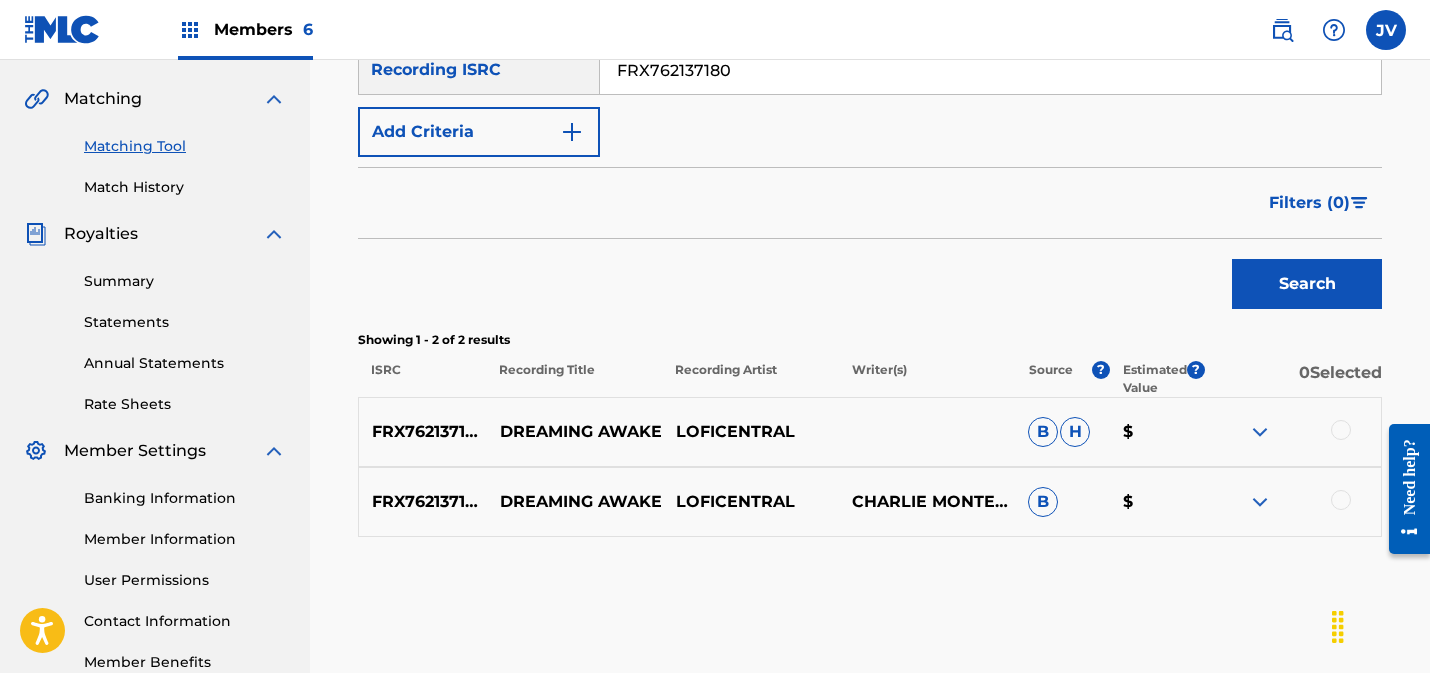 scroll, scrollTop: 449, scrollLeft: 0, axis: vertical 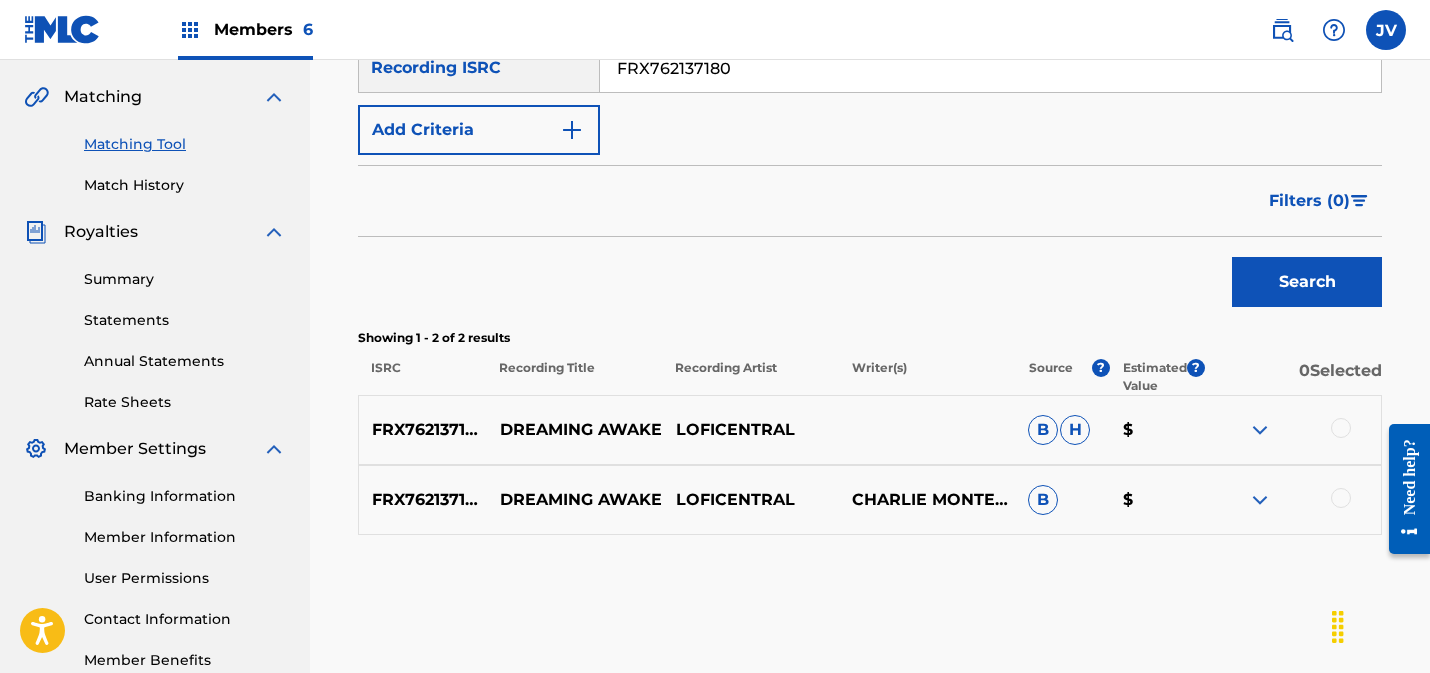 drag, startPoint x: 1340, startPoint y: 500, endPoint x: 1351, endPoint y: 483, distance: 20.248457 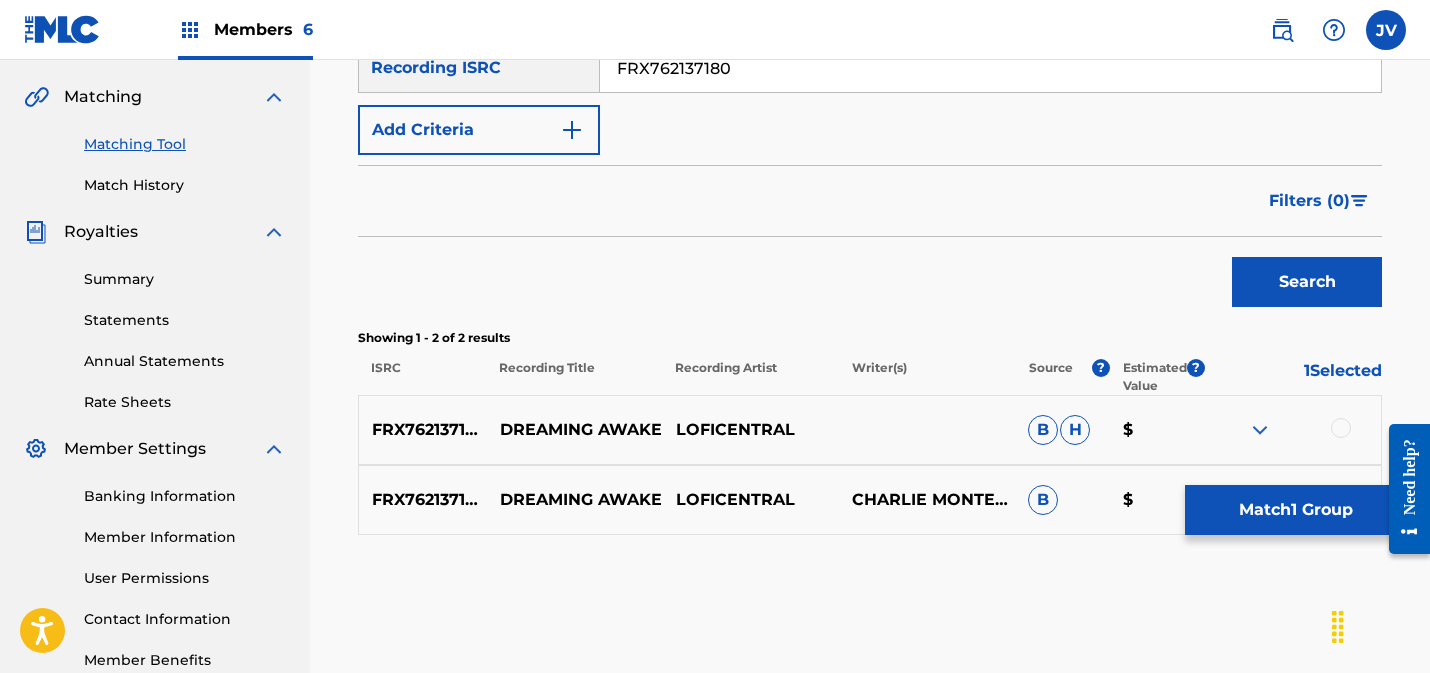 click at bounding box center (1341, 428) 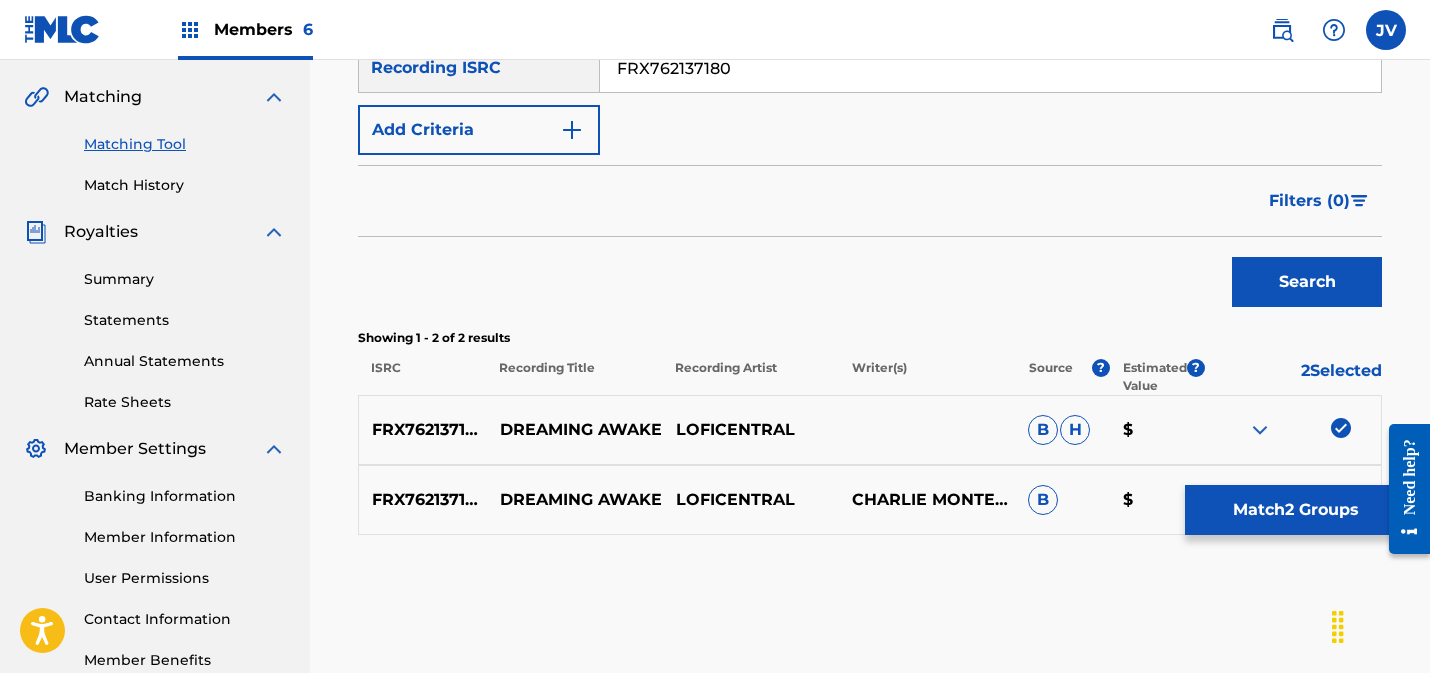 click on "Match  2 Groups" at bounding box center (1295, 510) 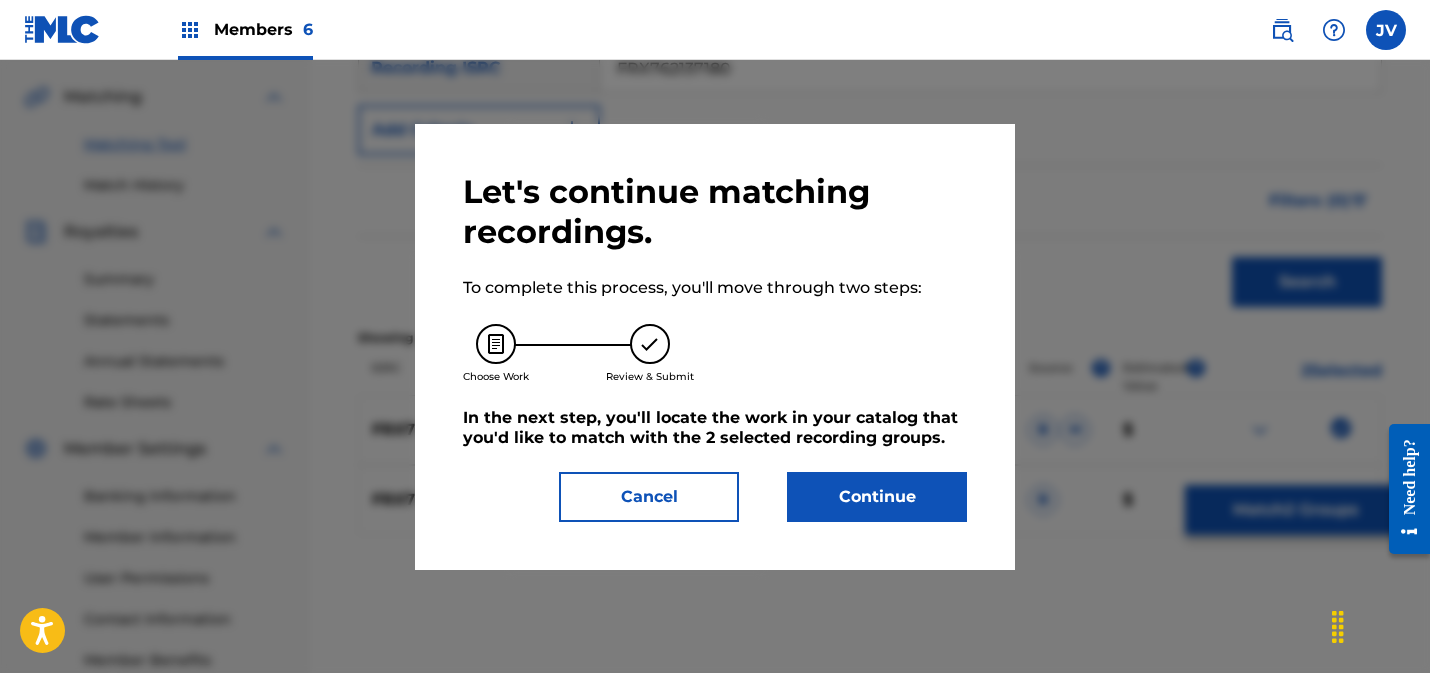 click on "Continue" at bounding box center (877, 497) 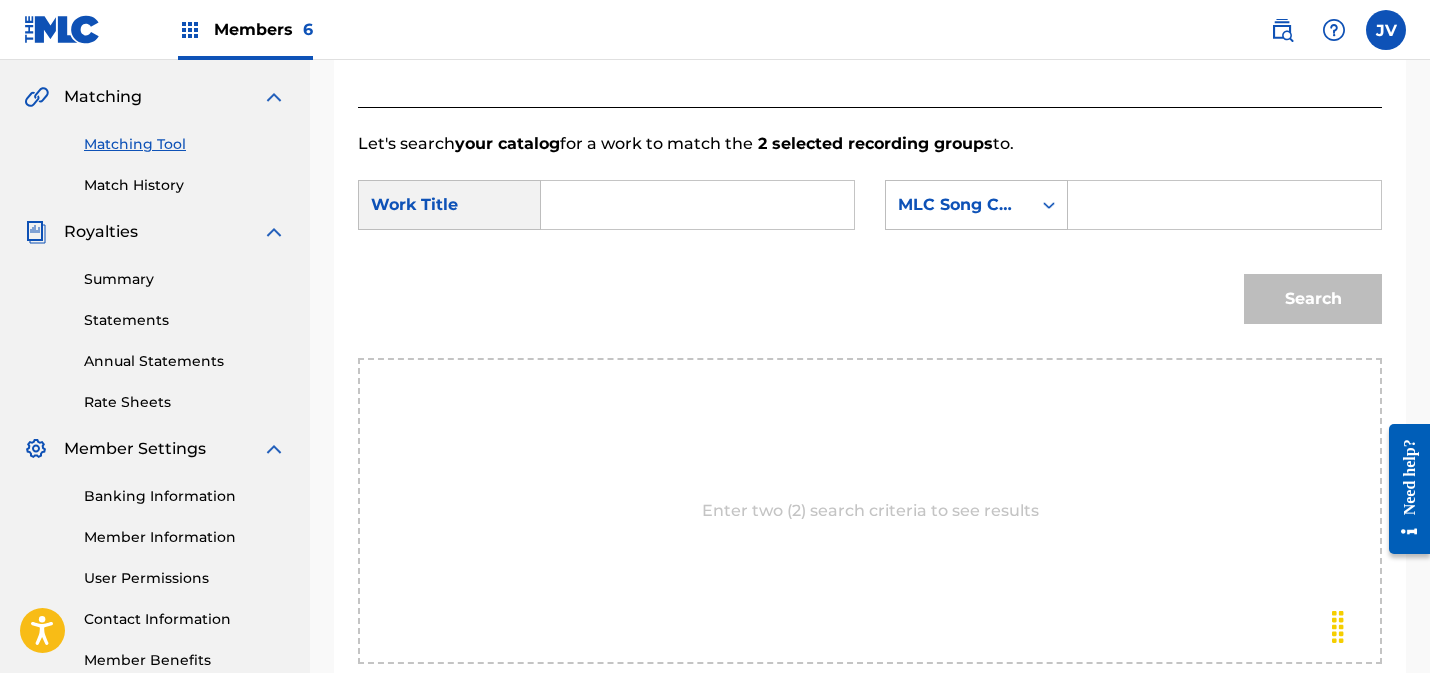click at bounding box center (697, 205) 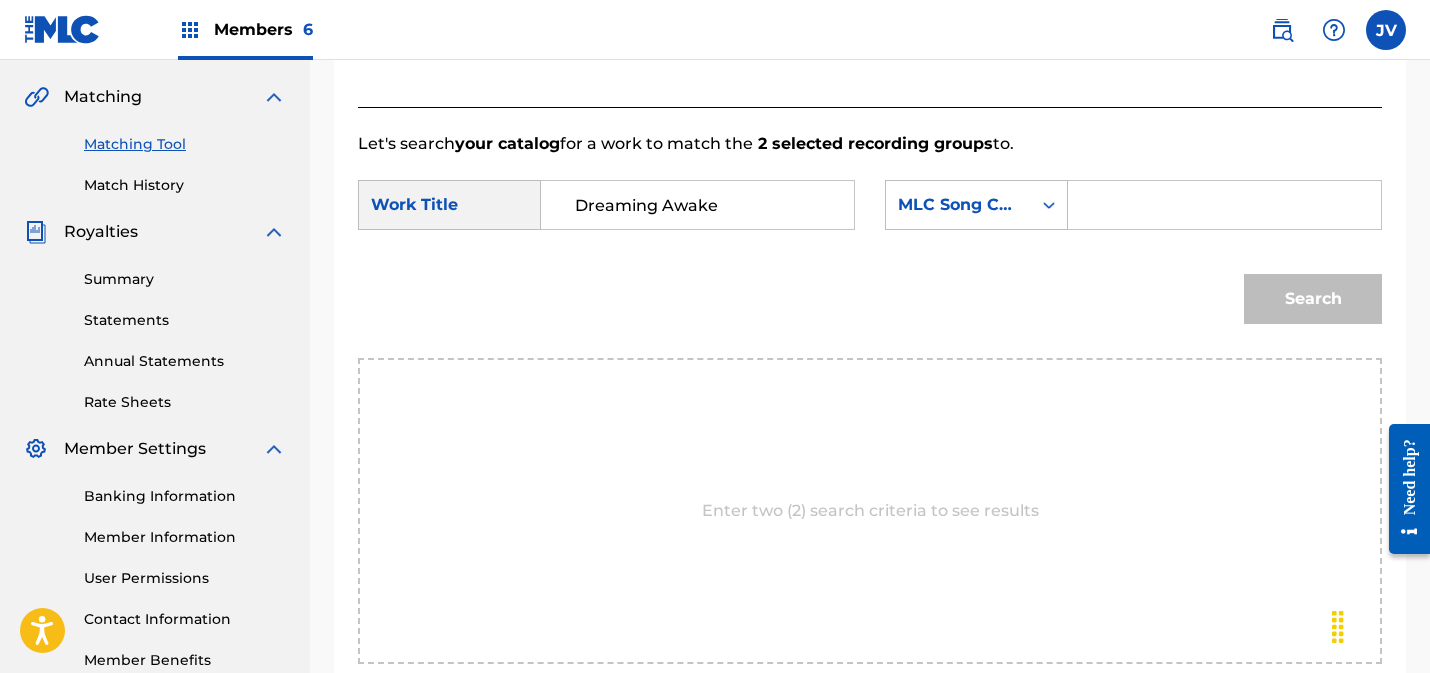 type on "Dreaming Awake" 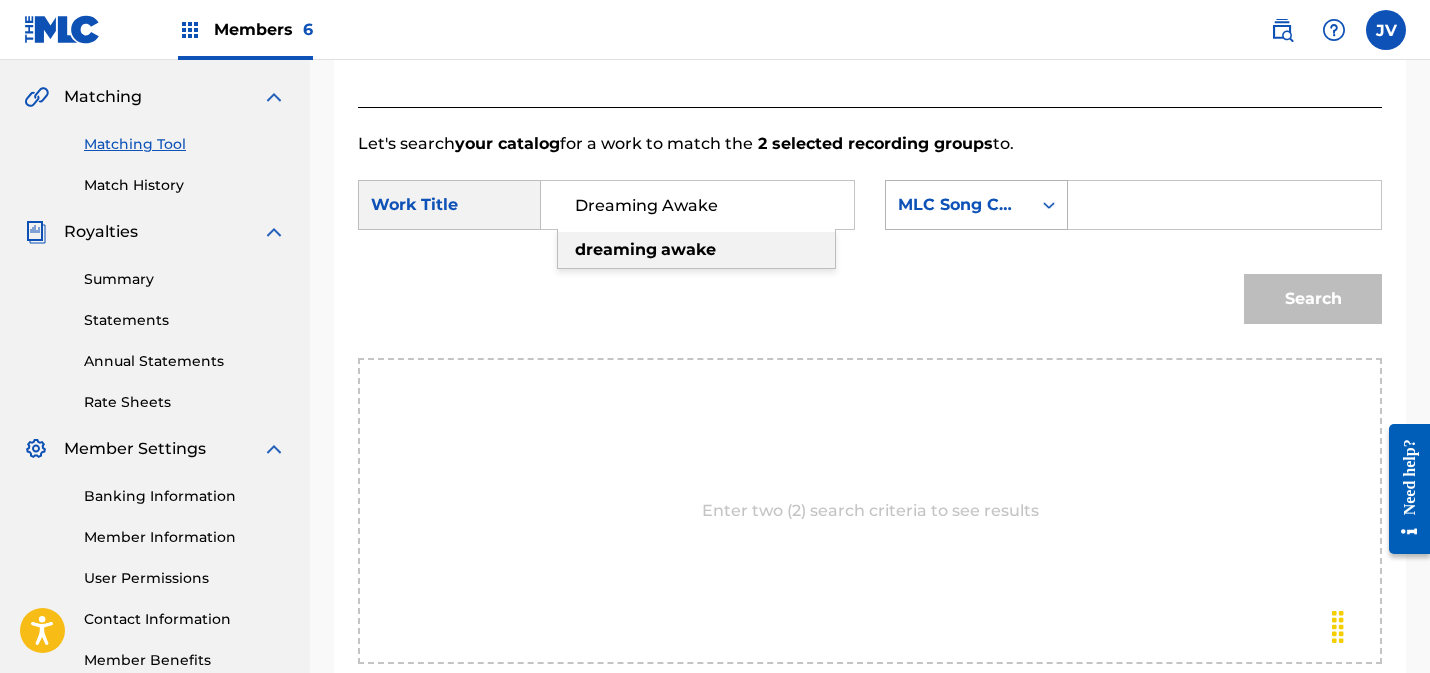click on "MLC Song Code" at bounding box center (958, 205) 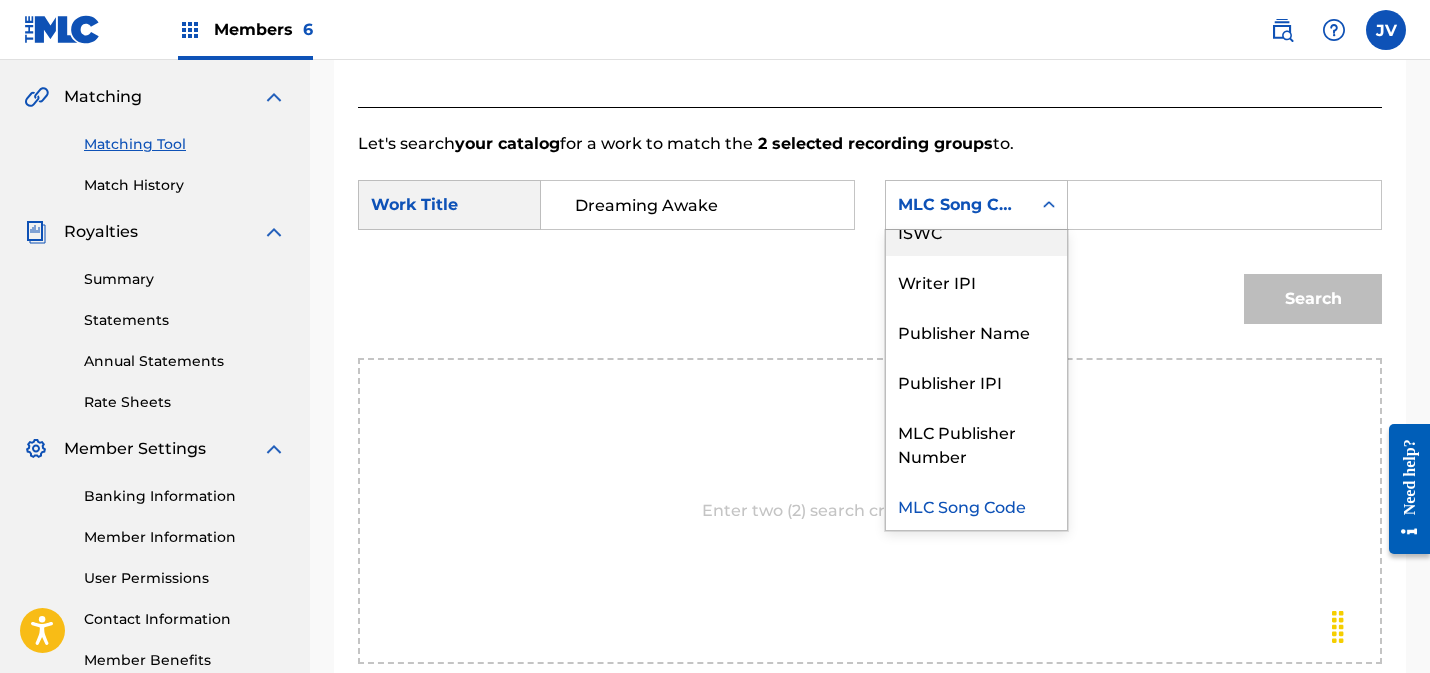 scroll, scrollTop: 0, scrollLeft: 0, axis: both 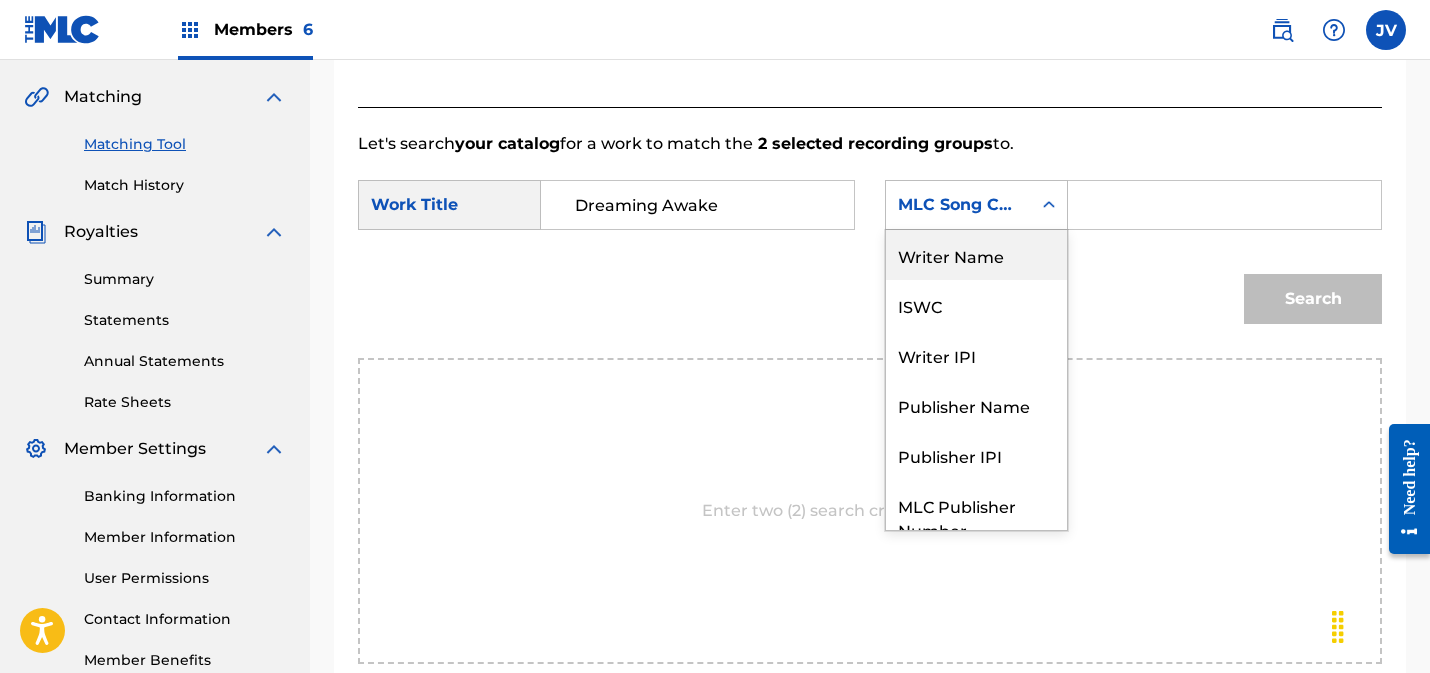 click on "Writer Name" at bounding box center (976, 255) 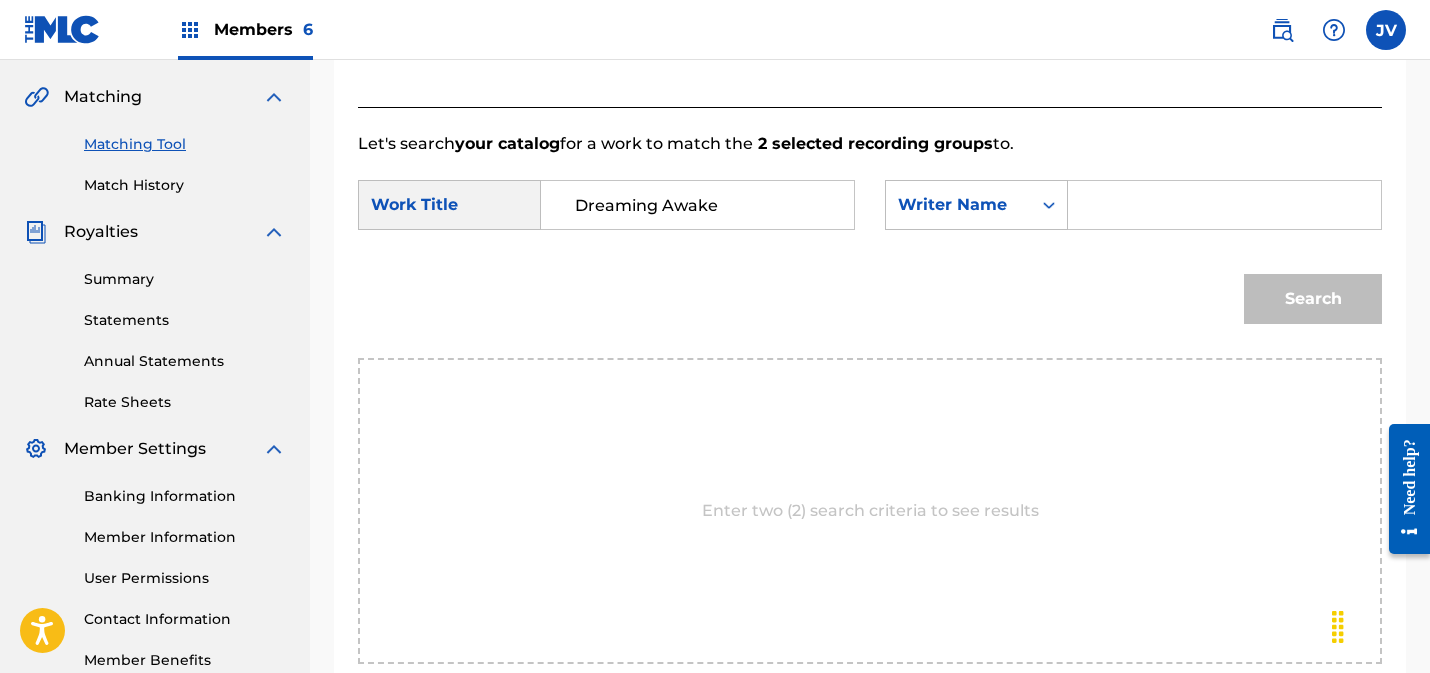click at bounding box center [1224, 205] 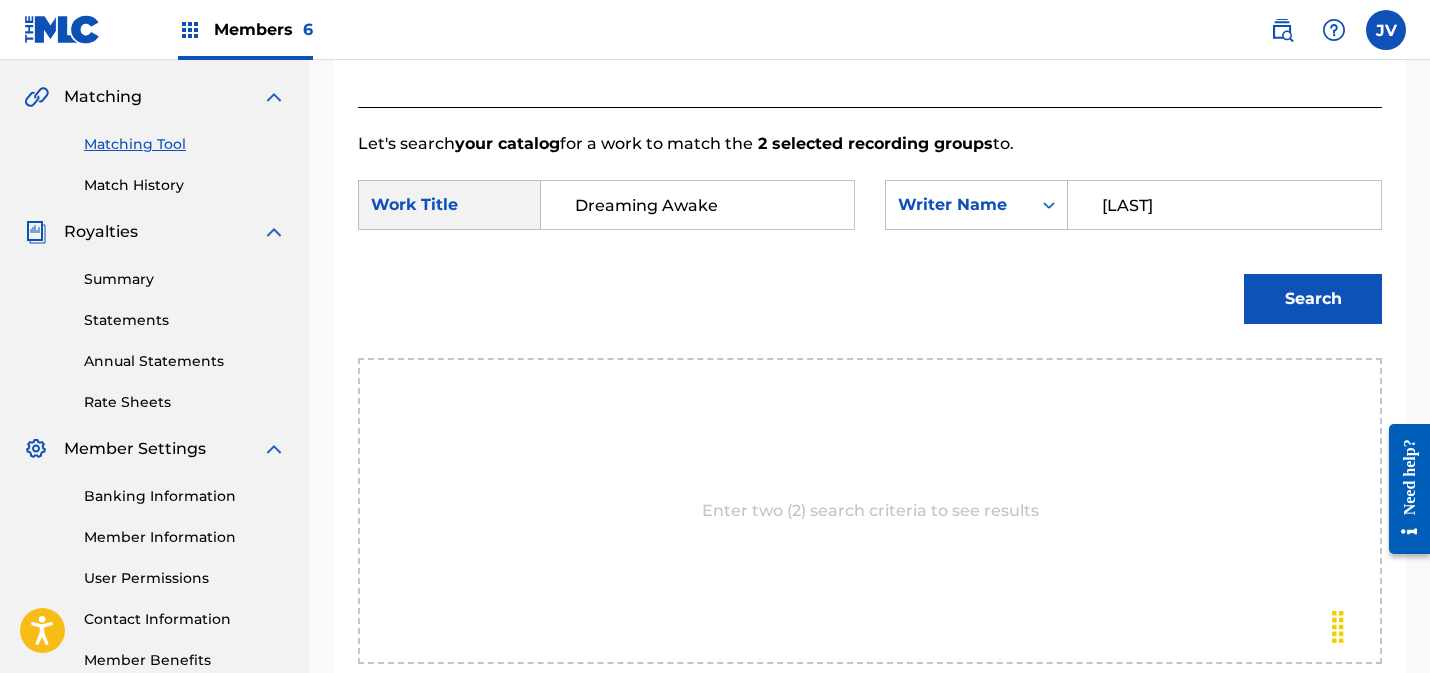 type on "[LAST]" 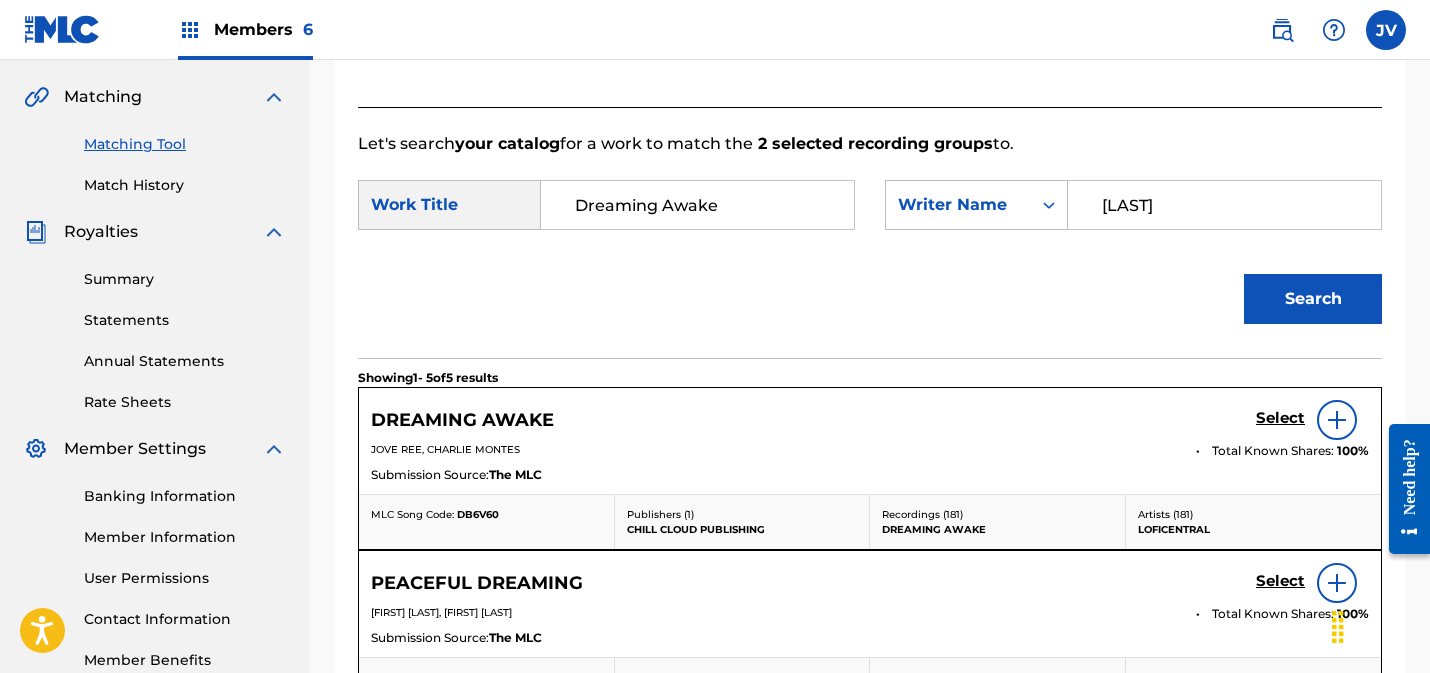 click on "Select" at bounding box center (1280, 418) 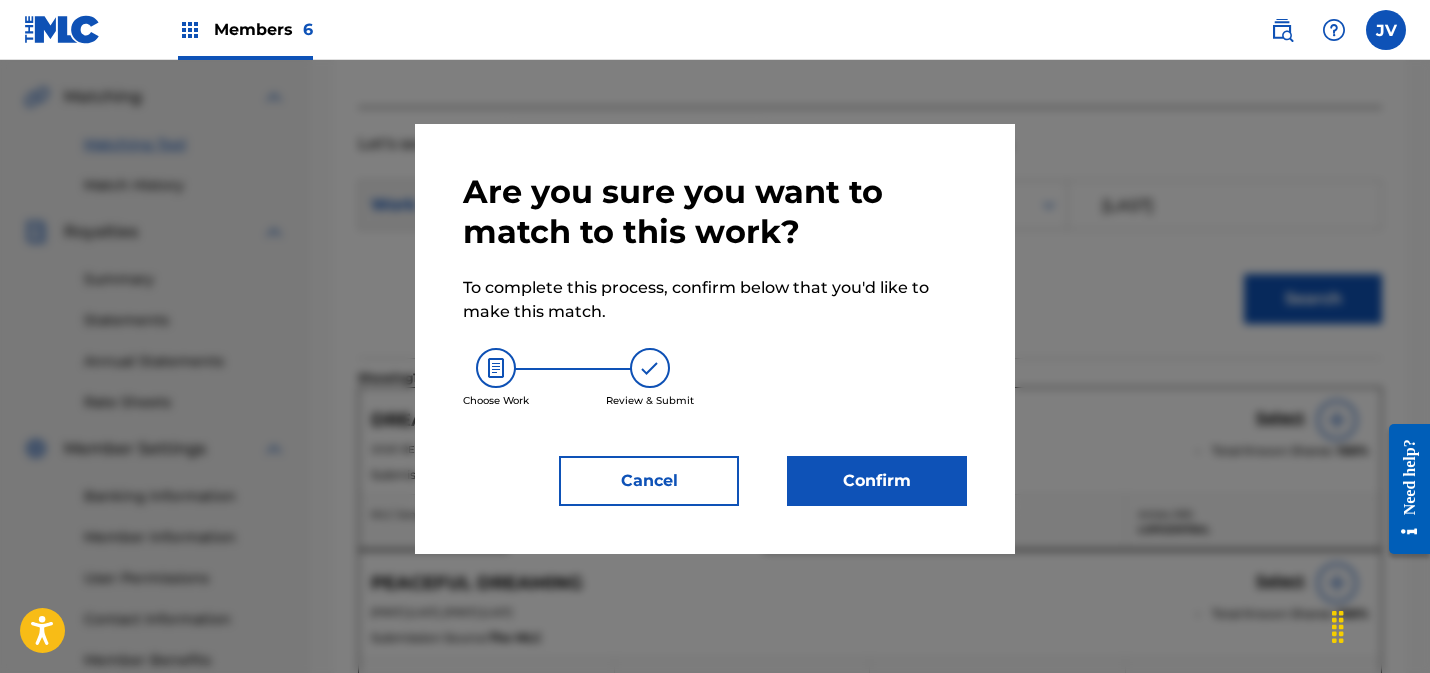click on "Confirm" at bounding box center [877, 481] 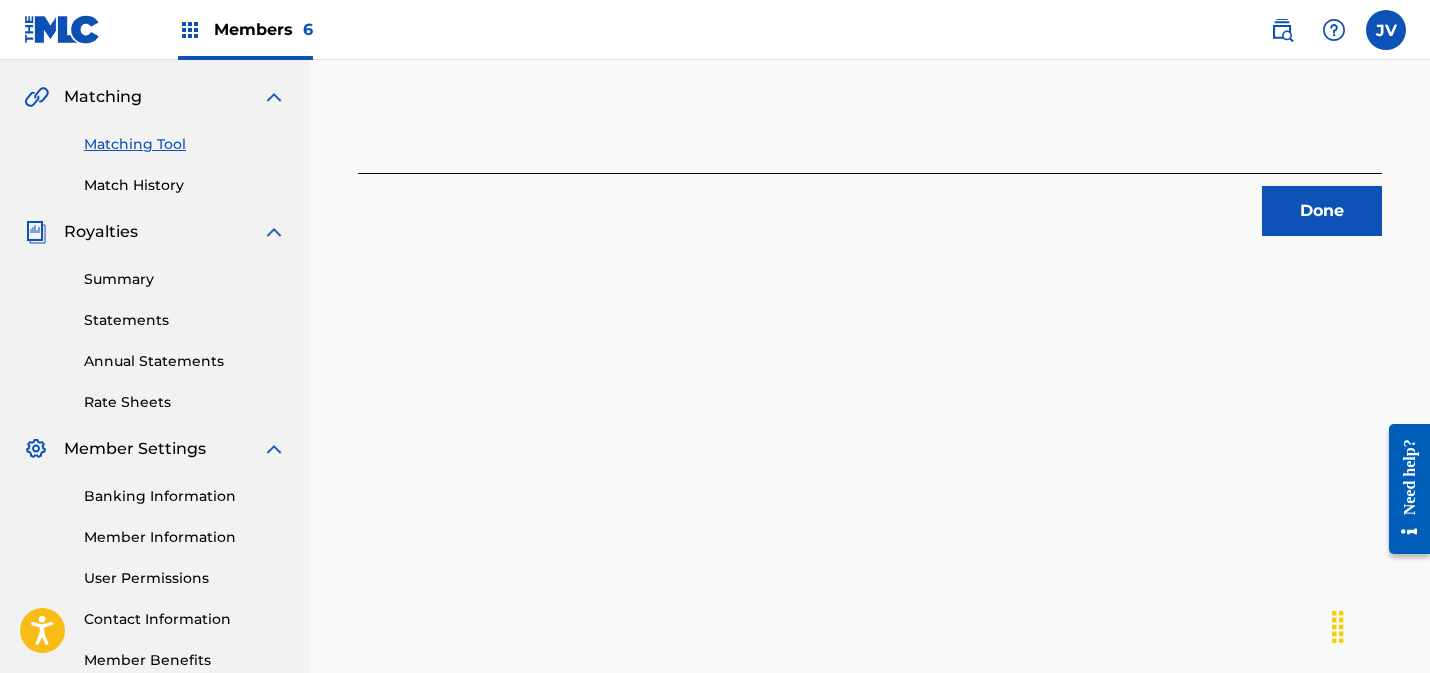 click on "Done" at bounding box center [1322, 211] 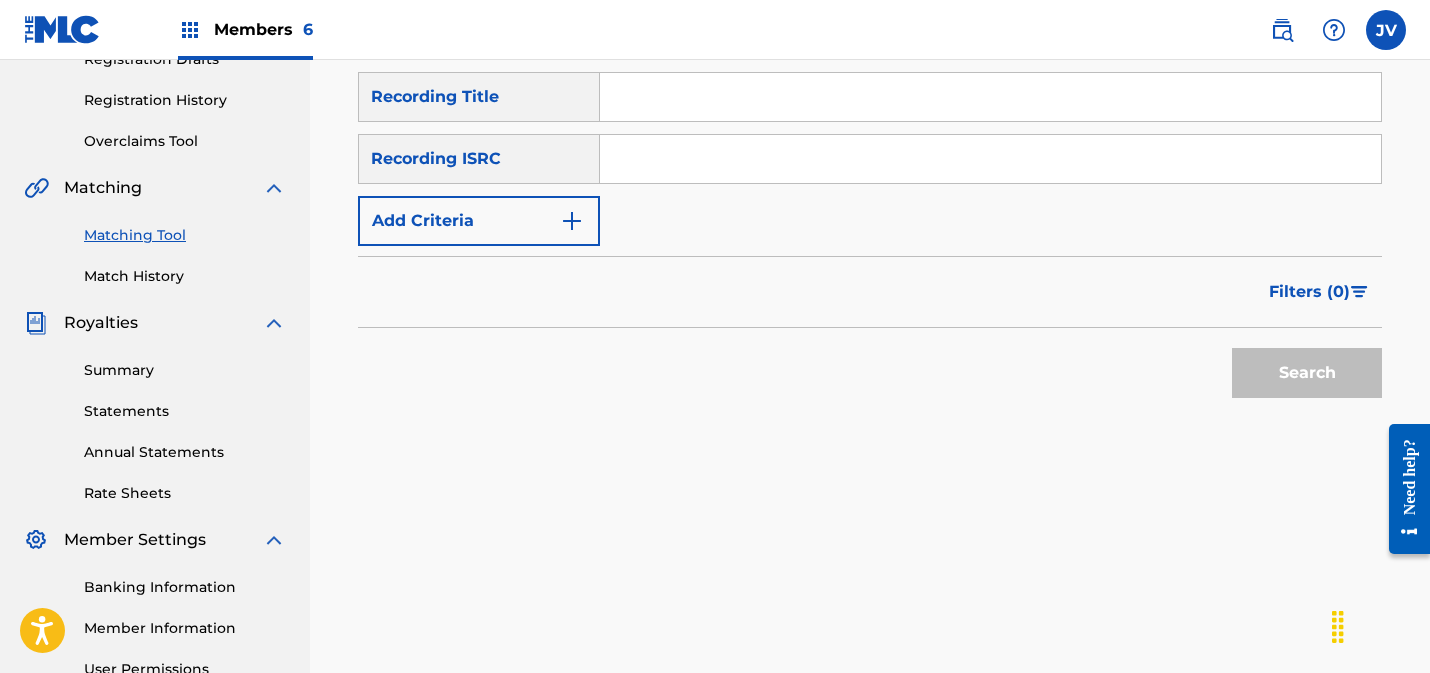 scroll, scrollTop: 355, scrollLeft: 0, axis: vertical 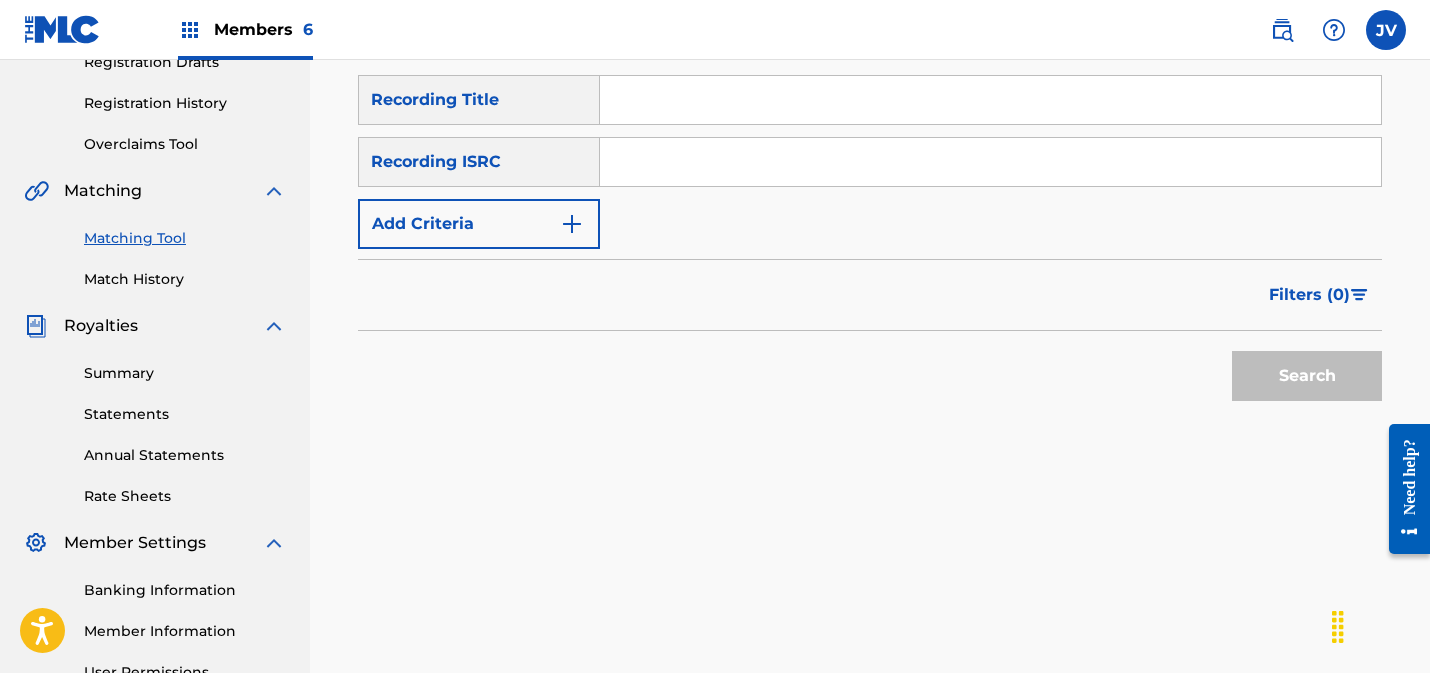 click at bounding box center [990, 162] 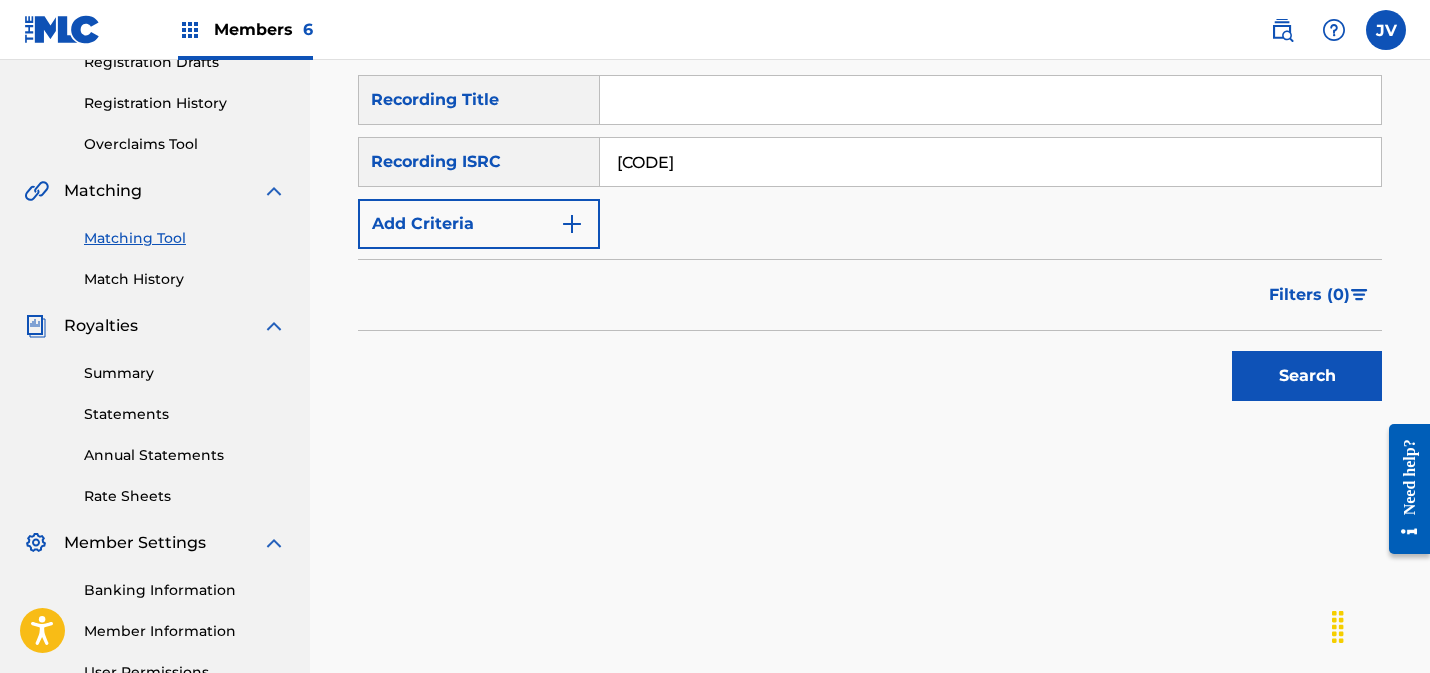type on "[CODE]" 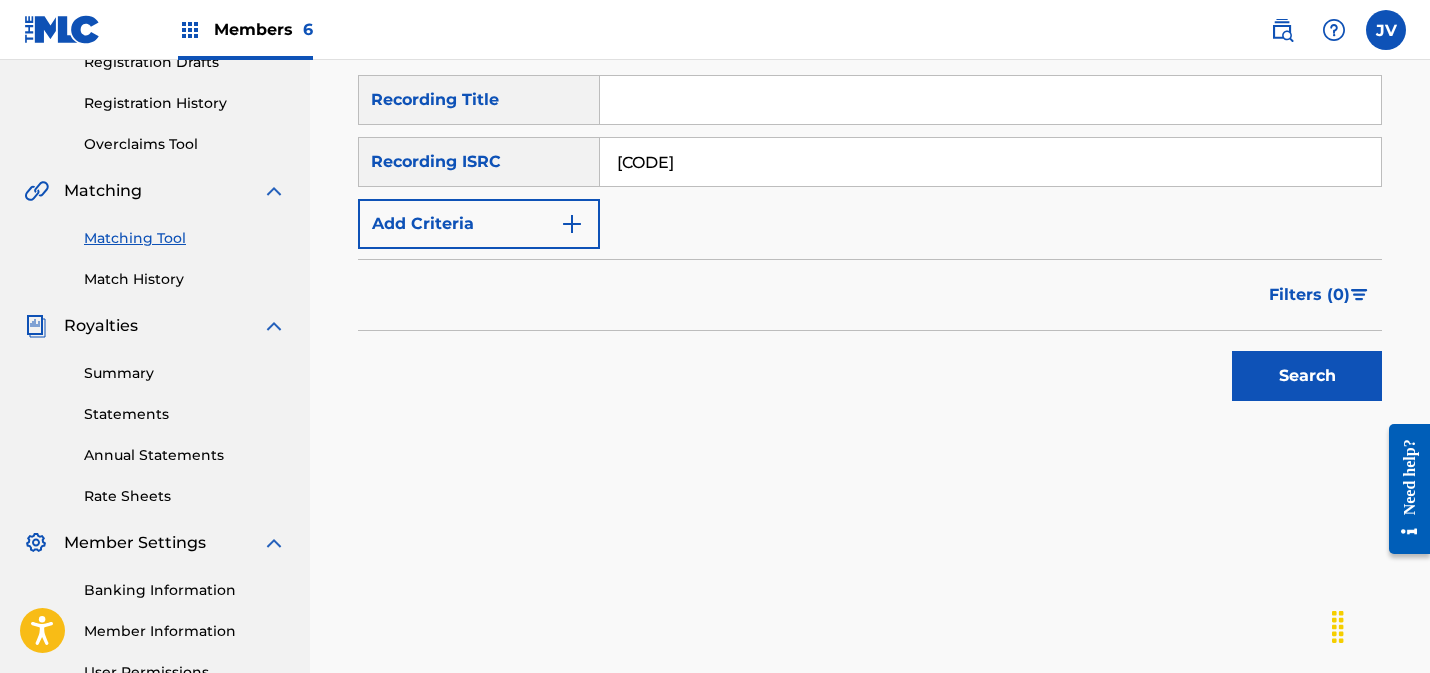 click on "Search" at bounding box center (1307, 376) 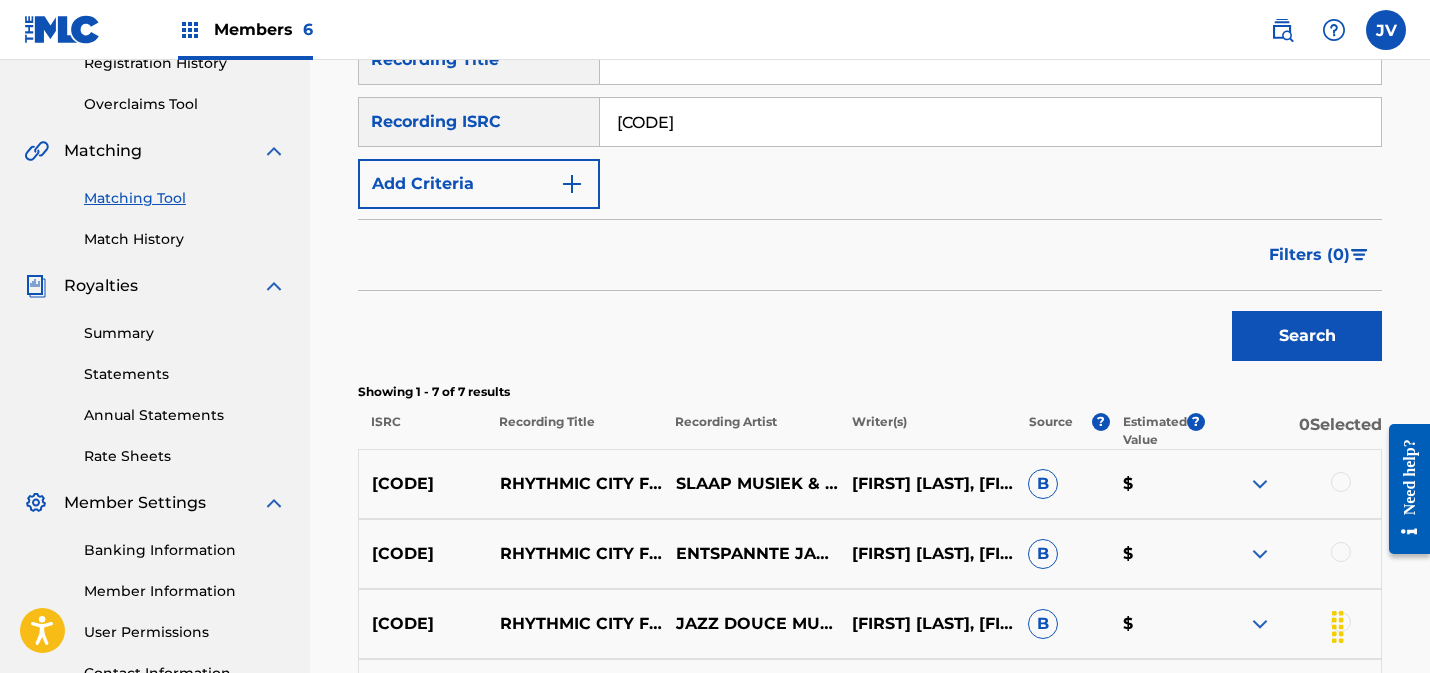 scroll, scrollTop: 368, scrollLeft: 0, axis: vertical 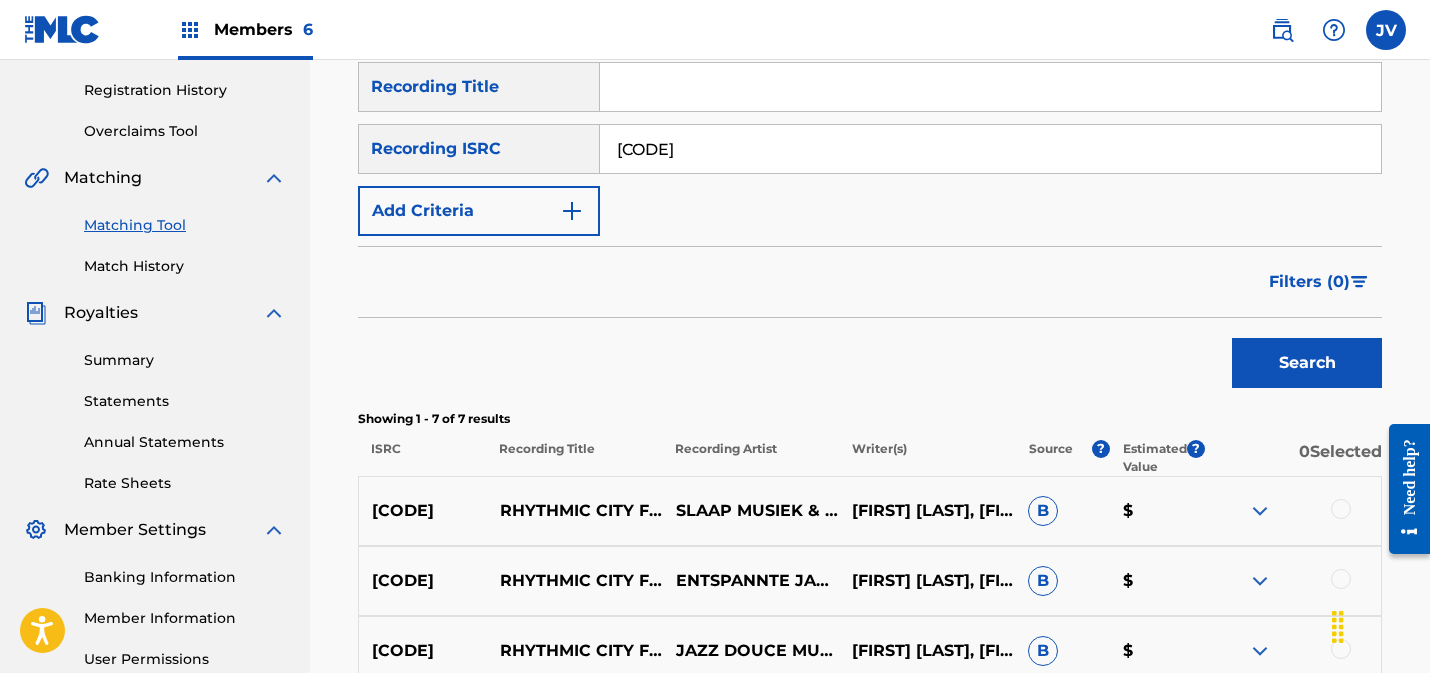 click at bounding box center [1341, 509] 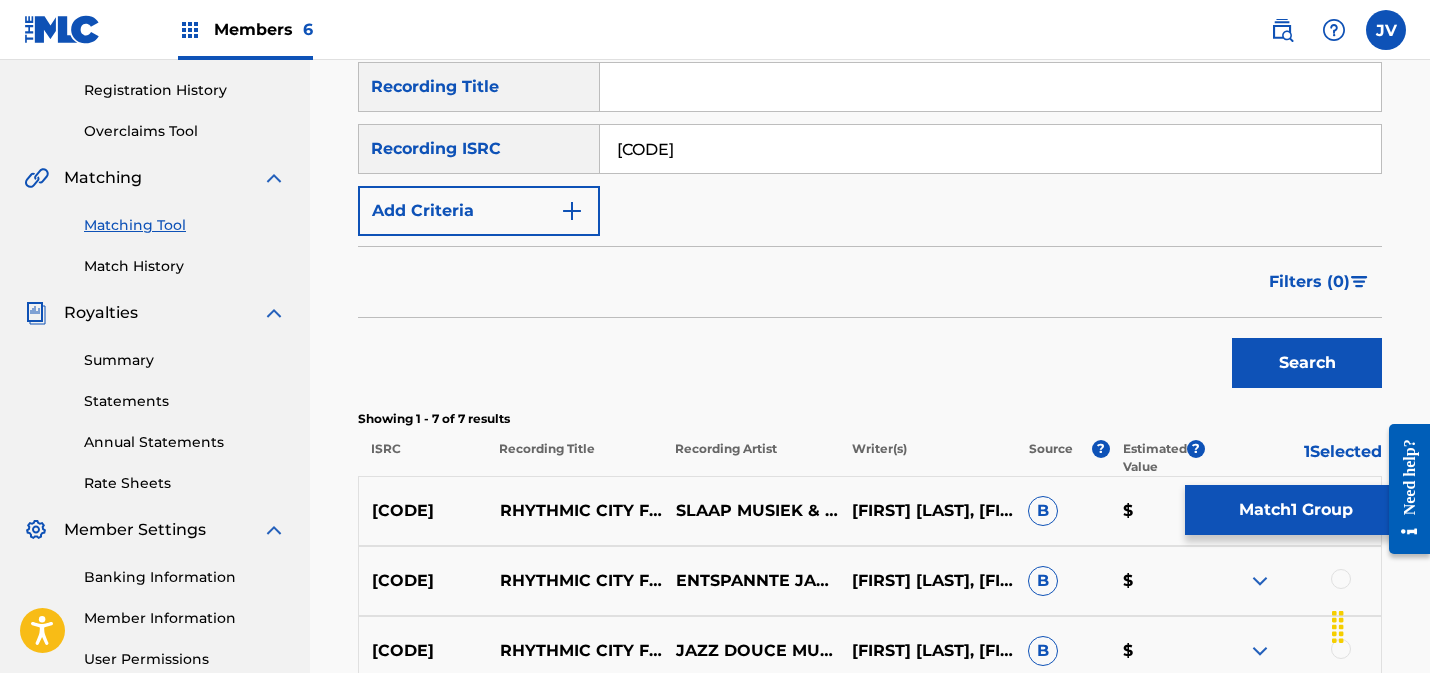 click at bounding box center [1341, 579] 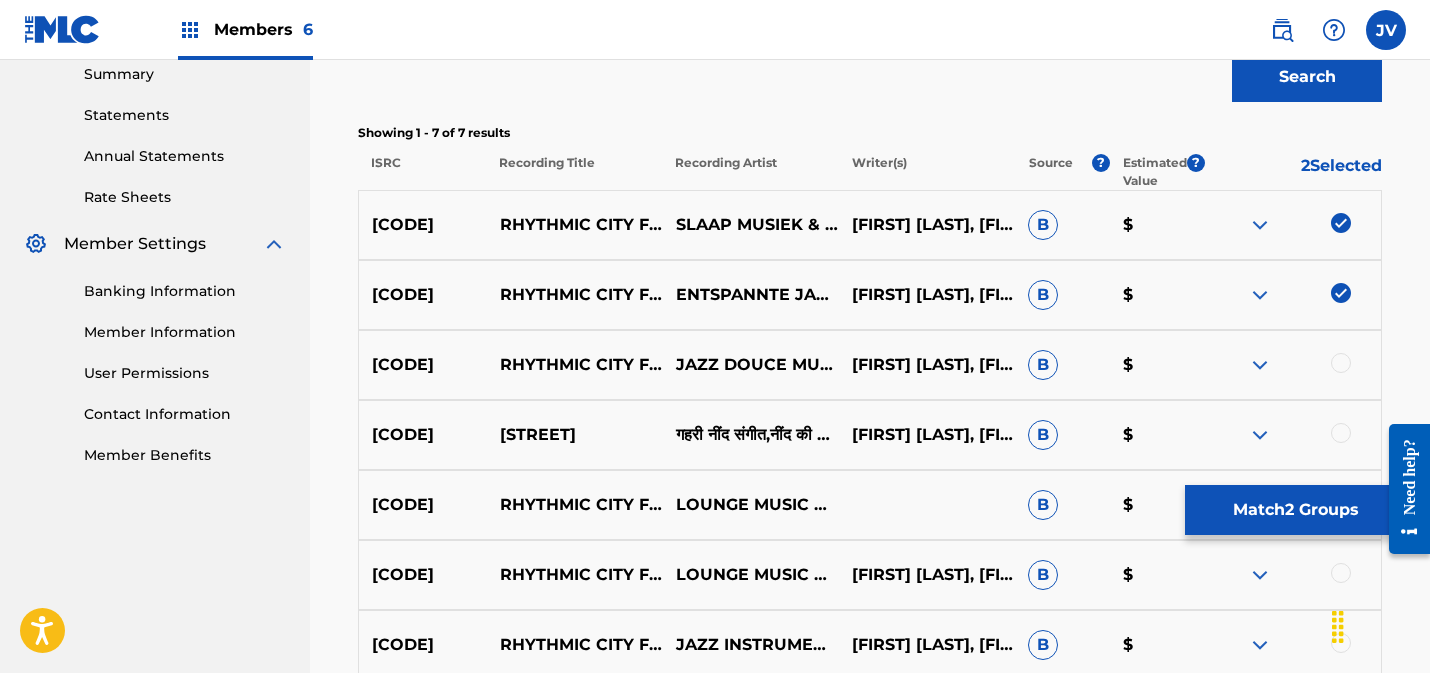 scroll, scrollTop: 857, scrollLeft: 0, axis: vertical 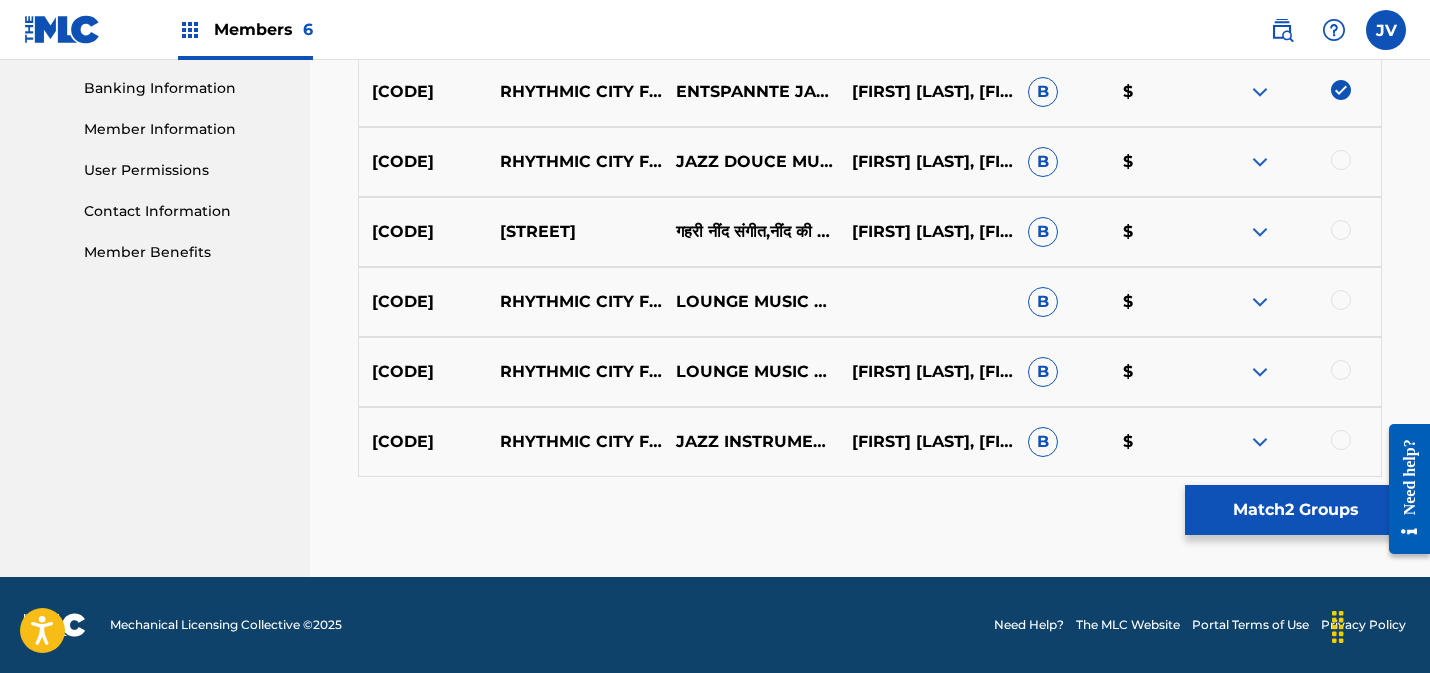 click at bounding box center (1341, 440) 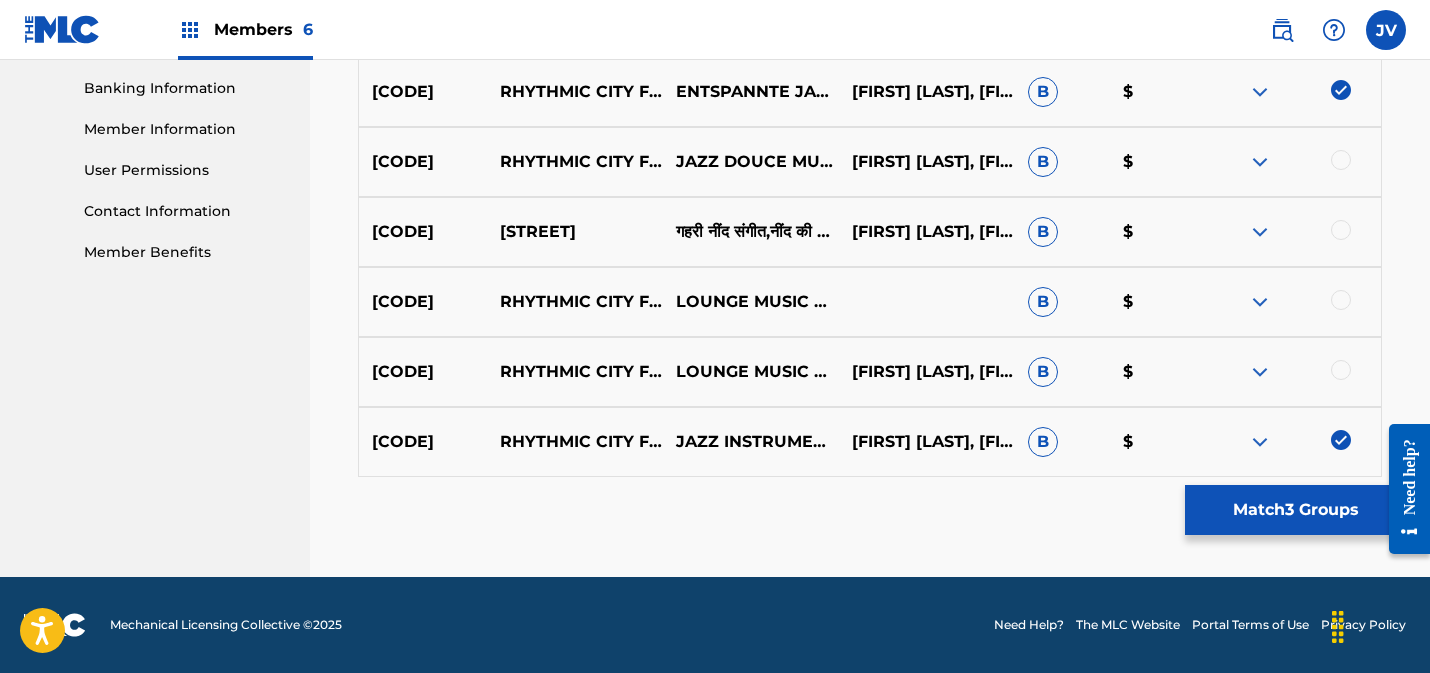 click at bounding box center (1341, 370) 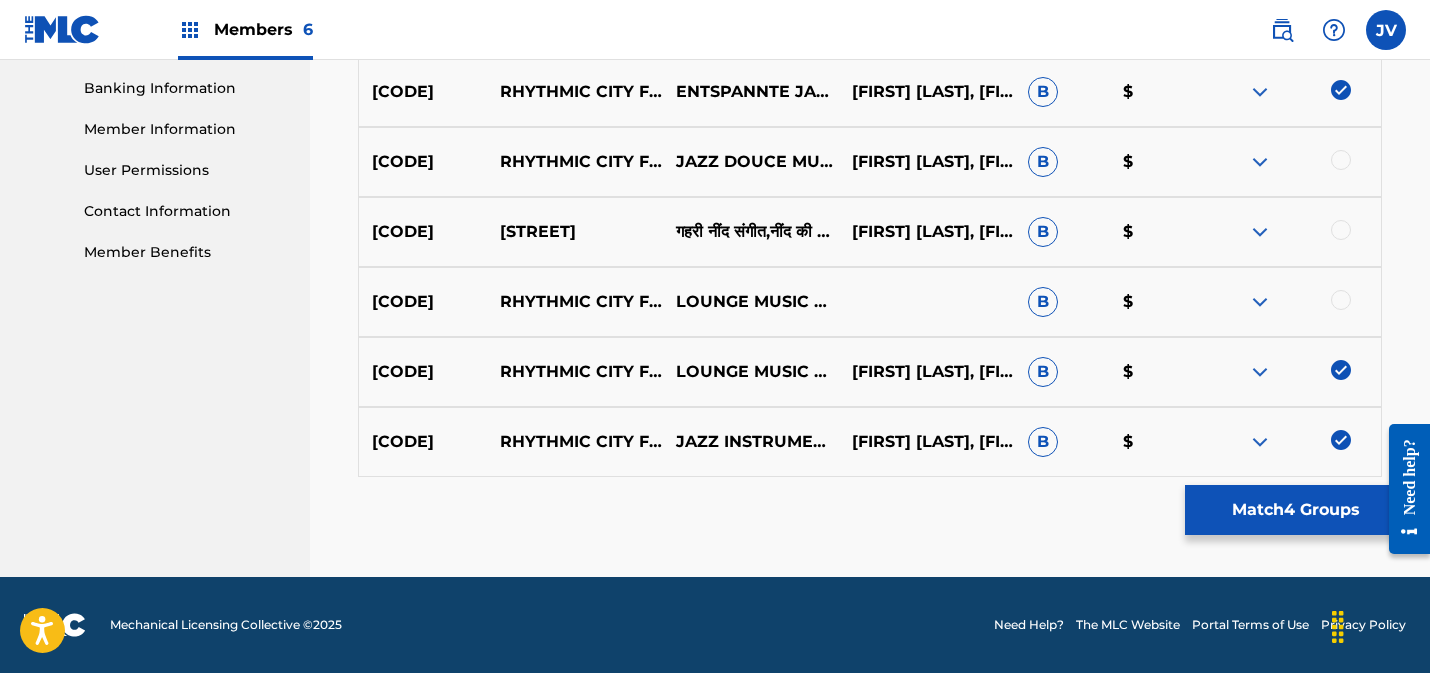 click at bounding box center (1293, 302) 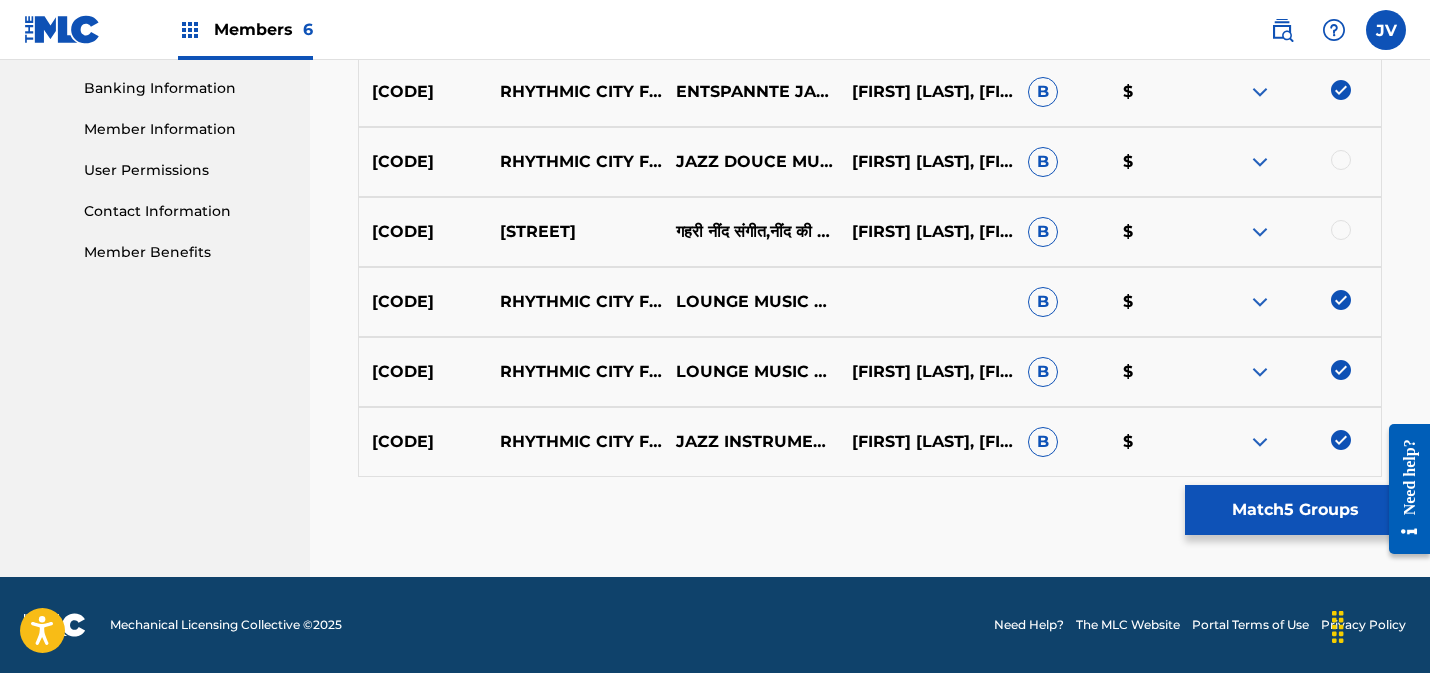 click at bounding box center [1341, 230] 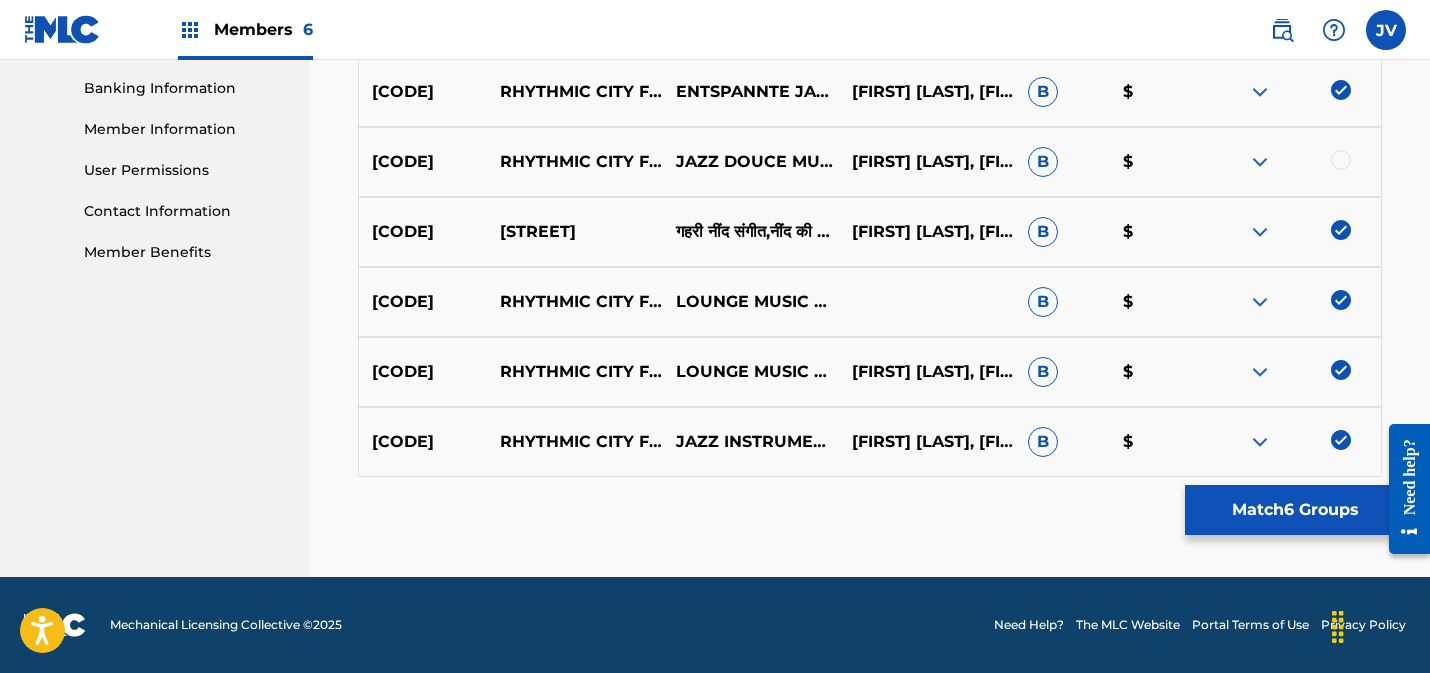 click at bounding box center [1341, 160] 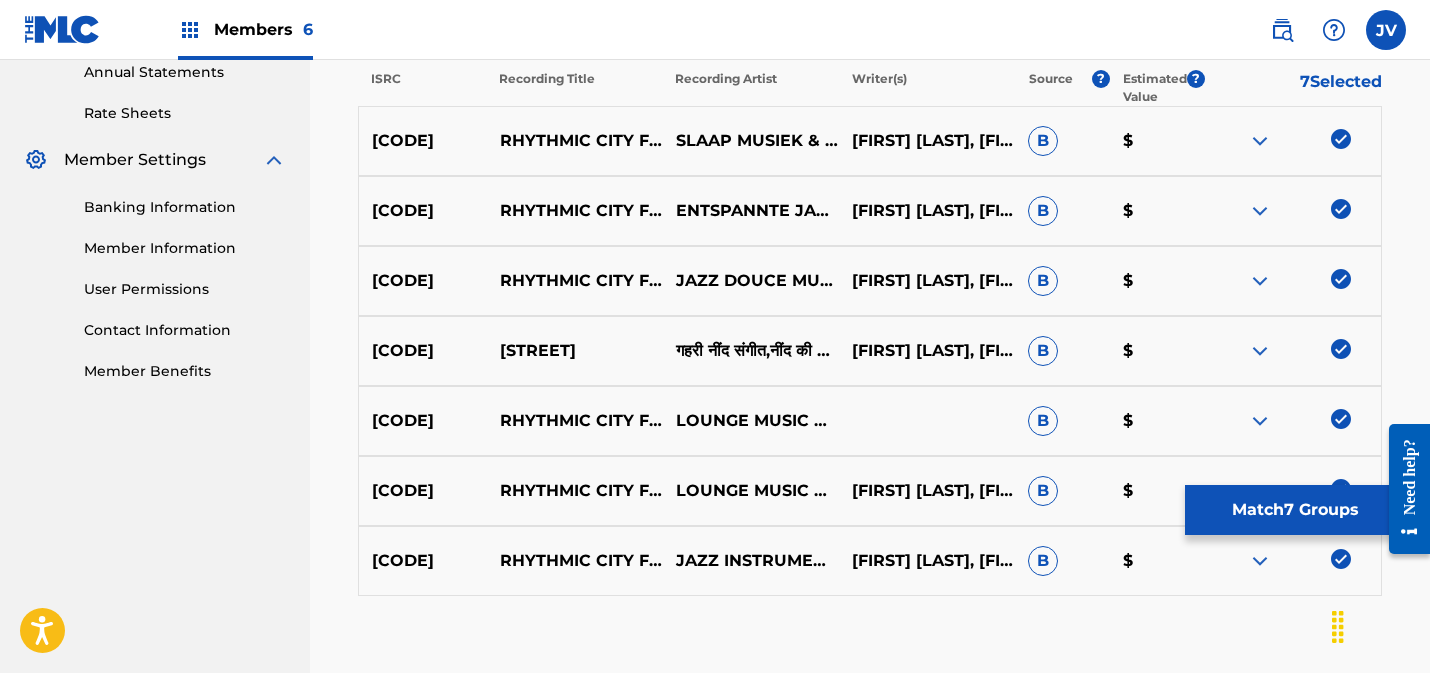 scroll, scrollTop: 705, scrollLeft: 0, axis: vertical 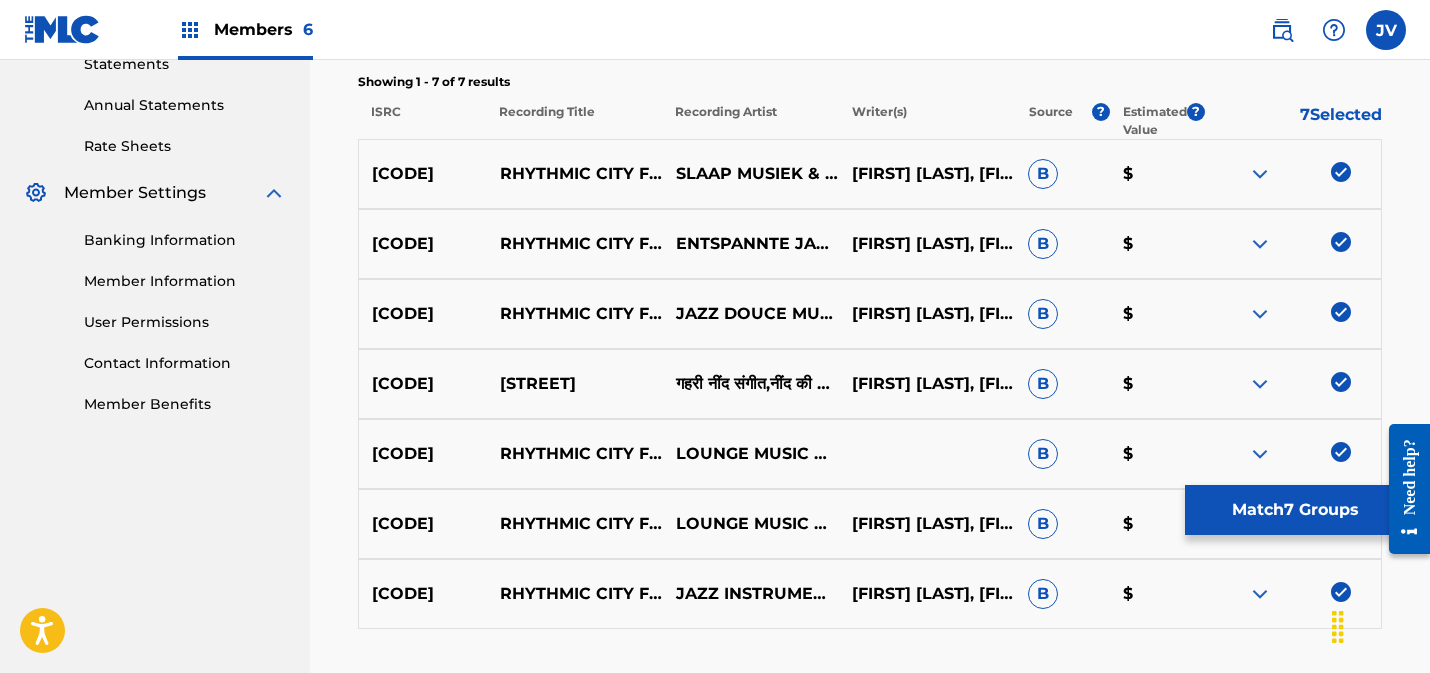 click on "Match  7 Groups" at bounding box center (1295, 510) 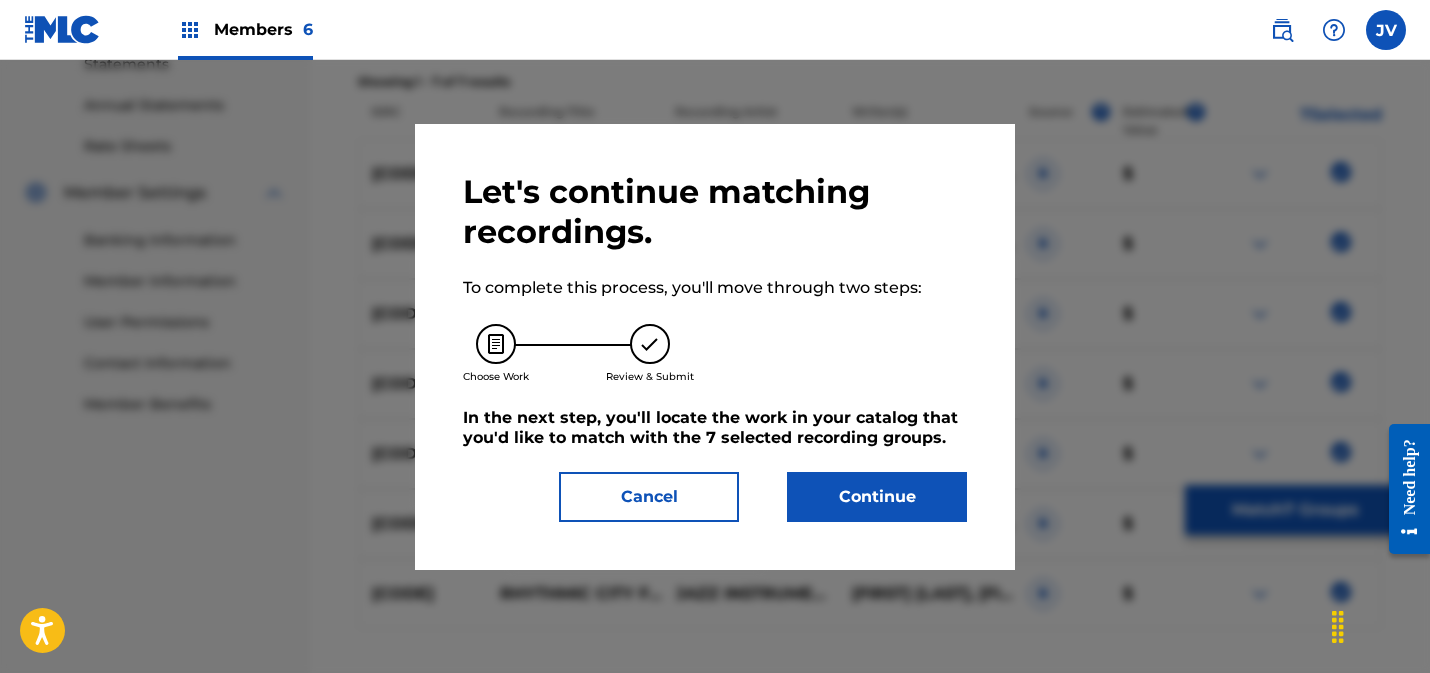 click on "Continue" at bounding box center (877, 497) 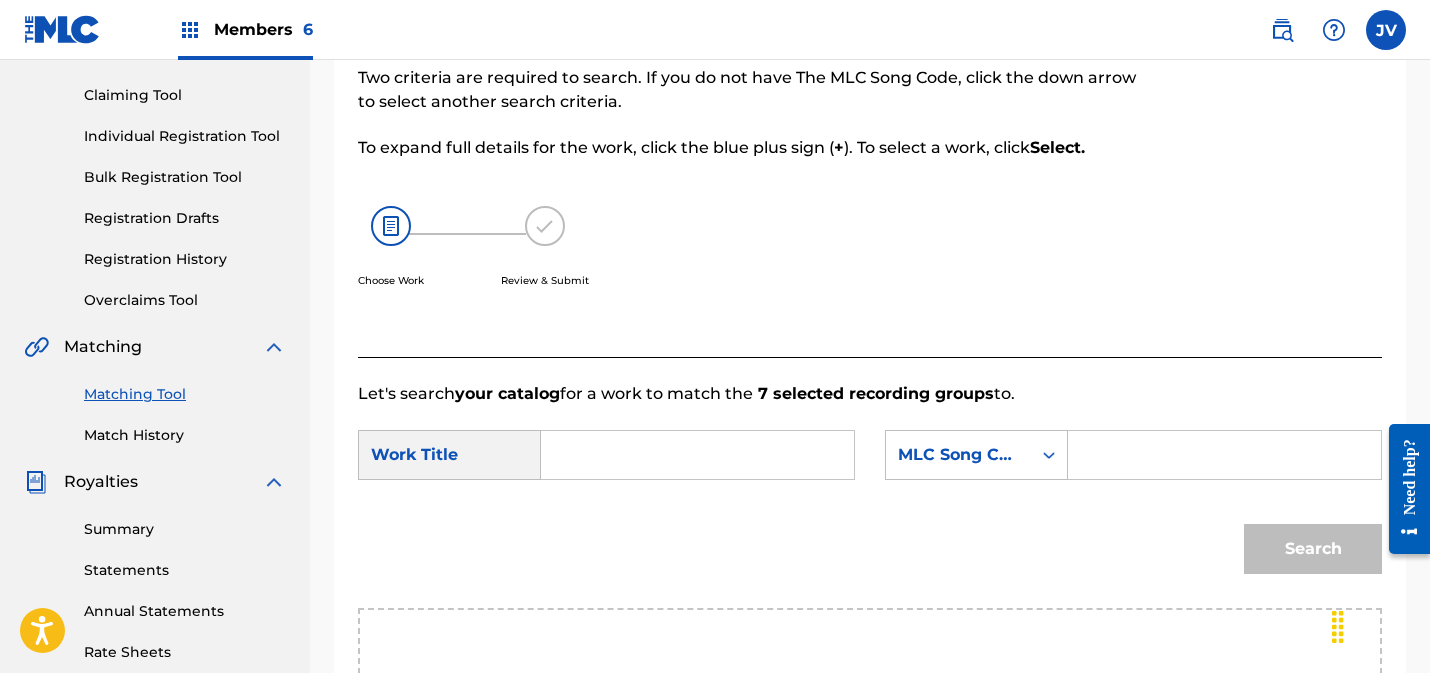 scroll, scrollTop: 198, scrollLeft: 0, axis: vertical 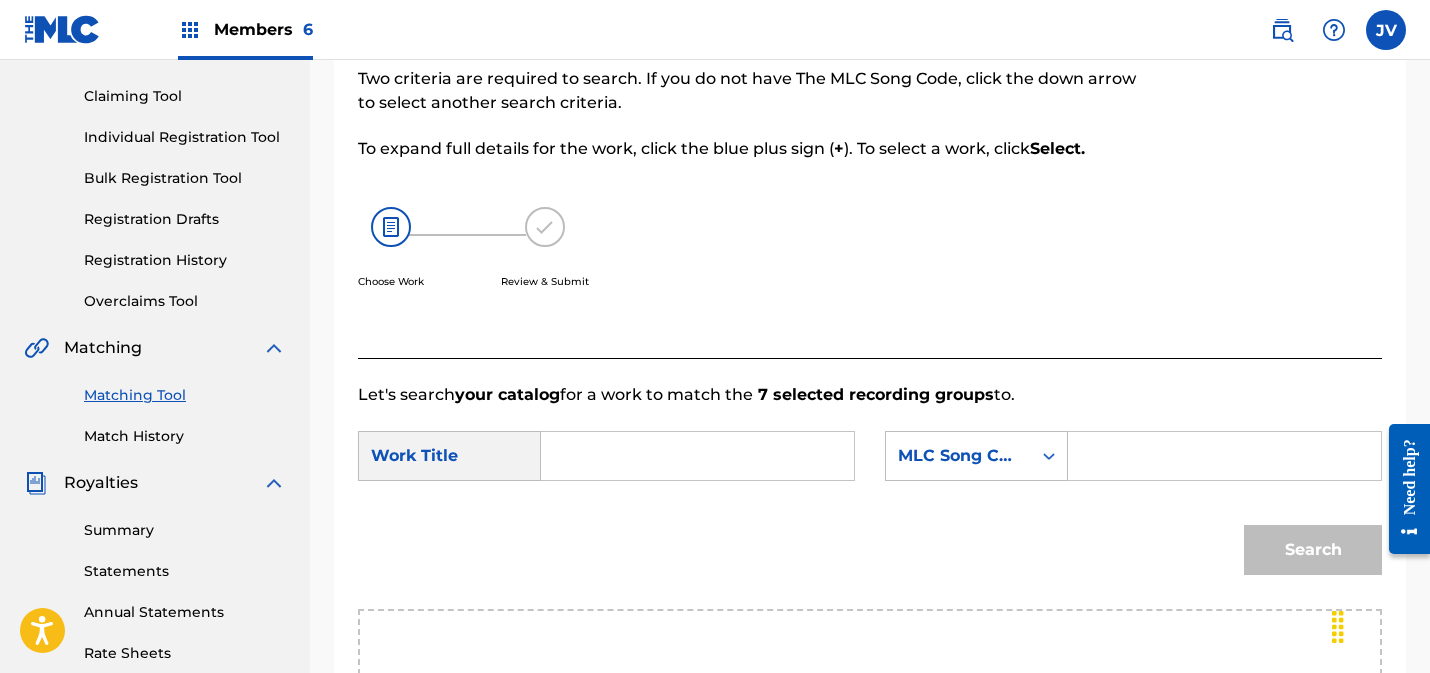 click at bounding box center (697, 456) 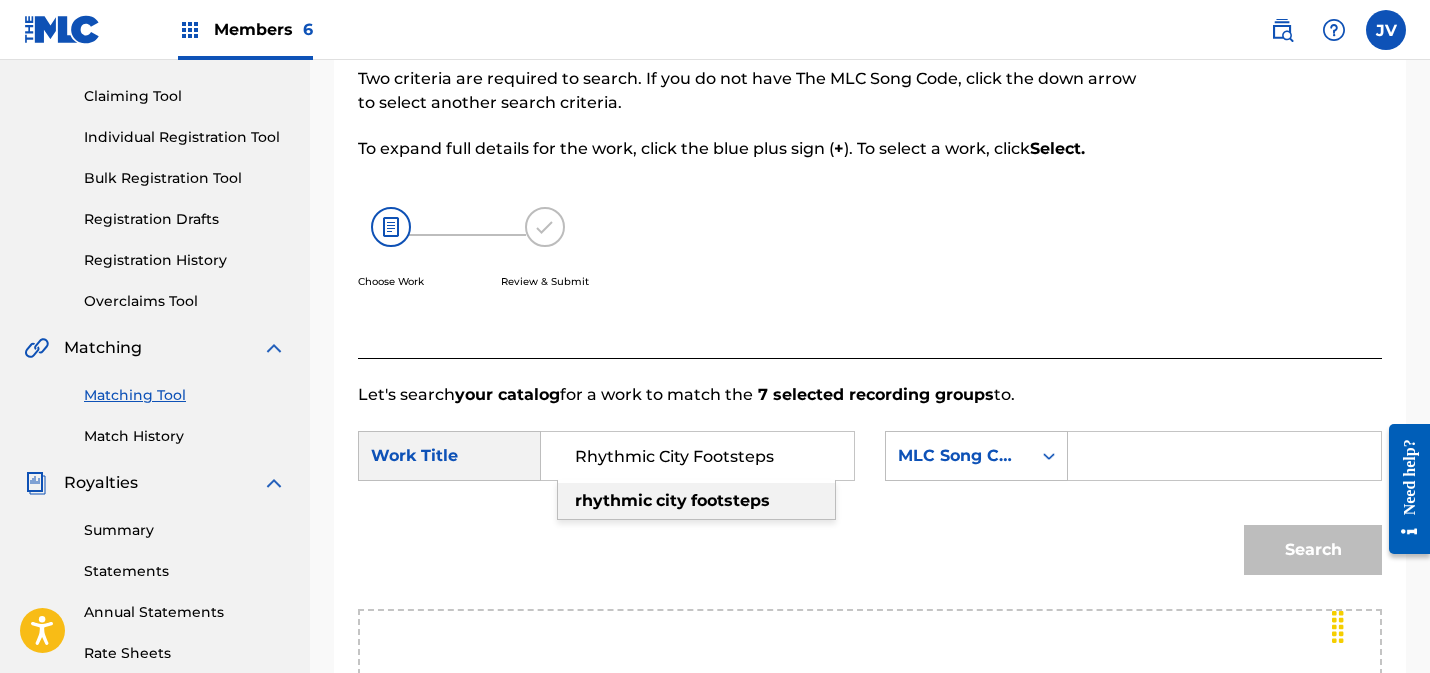 drag, startPoint x: 772, startPoint y: 500, endPoint x: 804, endPoint y: 498, distance: 32.06244 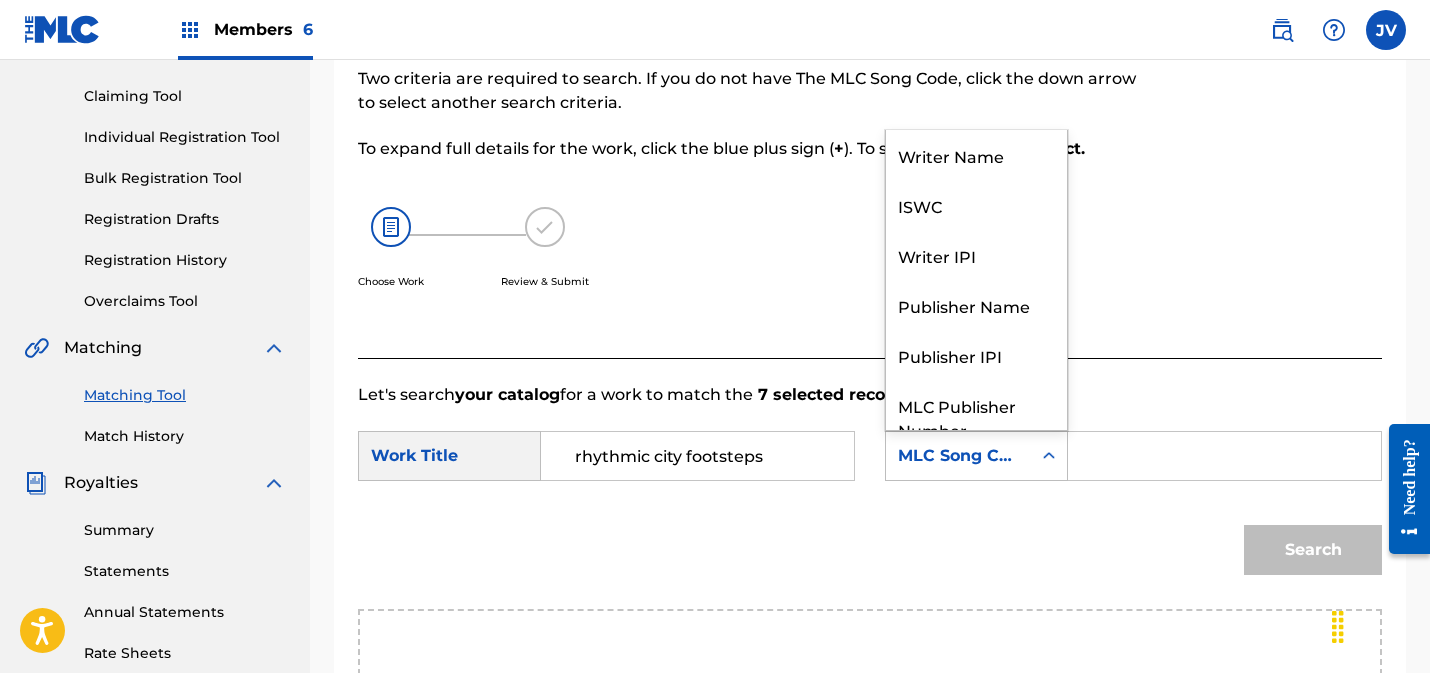 click on "MLC Song Code" at bounding box center [958, 456] 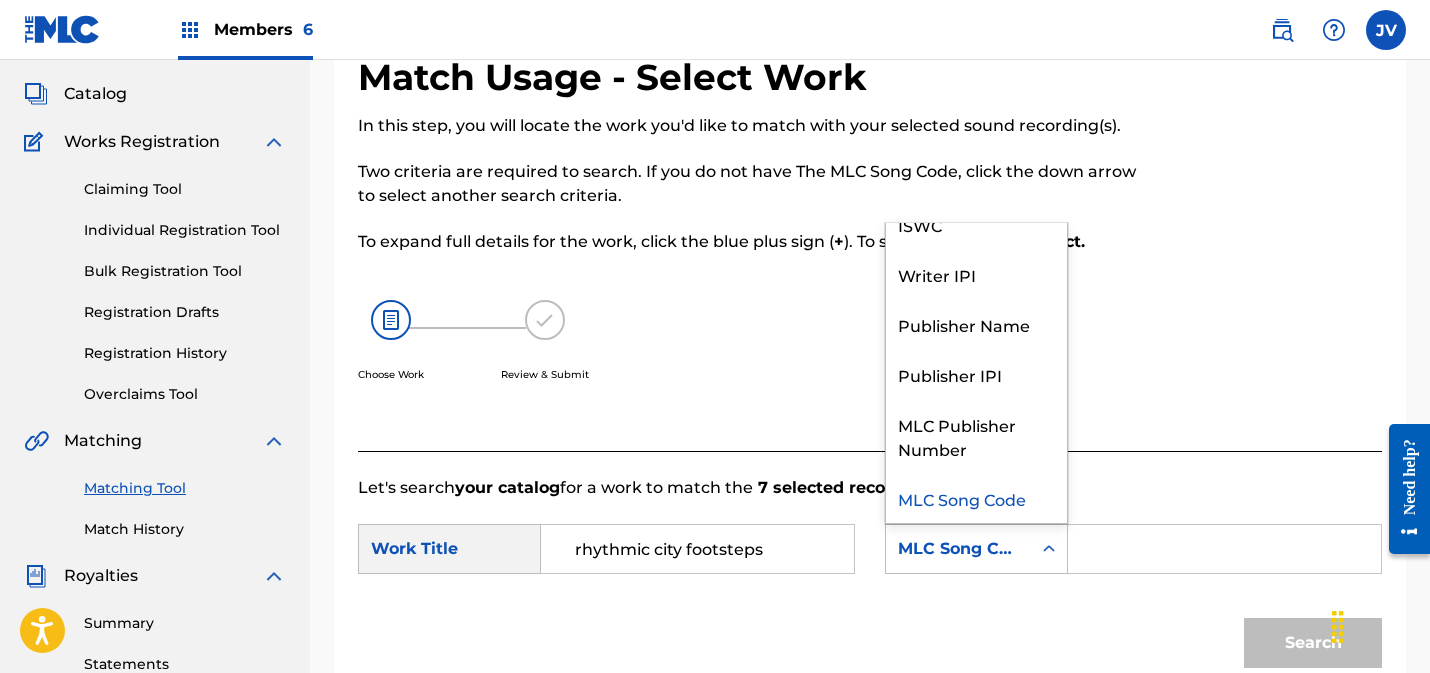 scroll, scrollTop: 89, scrollLeft: 0, axis: vertical 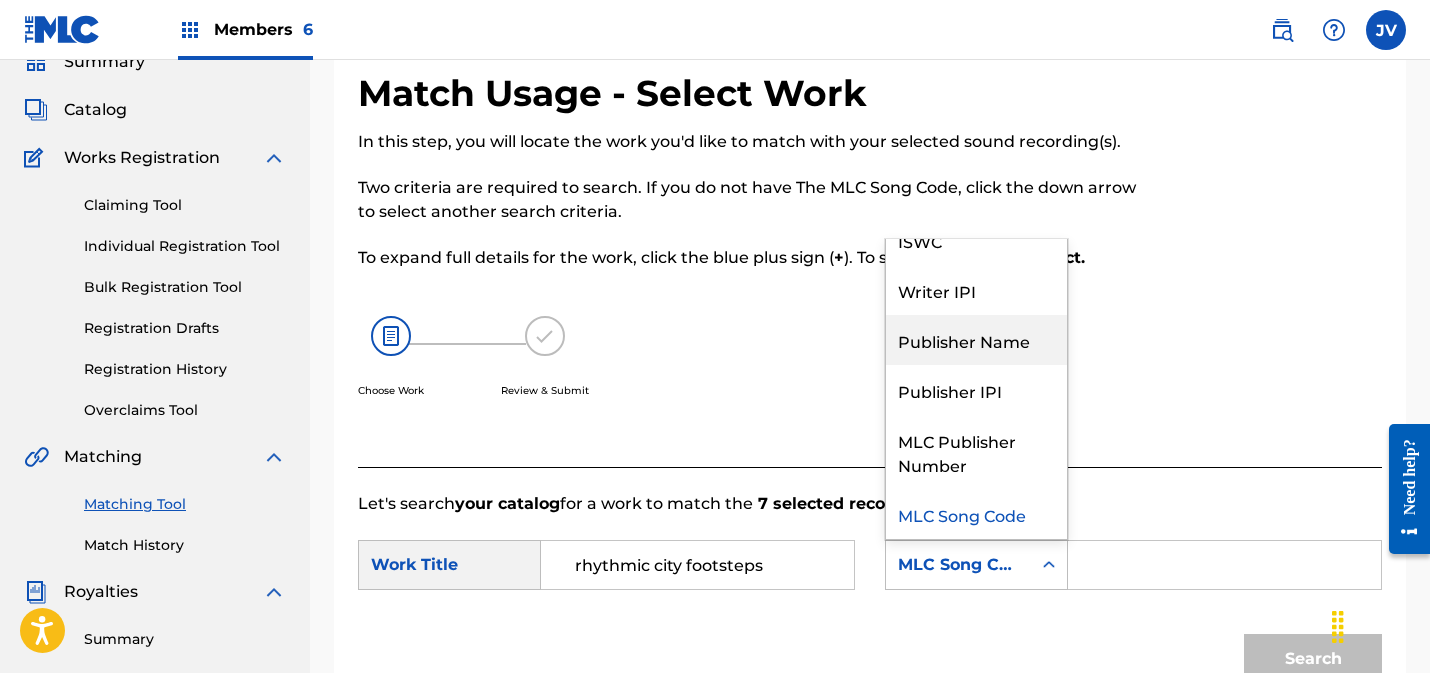 click on "Publisher Name" at bounding box center [976, 340] 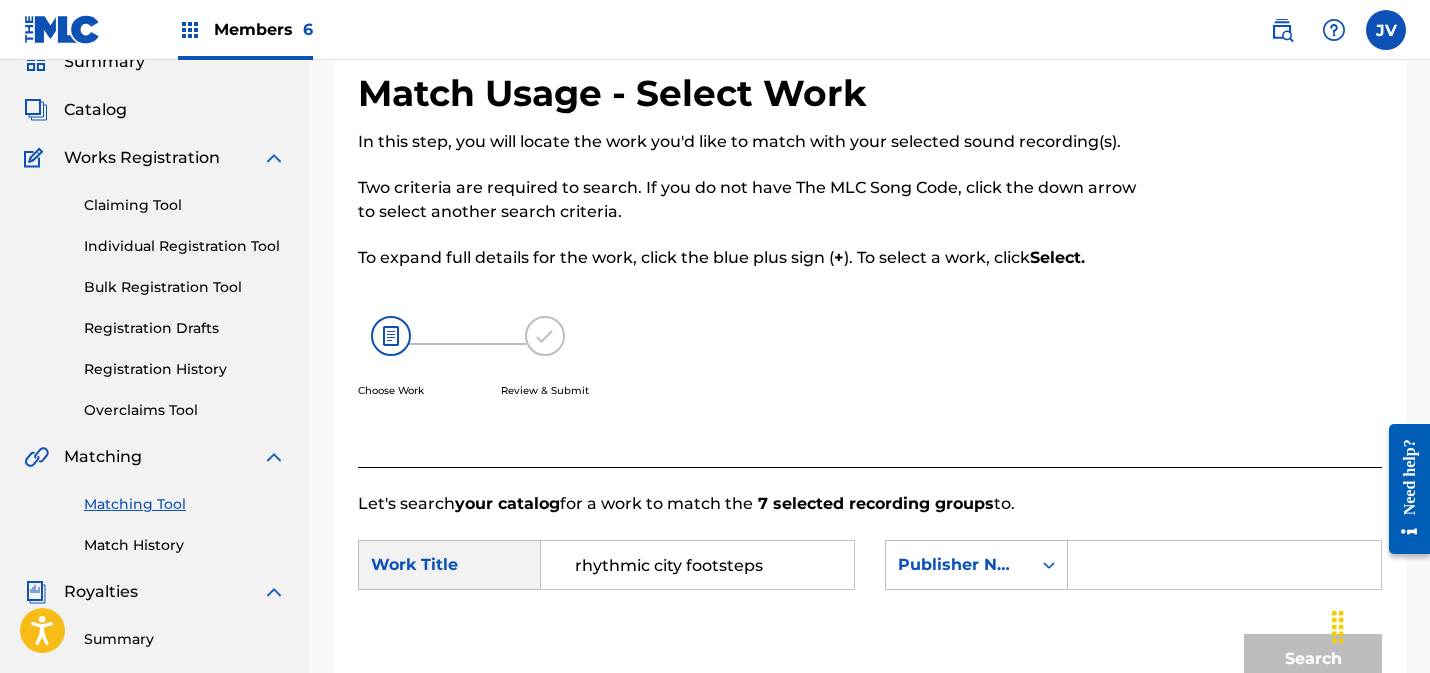 click at bounding box center (1224, 565) 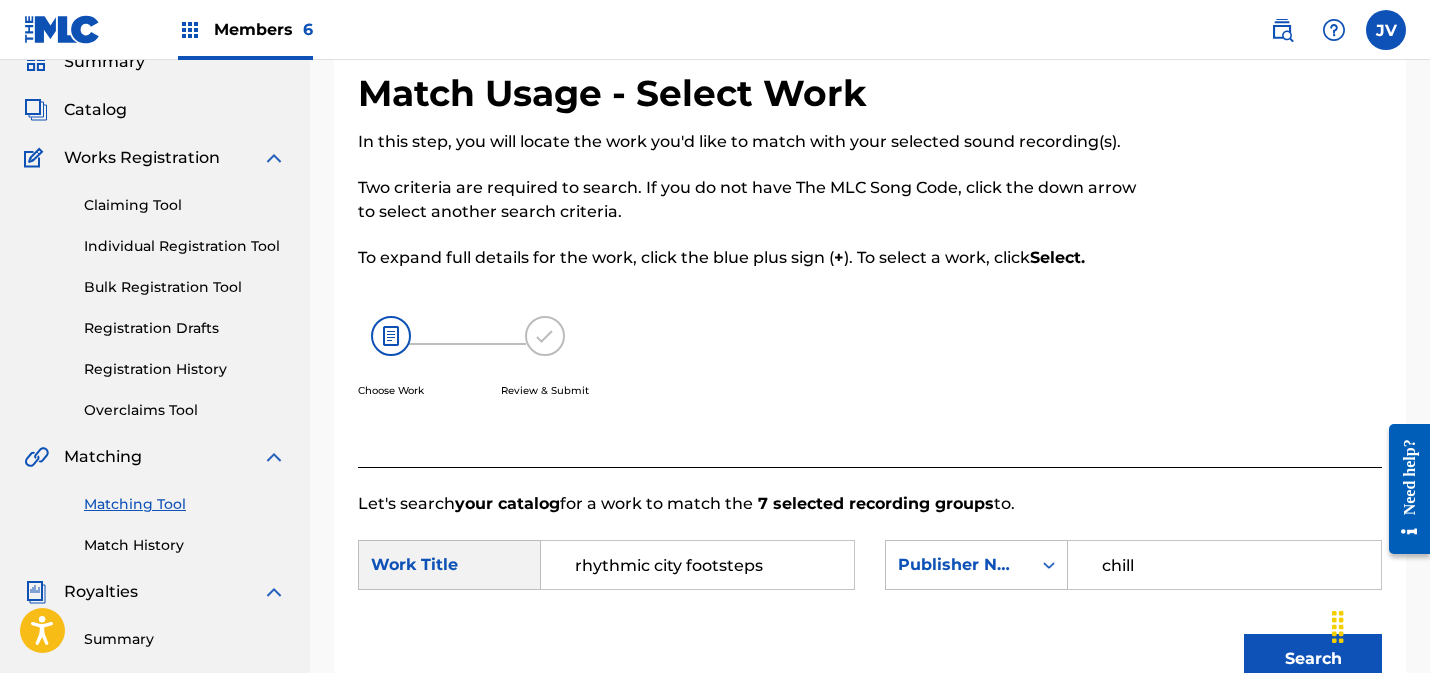 type on "chill" 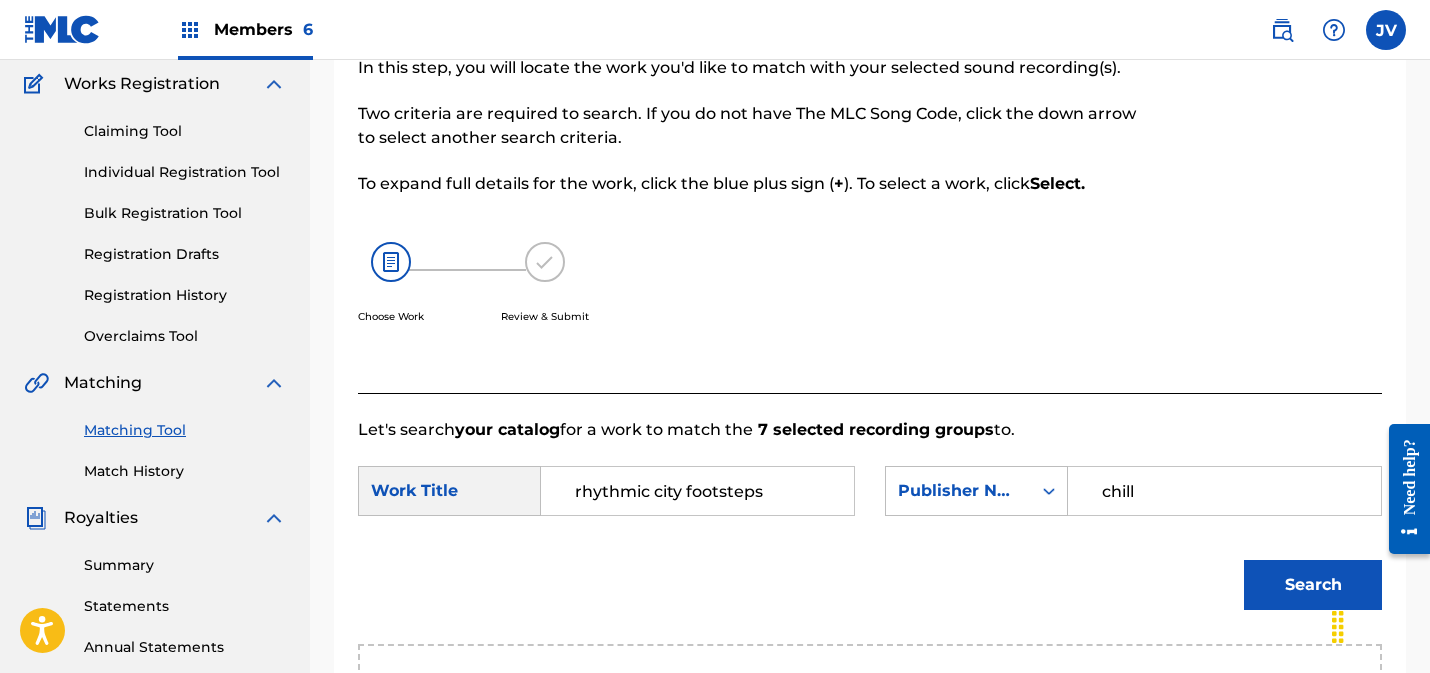 scroll, scrollTop: 180, scrollLeft: 0, axis: vertical 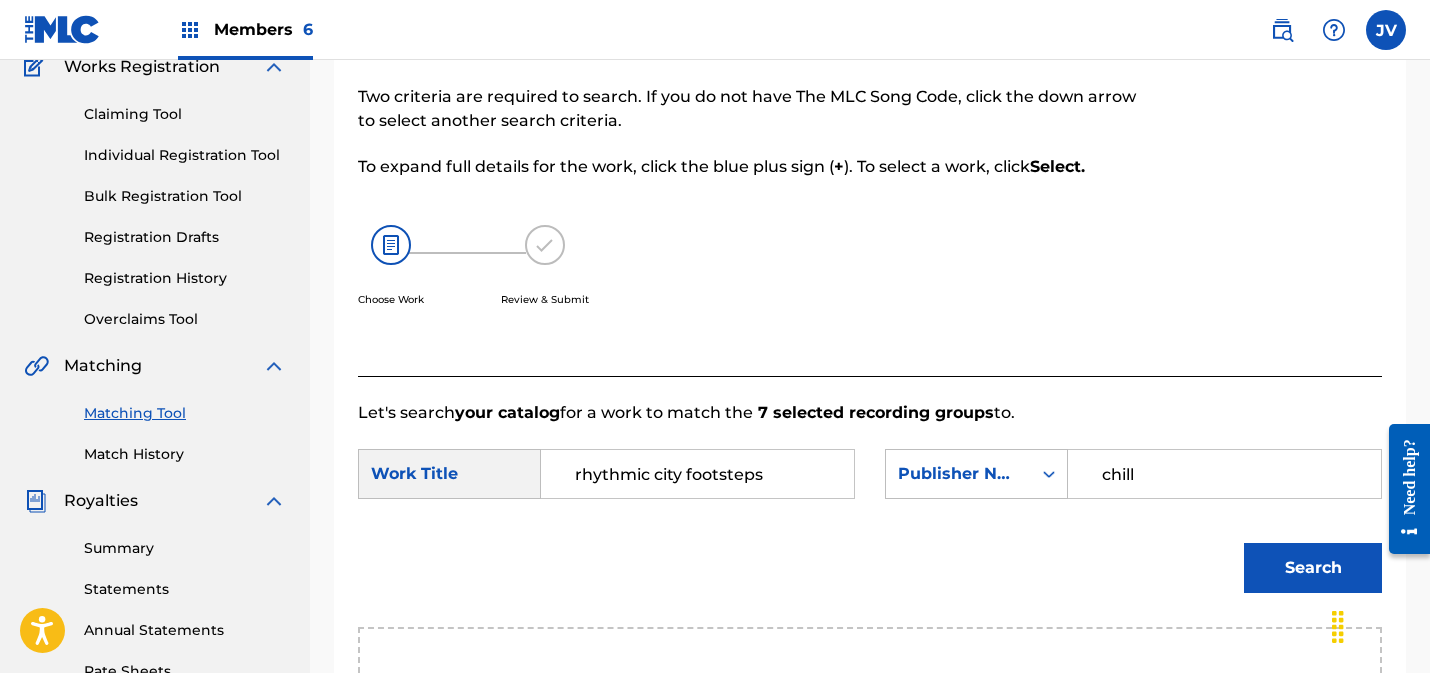 click on "Search" at bounding box center [1313, 568] 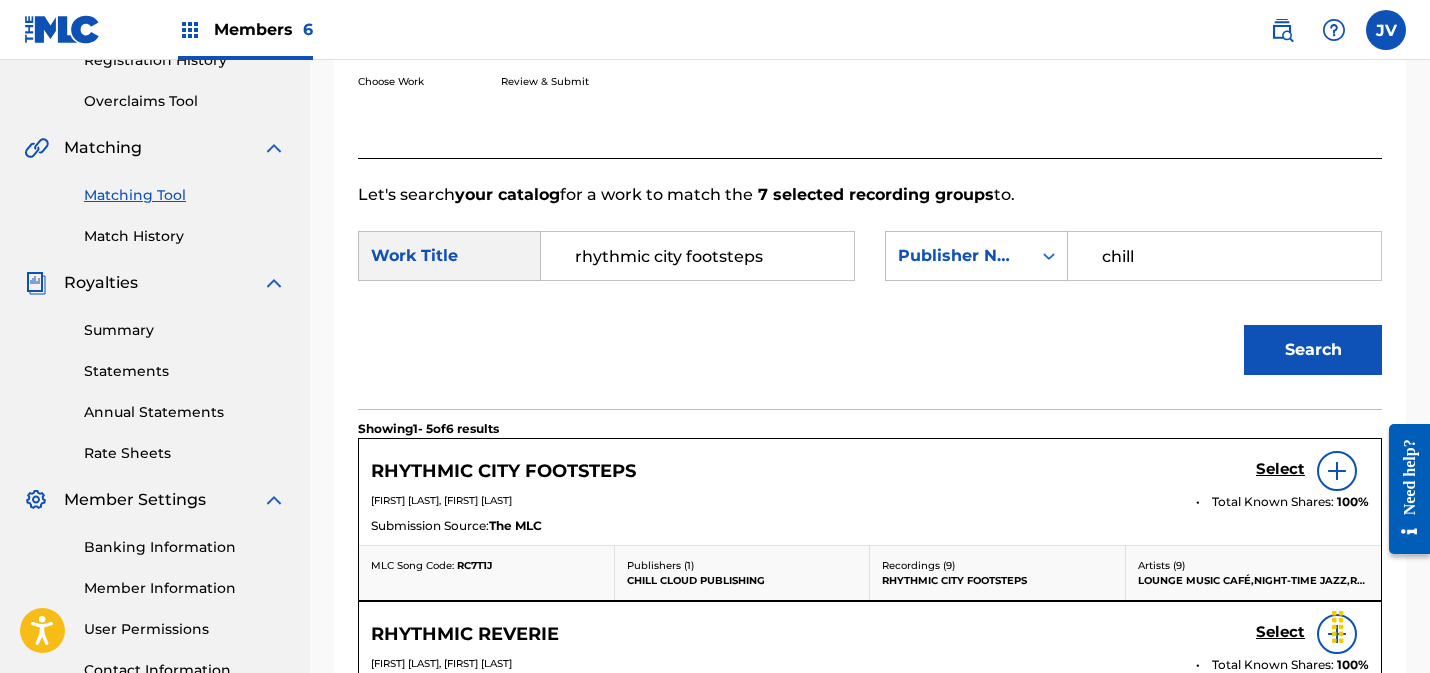 scroll, scrollTop: 445, scrollLeft: 0, axis: vertical 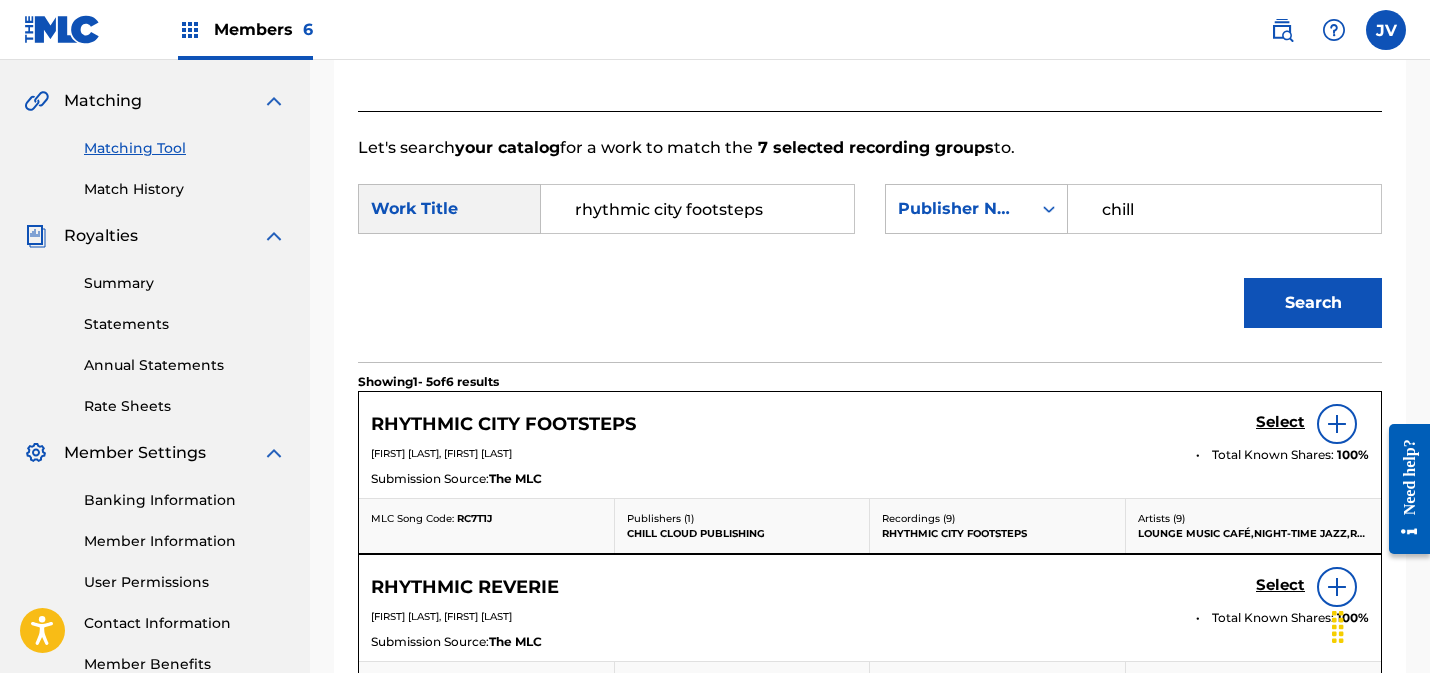click on "Select" at bounding box center (1280, 422) 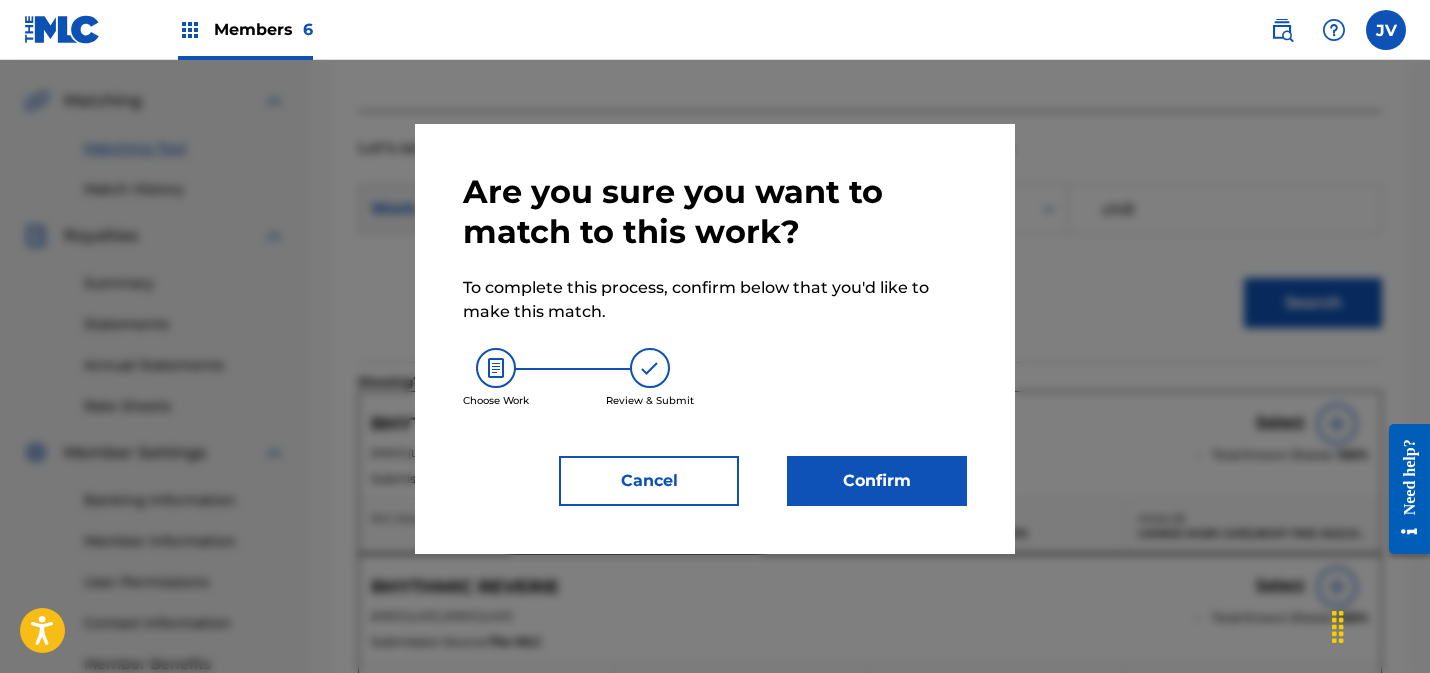 click on "Confirm" at bounding box center (877, 481) 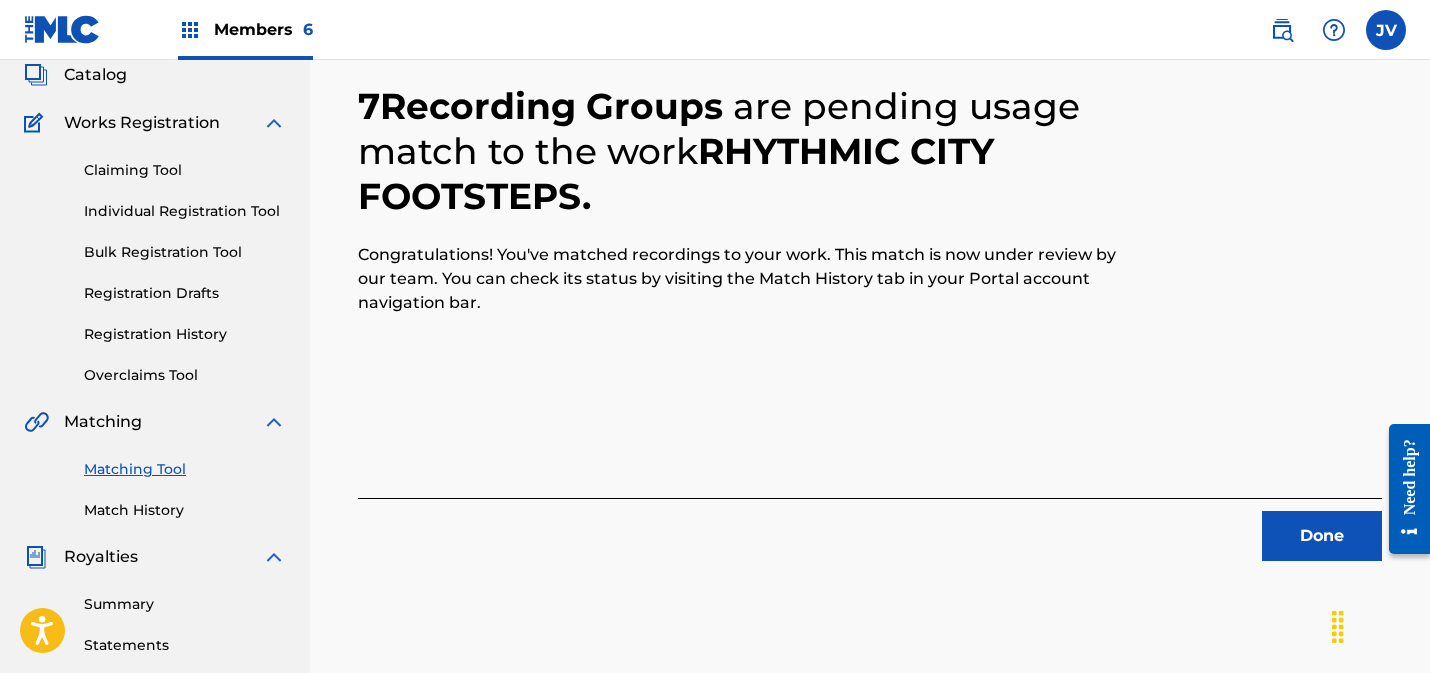 scroll, scrollTop: 149, scrollLeft: 0, axis: vertical 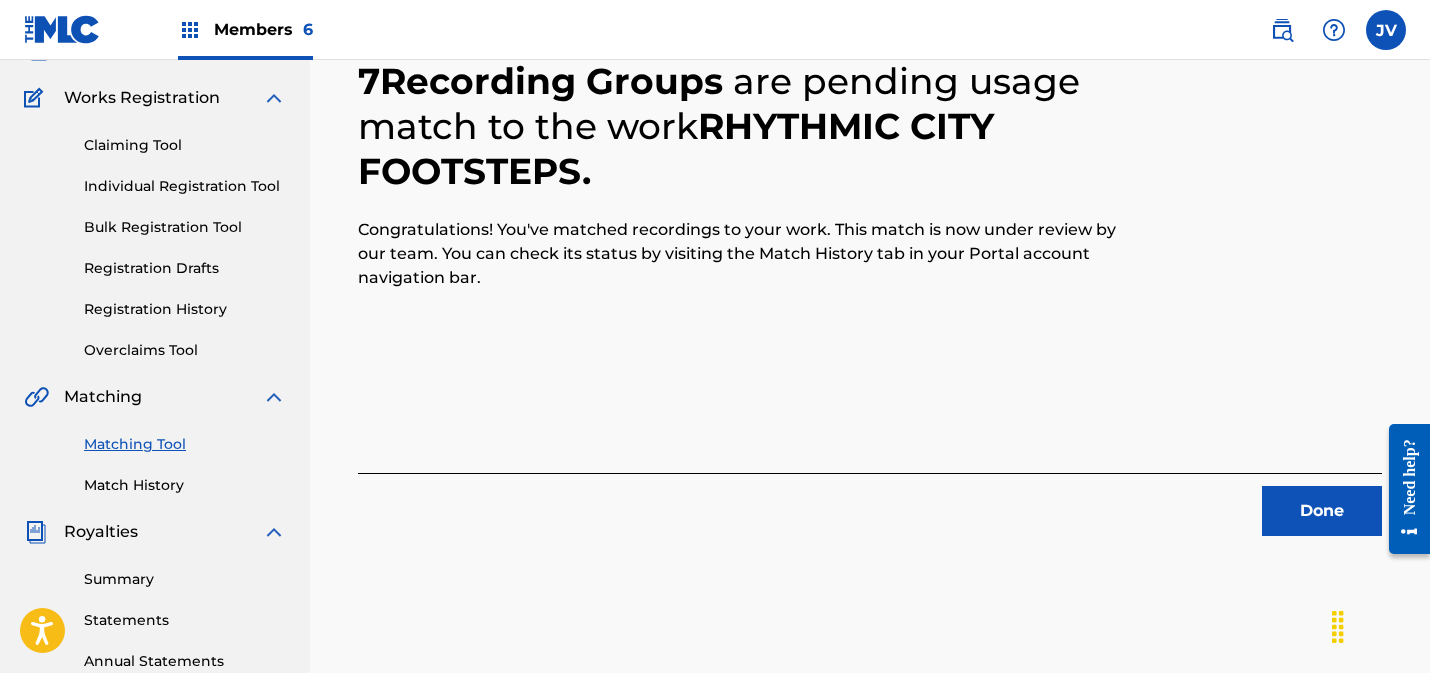 click on "Done" at bounding box center (1322, 511) 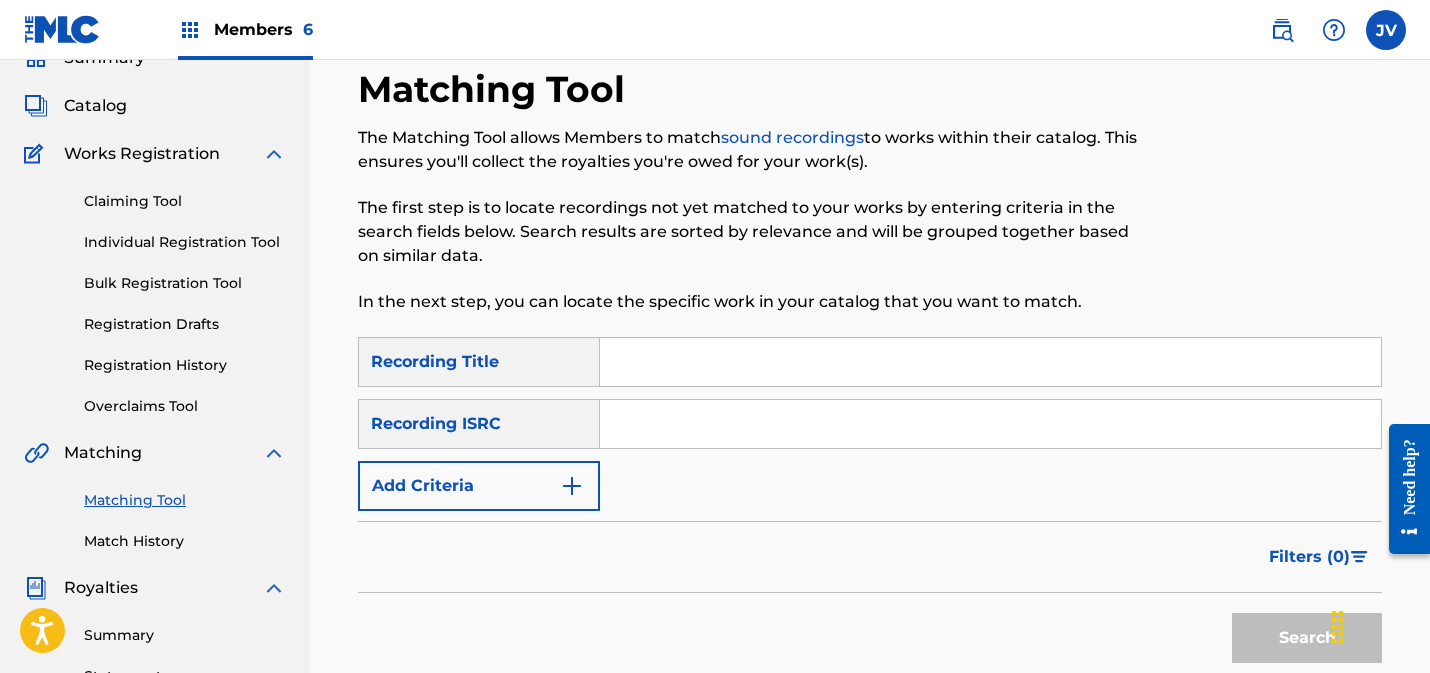 scroll, scrollTop: 0, scrollLeft: 0, axis: both 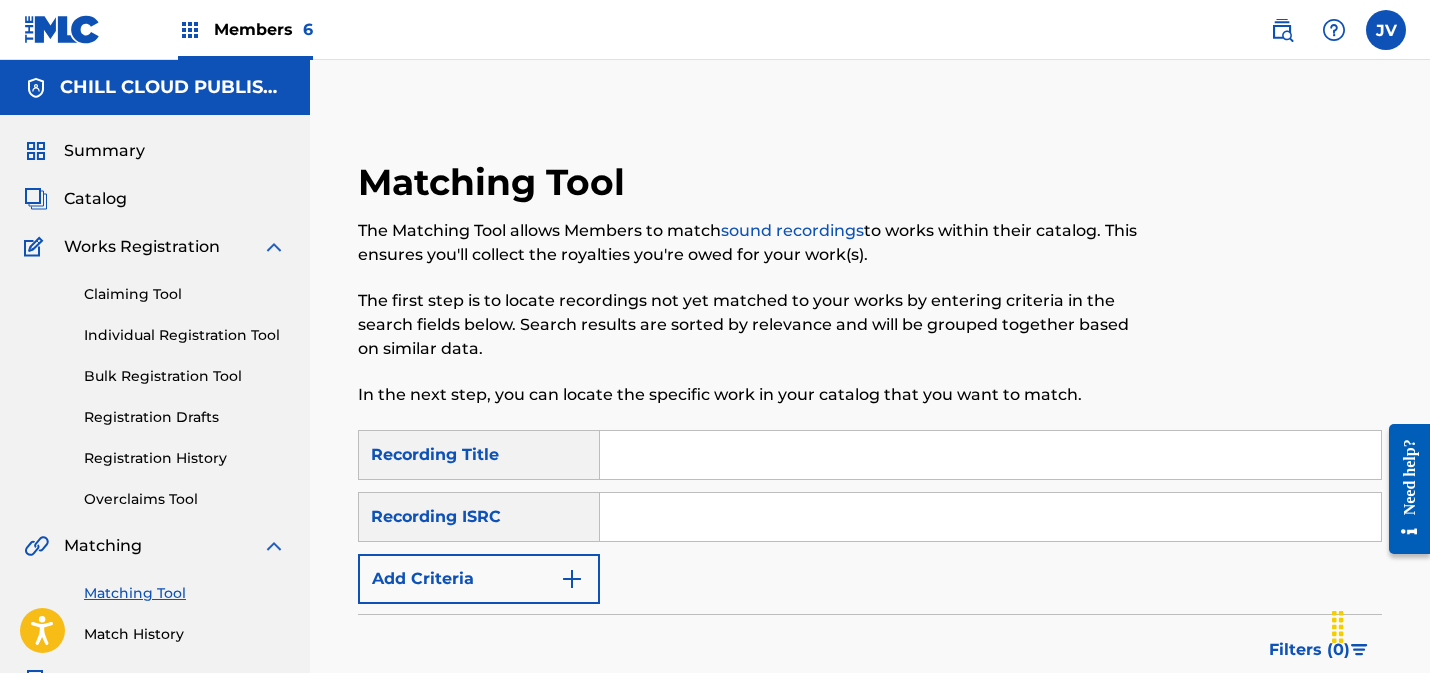 drag, startPoint x: 642, startPoint y: 504, endPoint x: 784, endPoint y: 510, distance: 142.12671 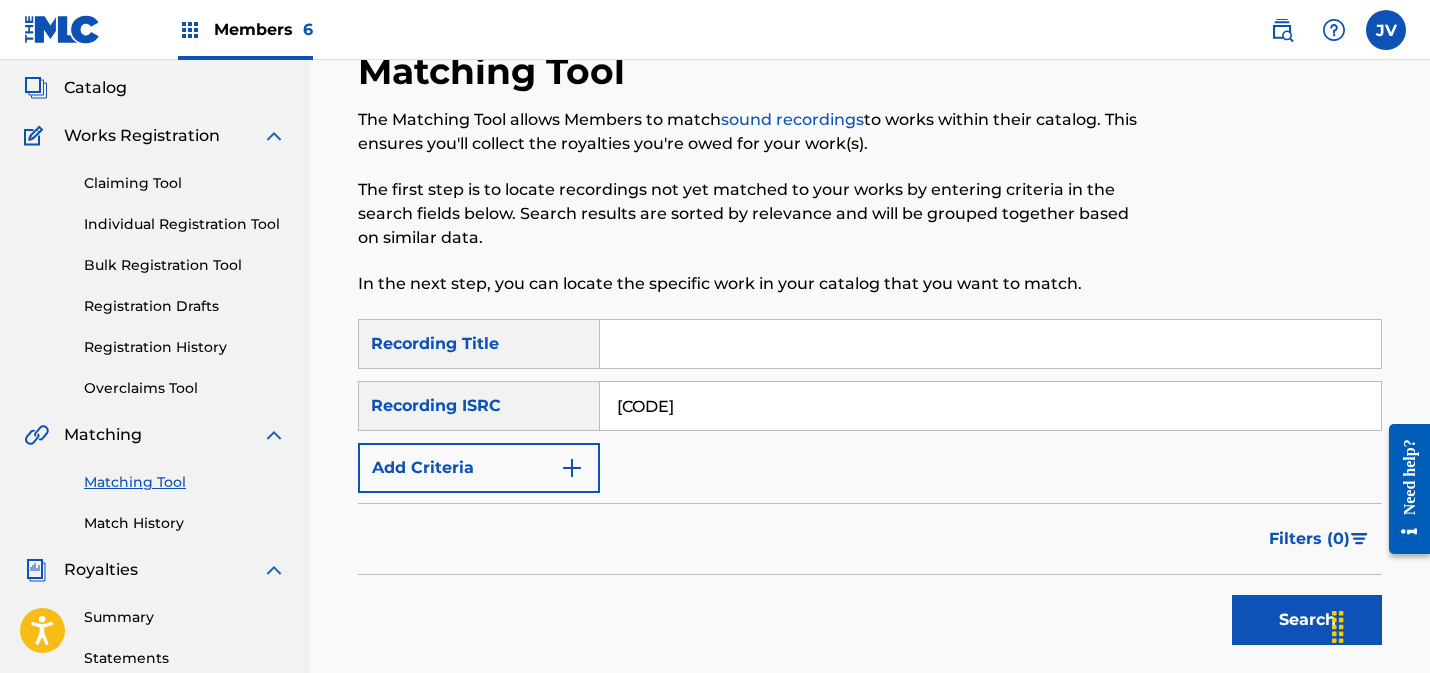 scroll, scrollTop: 127, scrollLeft: 0, axis: vertical 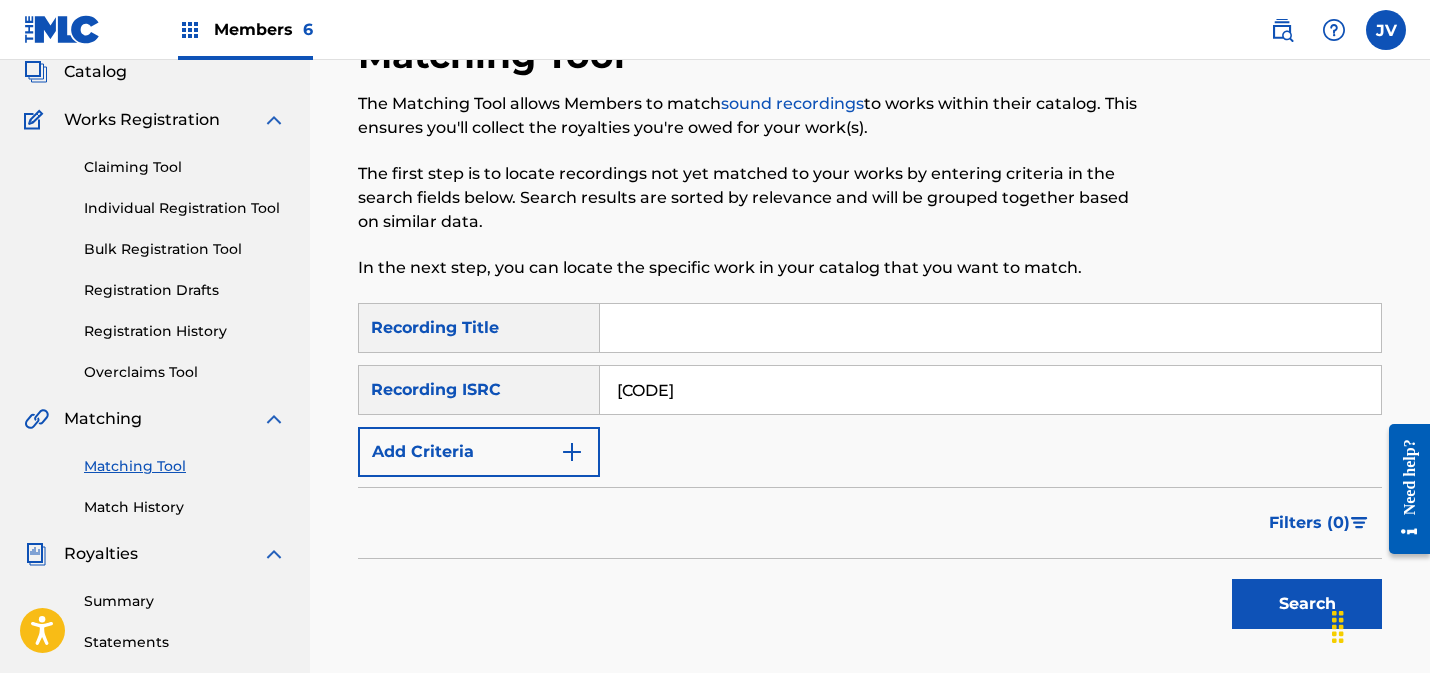click on "Search" at bounding box center (1307, 604) 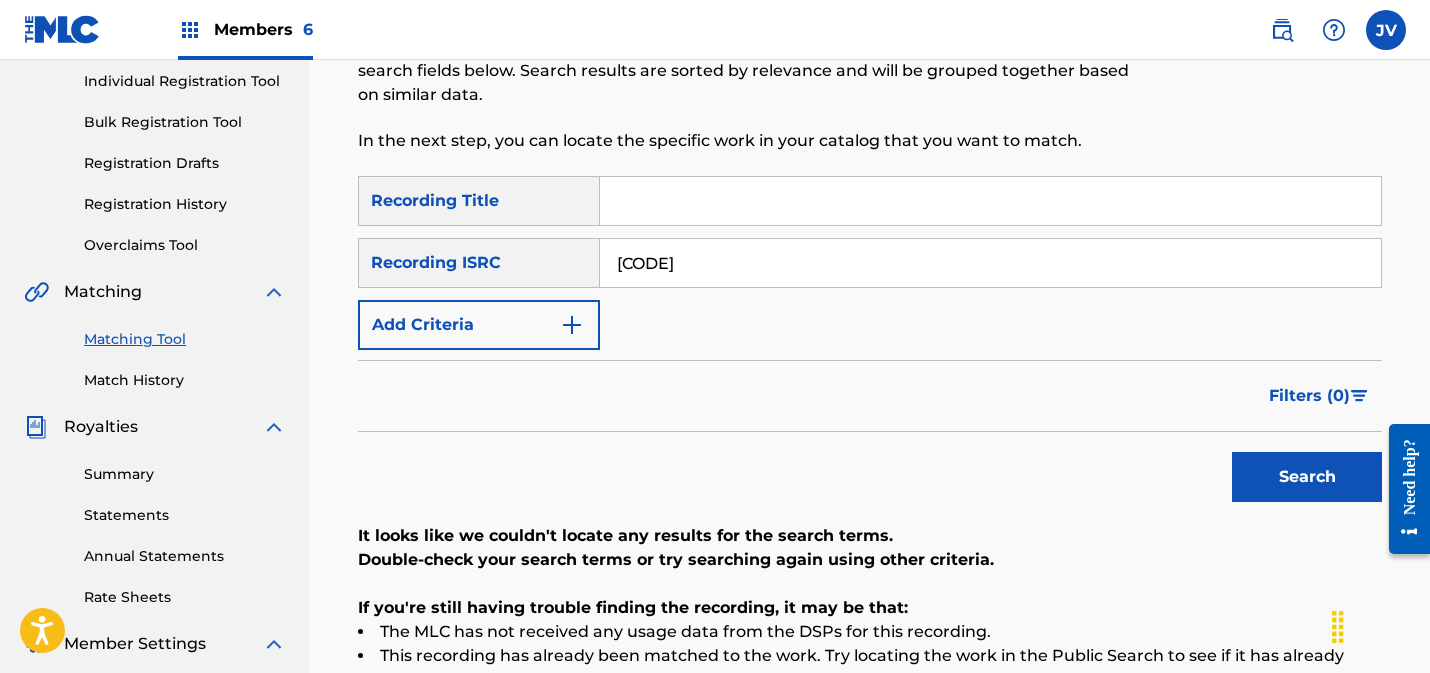 scroll, scrollTop: 255, scrollLeft: 0, axis: vertical 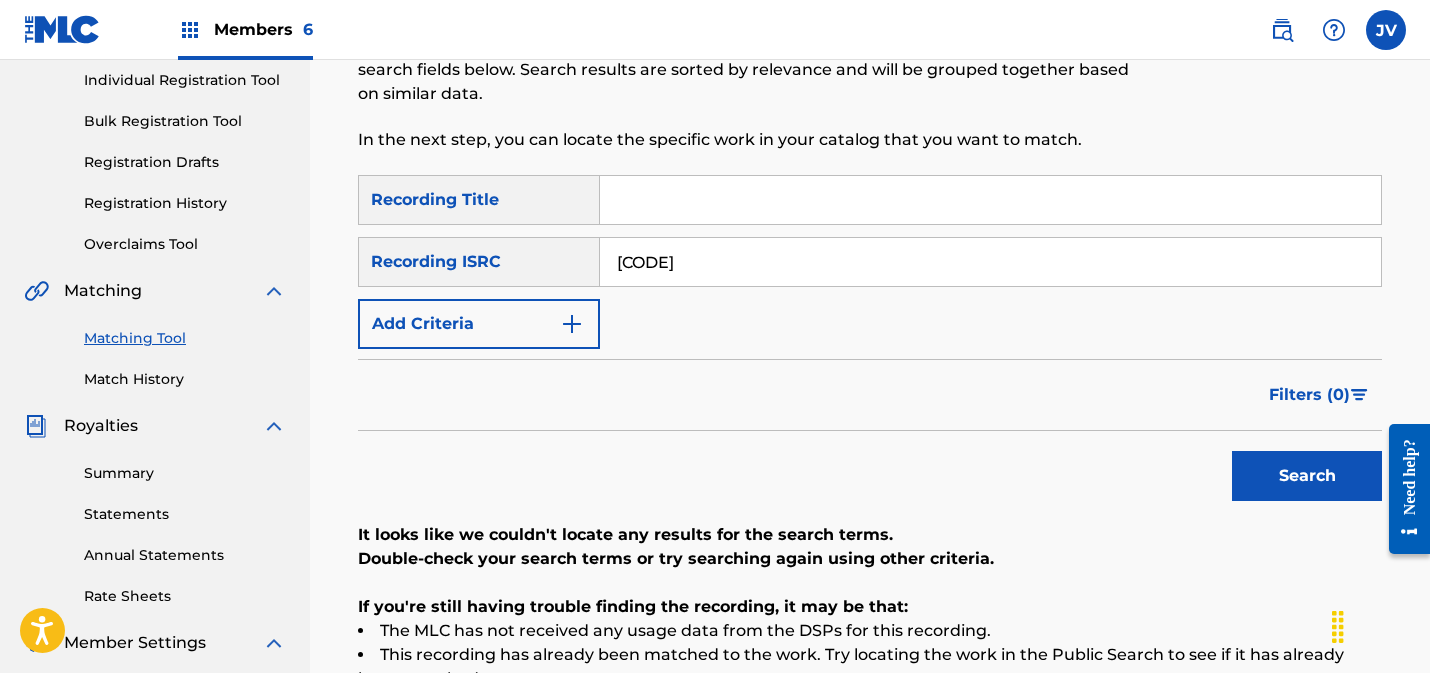 drag, startPoint x: 766, startPoint y: 262, endPoint x: 579, endPoint y: 264, distance: 187.0107 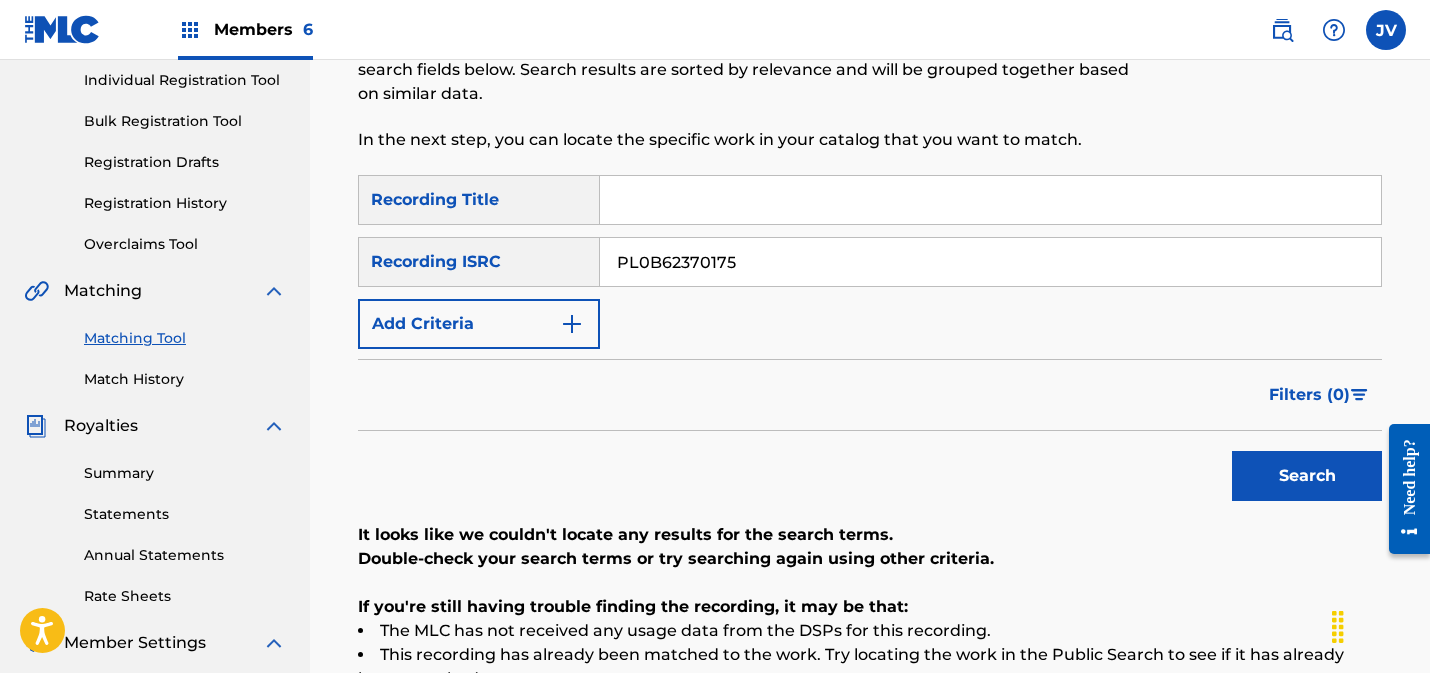 type on "PL0B62370175" 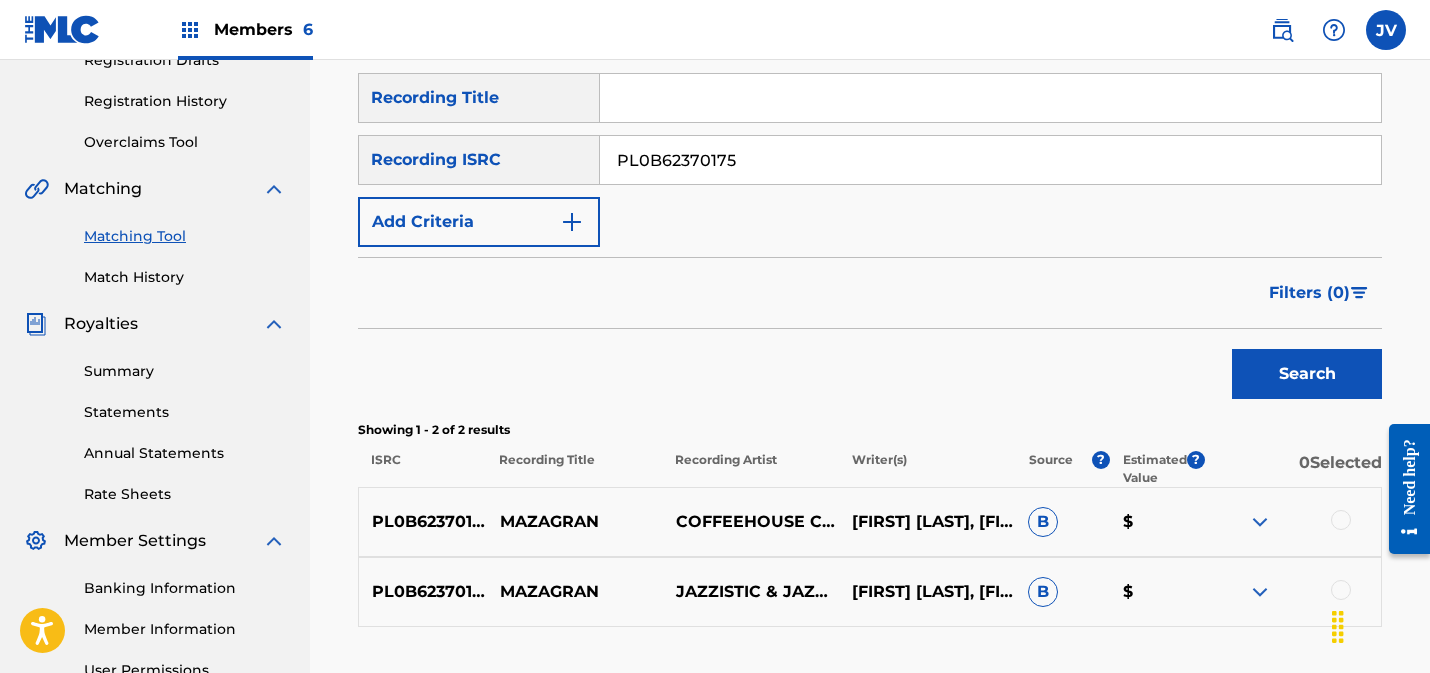 scroll, scrollTop: 360, scrollLeft: 0, axis: vertical 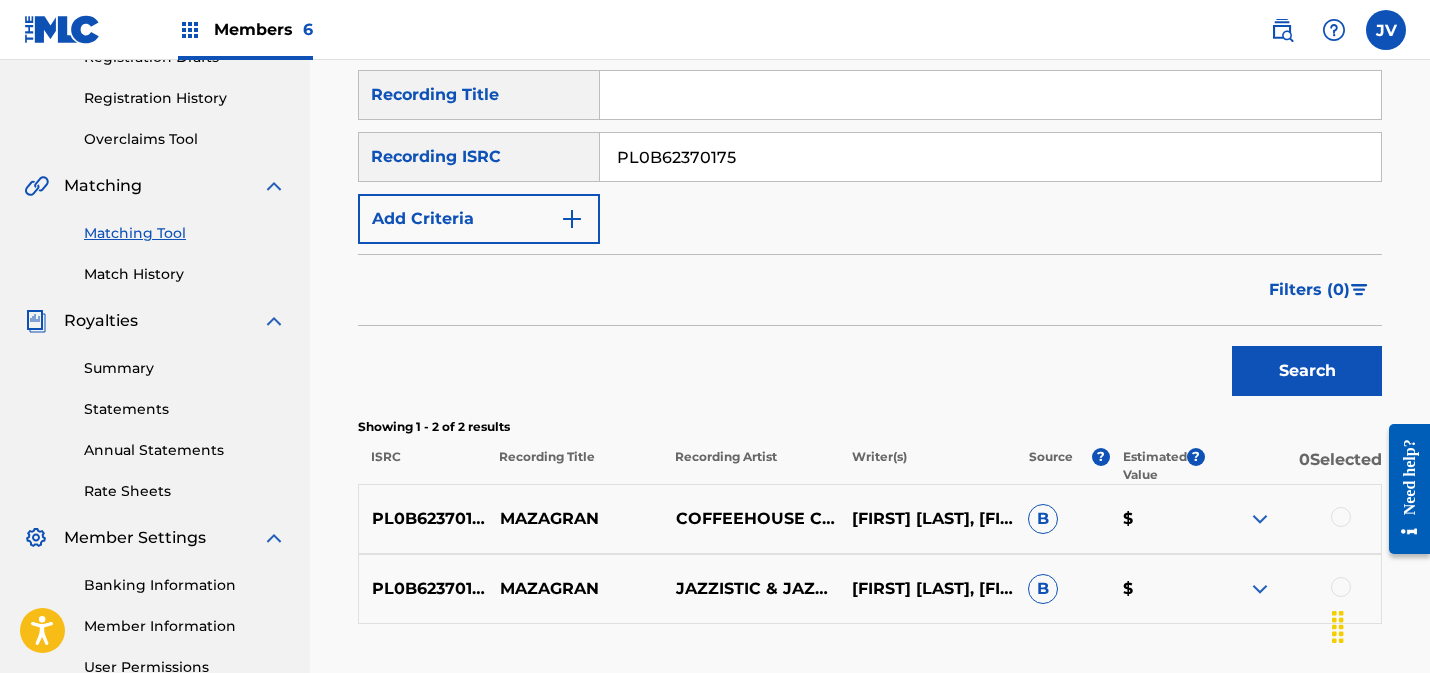 click at bounding box center [1341, 517] 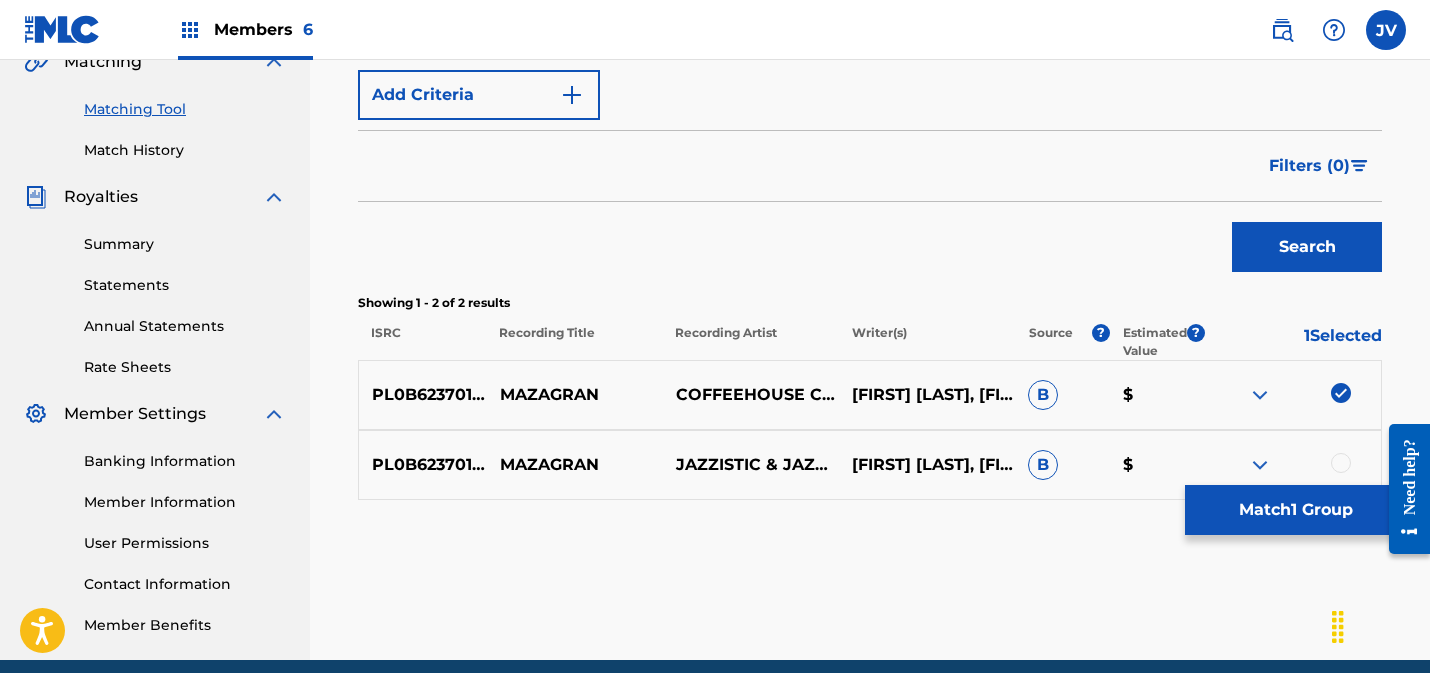 scroll, scrollTop: 486, scrollLeft: 0, axis: vertical 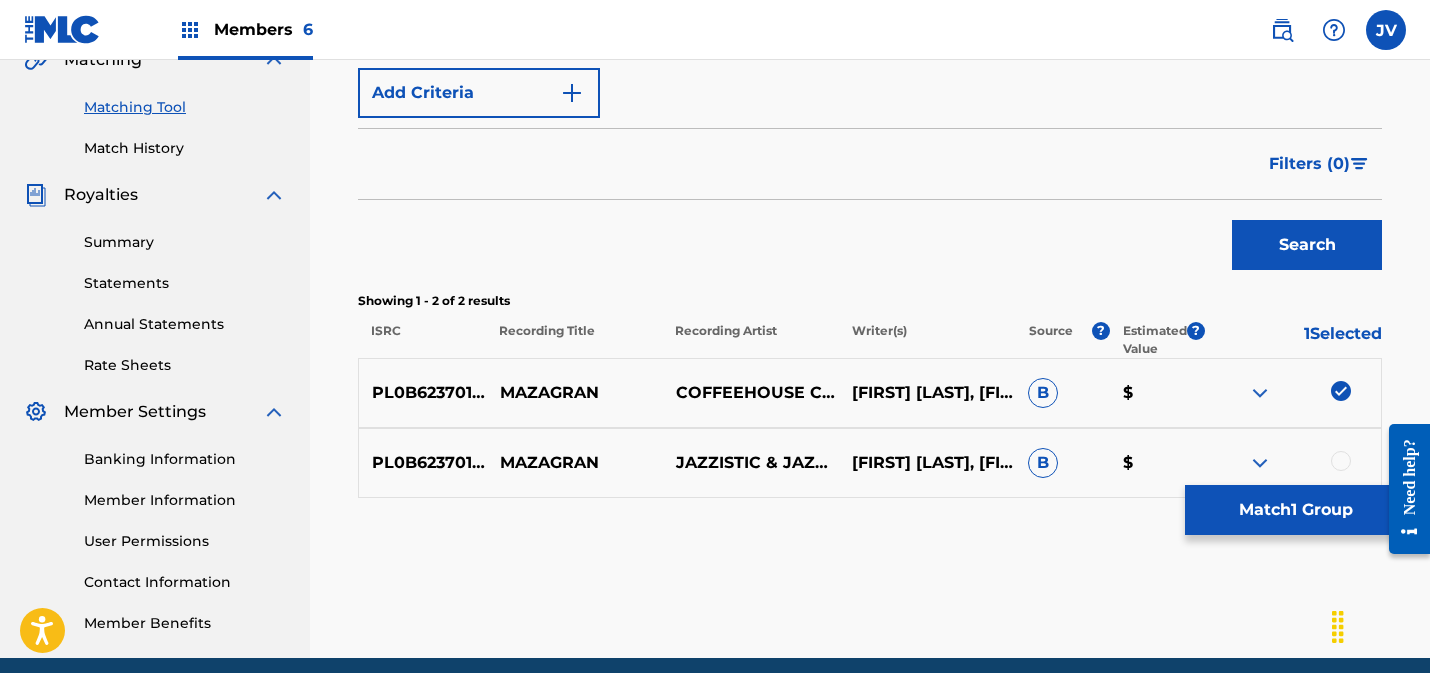 click at bounding box center [1341, 461] 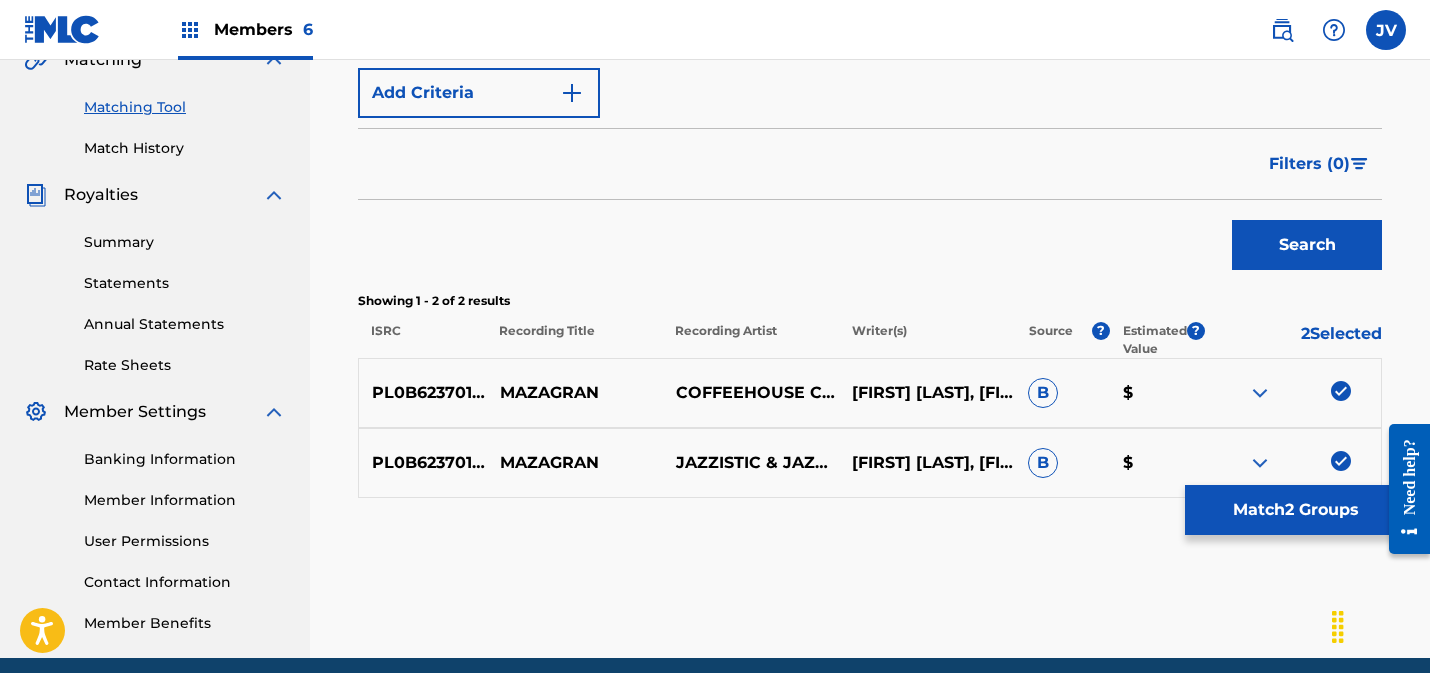 click on "Match  2 Groups" at bounding box center [1295, 510] 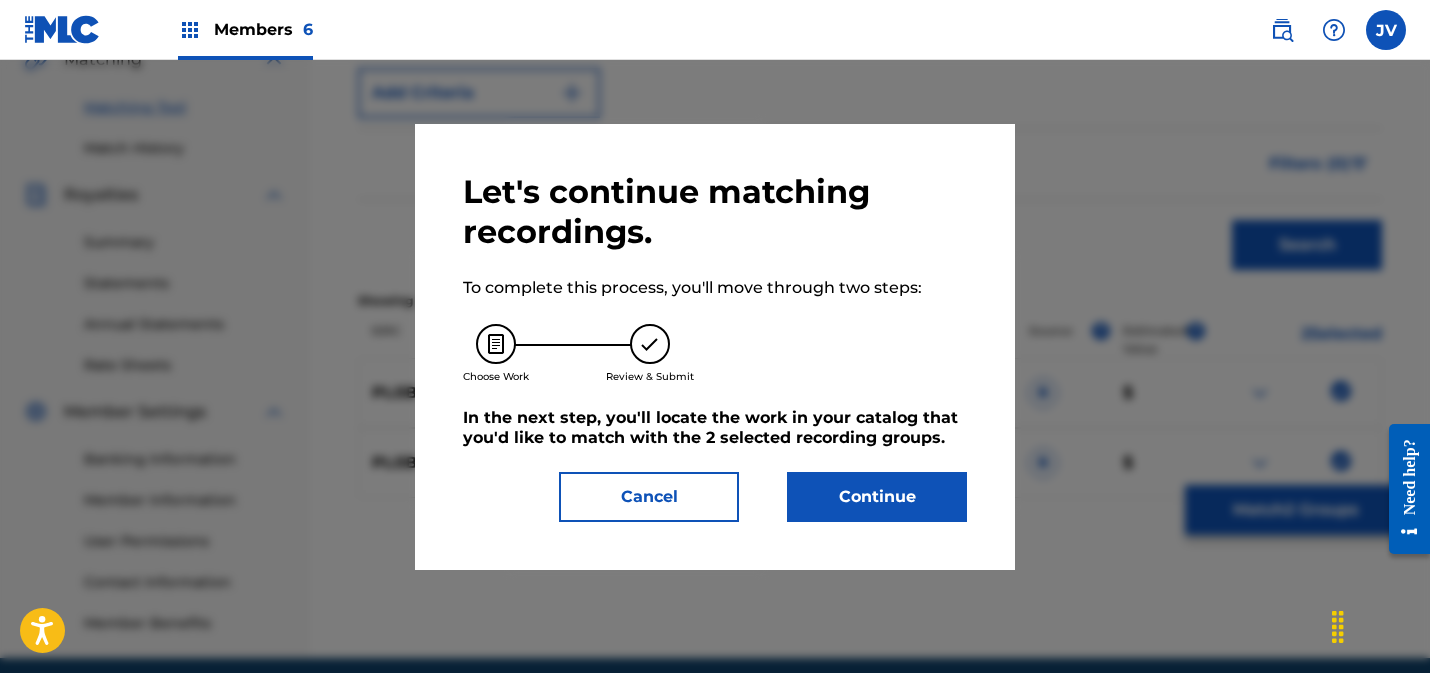 click on "Continue" at bounding box center [877, 497] 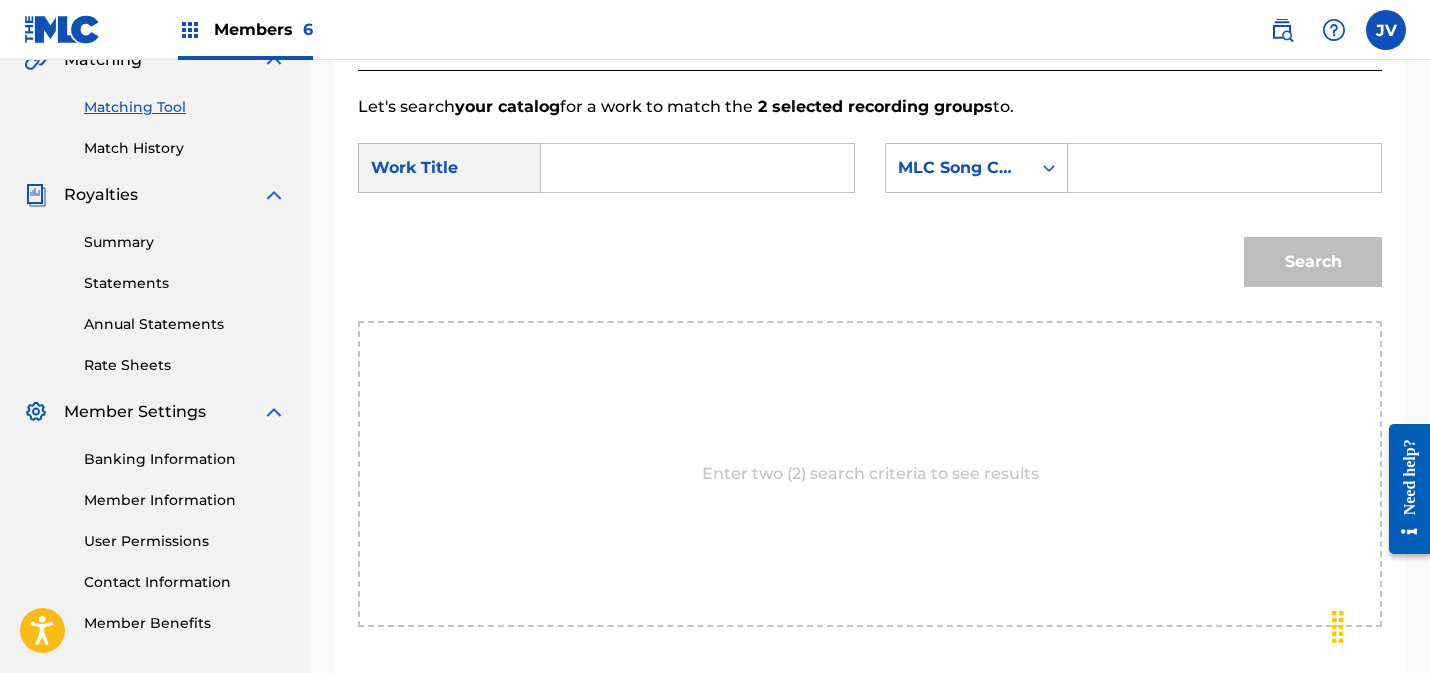 click at bounding box center [697, 168] 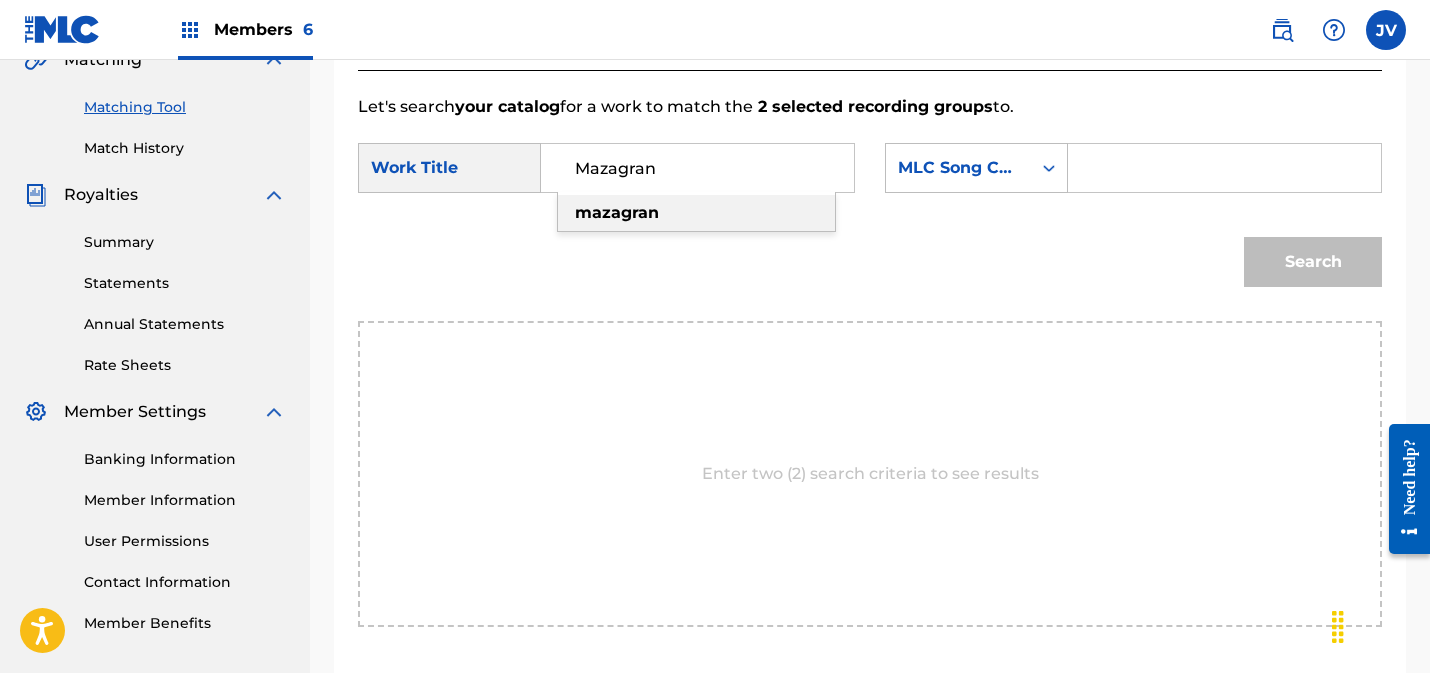 click on "mazagran" at bounding box center [617, 212] 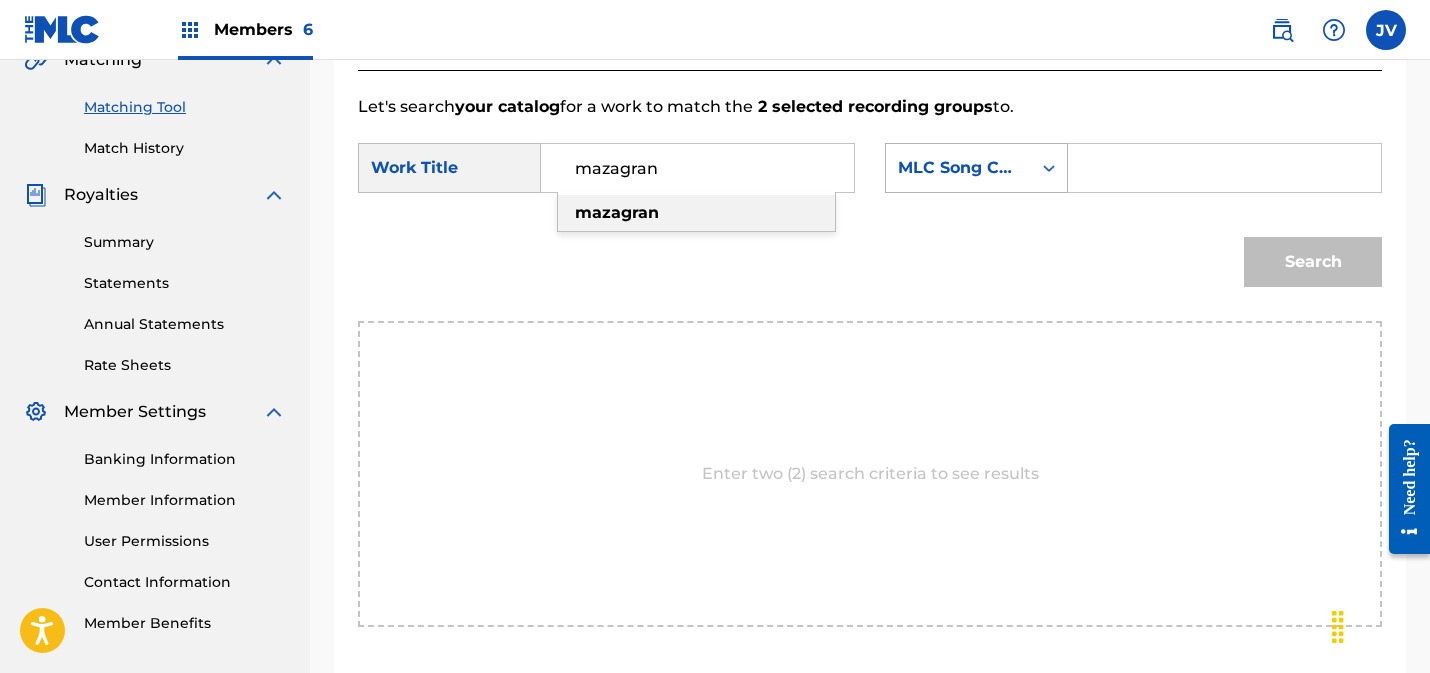 click on "MLC Song Code" at bounding box center (958, 168) 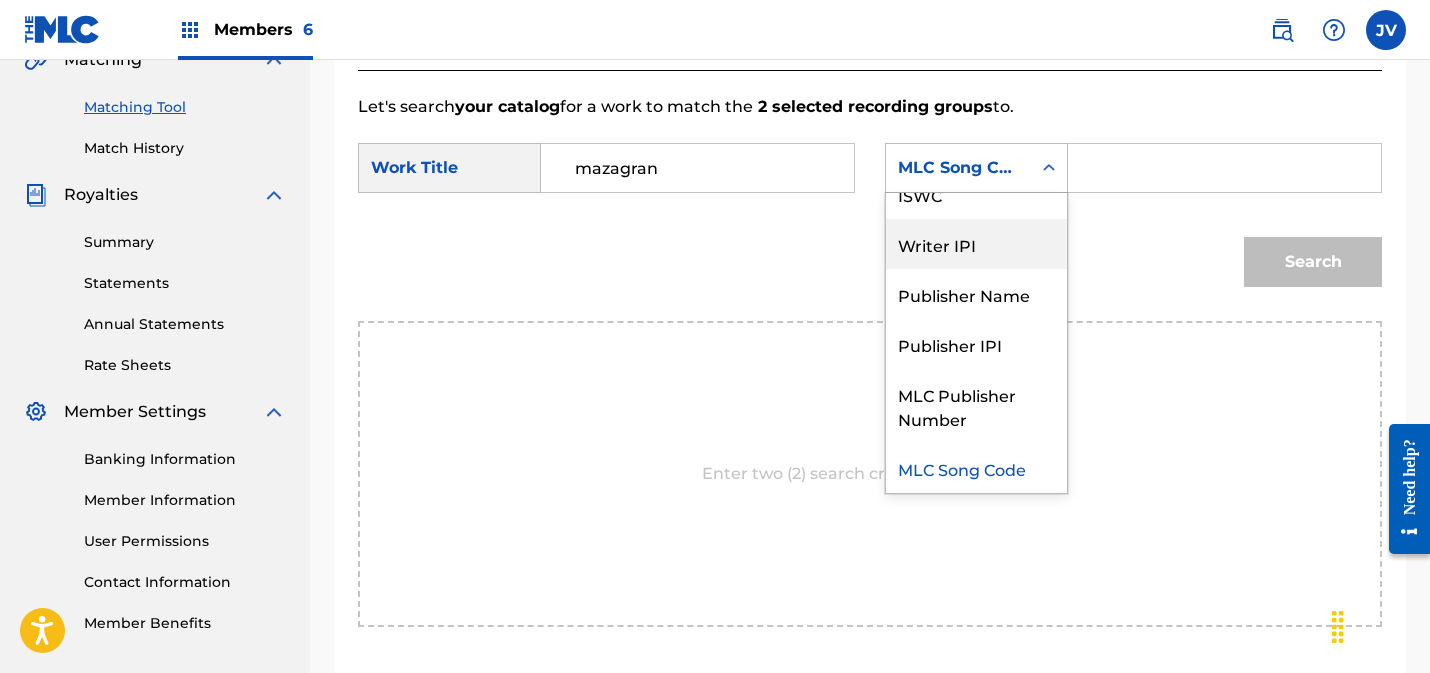 scroll, scrollTop: 0, scrollLeft: 0, axis: both 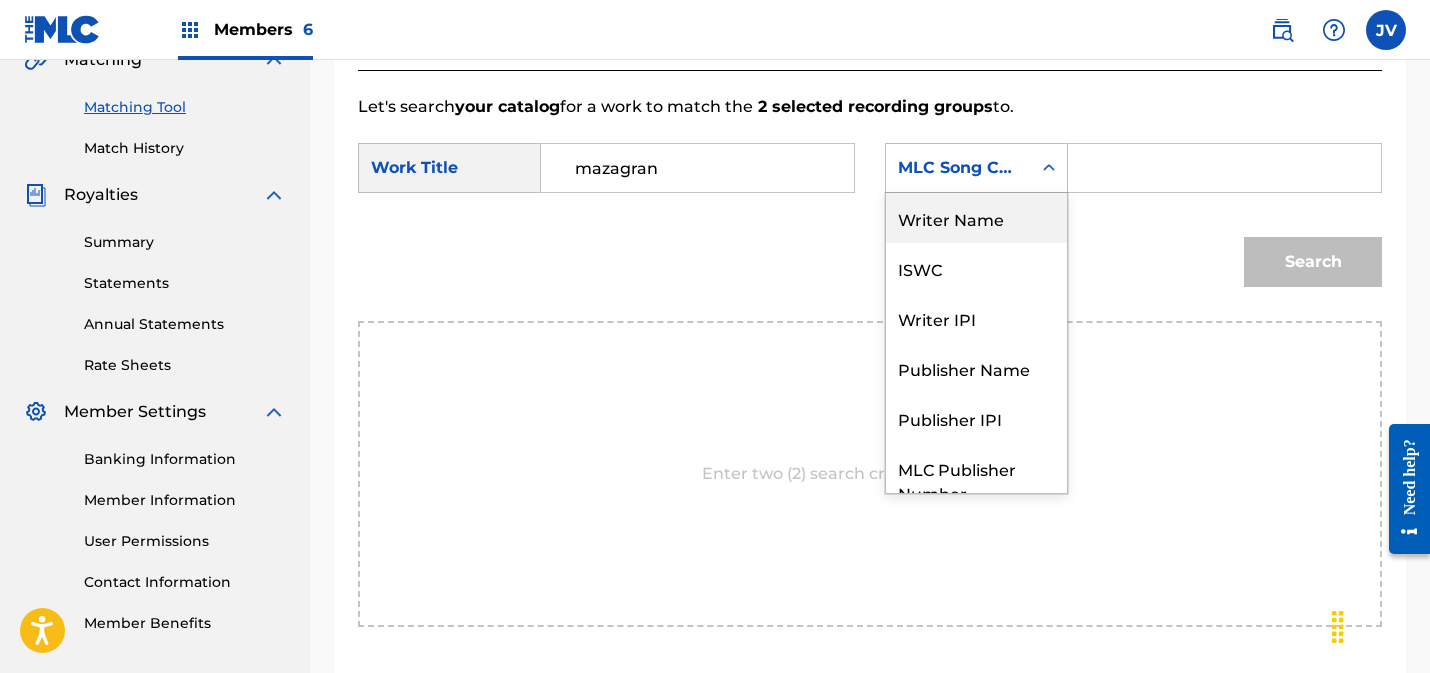click on "Writer Name" at bounding box center [976, 218] 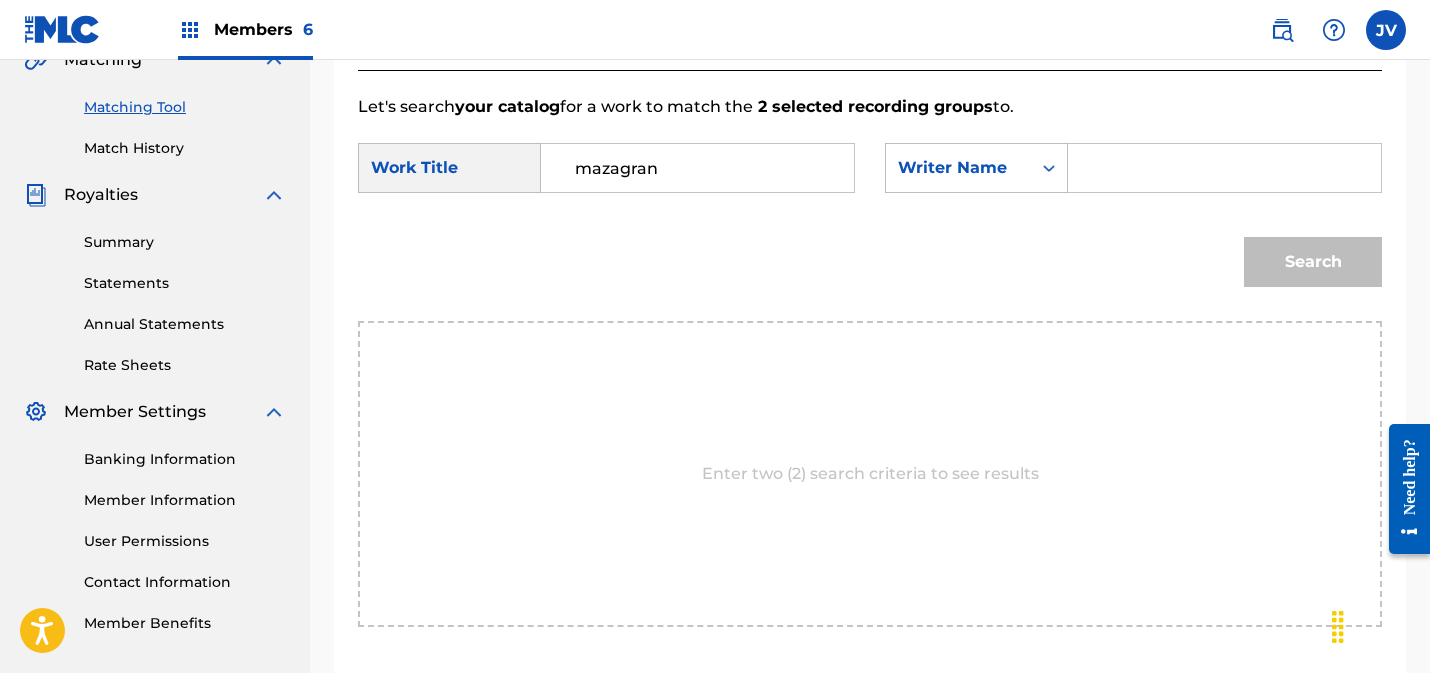click at bounding box center (1224, 168) 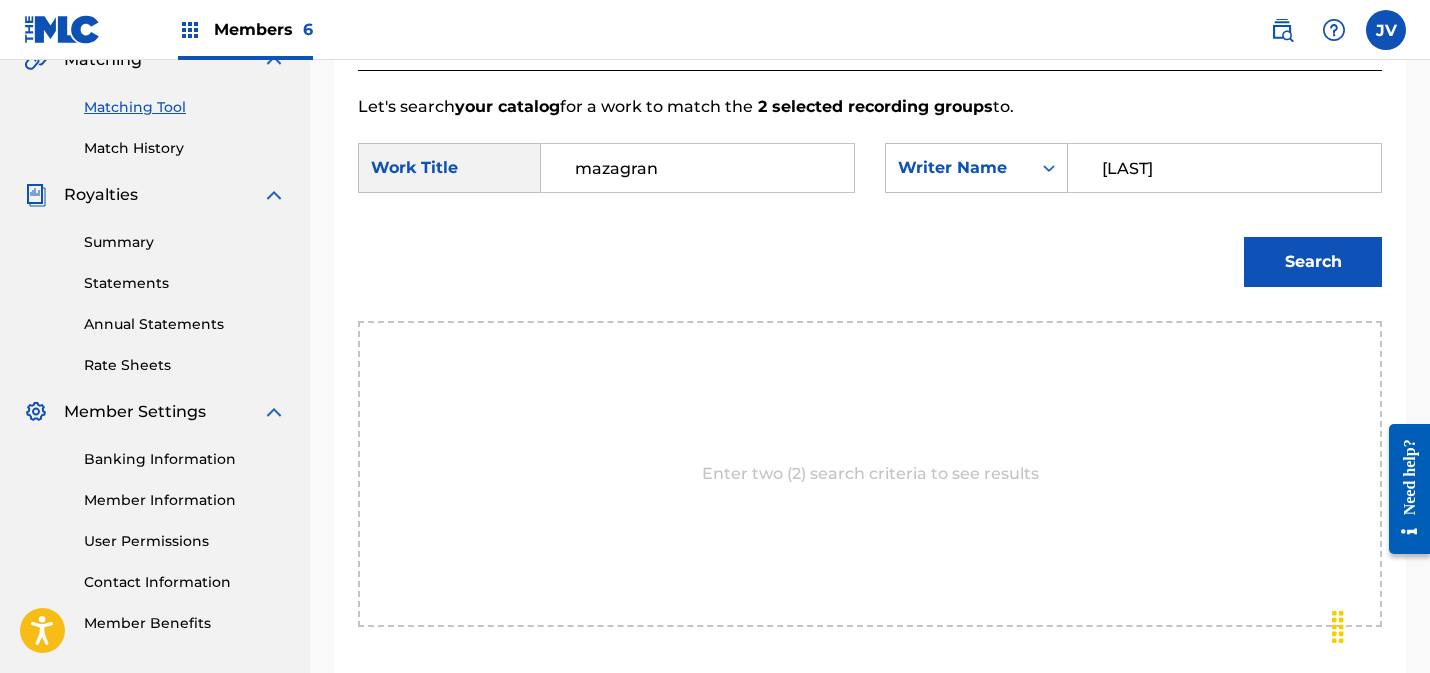 type on "[LAST]" 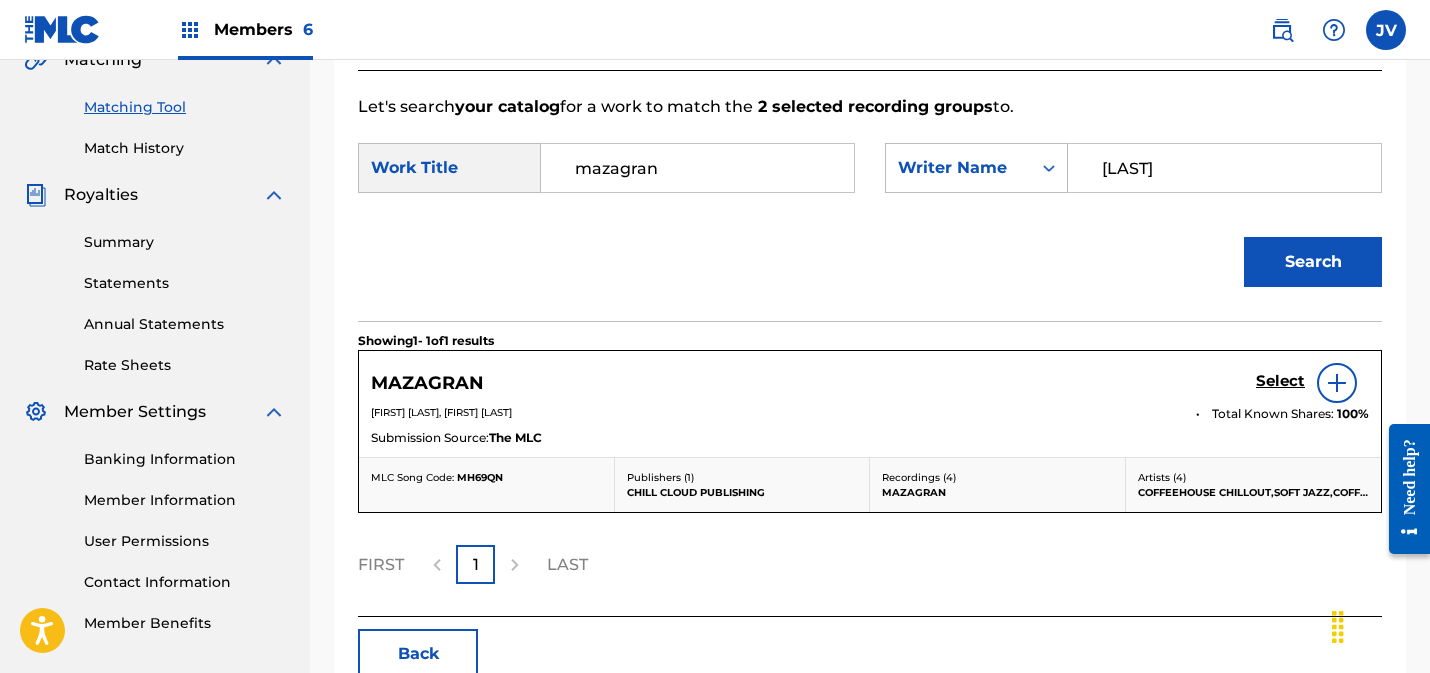 click on "Select" at bounding box center [1280, 381] 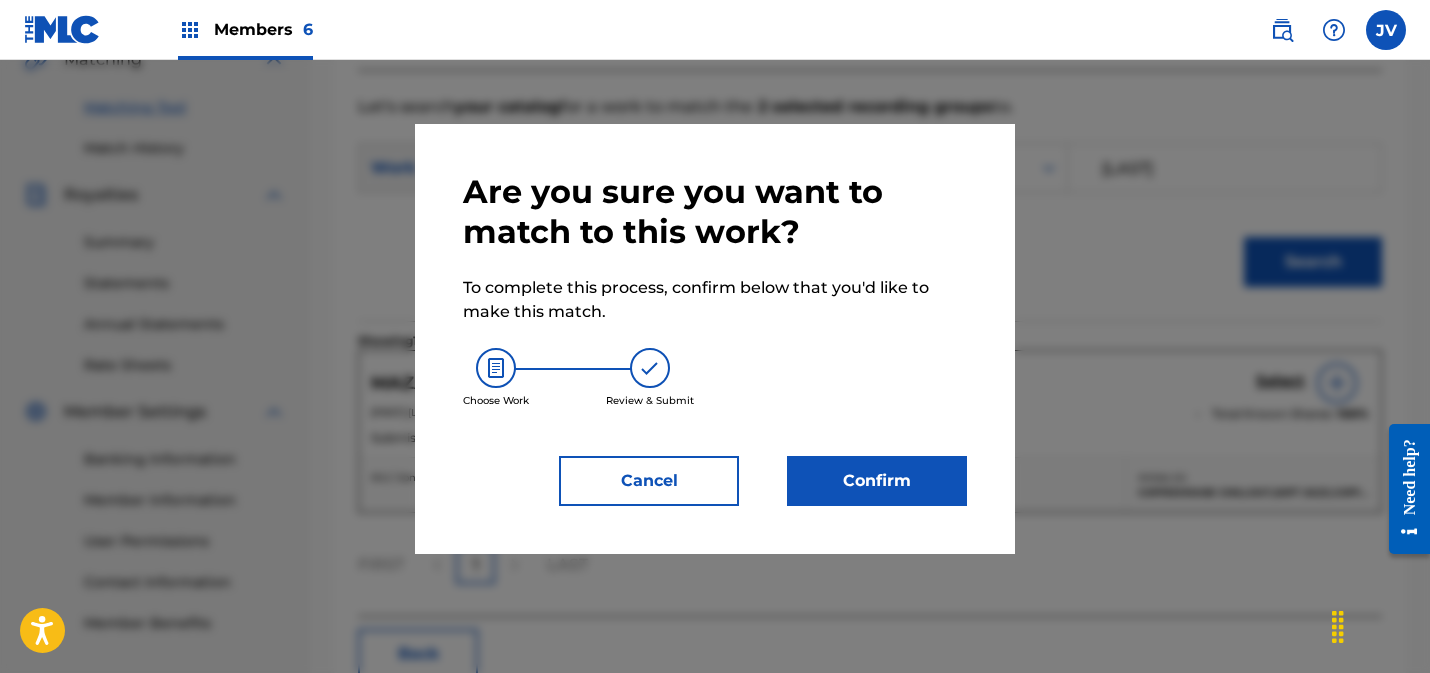 click on "Confirm" at bounding box center [877, 481] 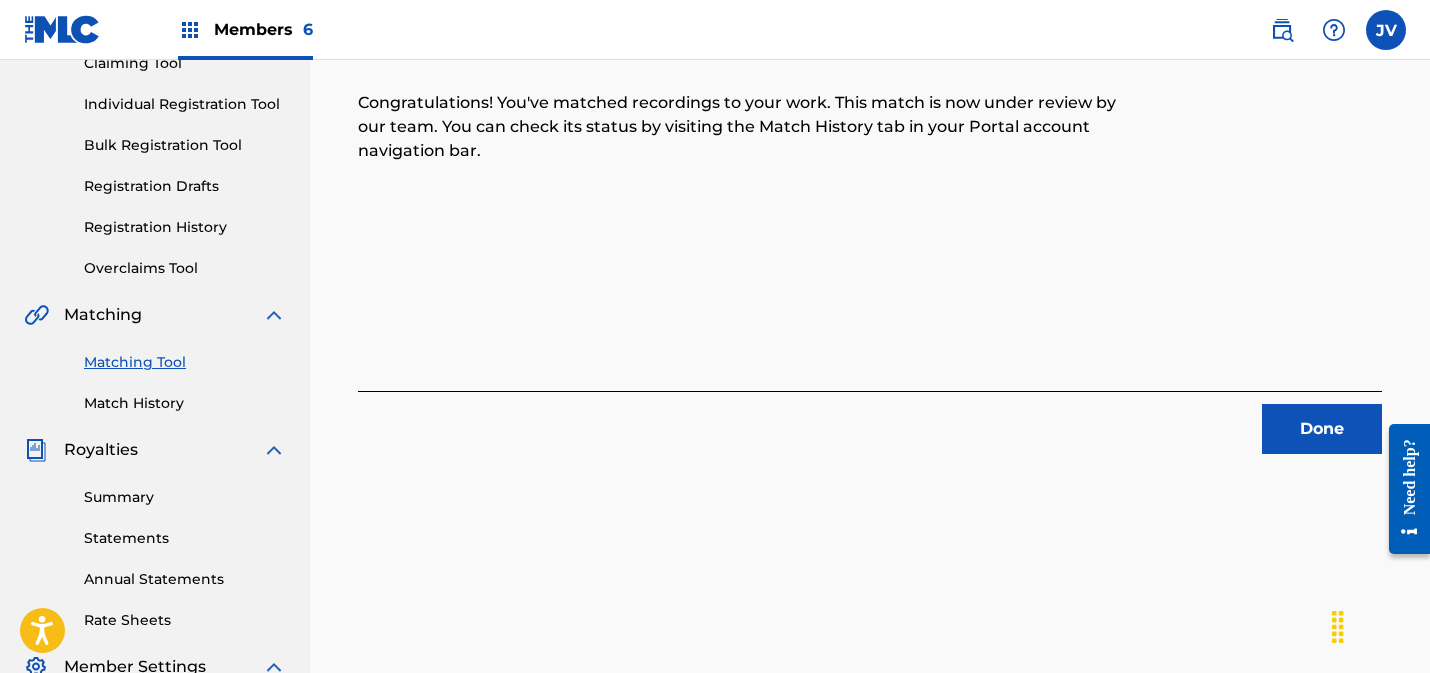 scroll, scrollTop: 230, scrollLeft: 0, axis: vertical 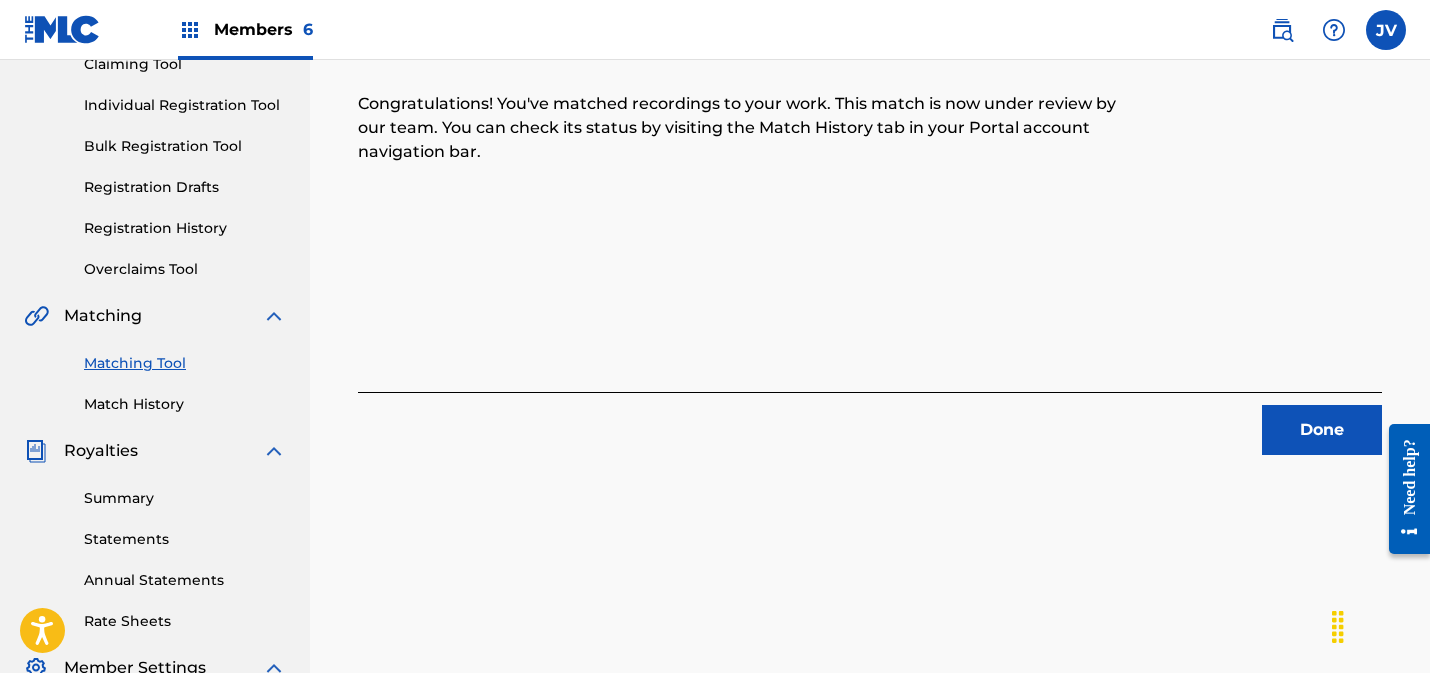 click on "Done" at bounding box center [1322, 430] 